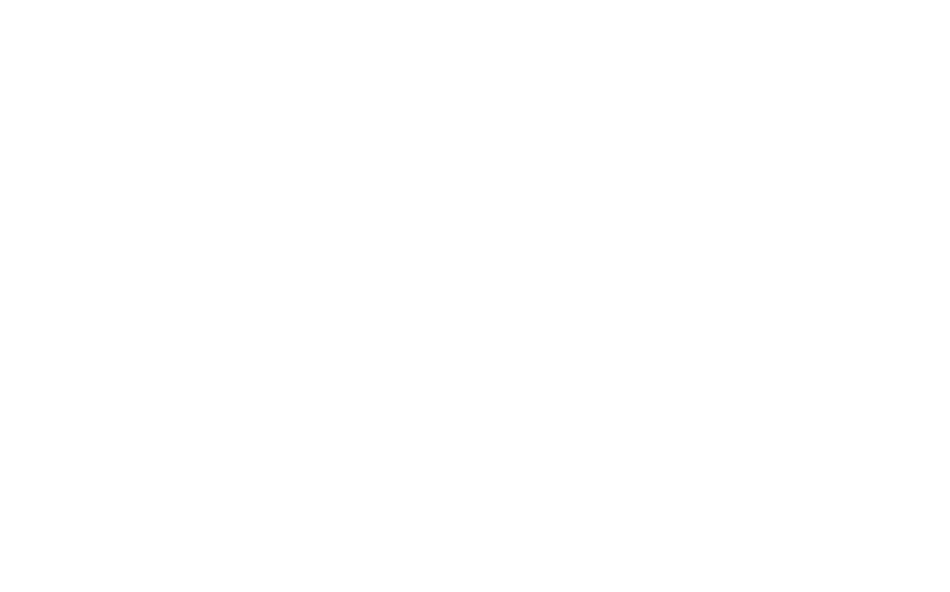 scroll, scrollTop: 0, scrollLeft: 0, axis: both 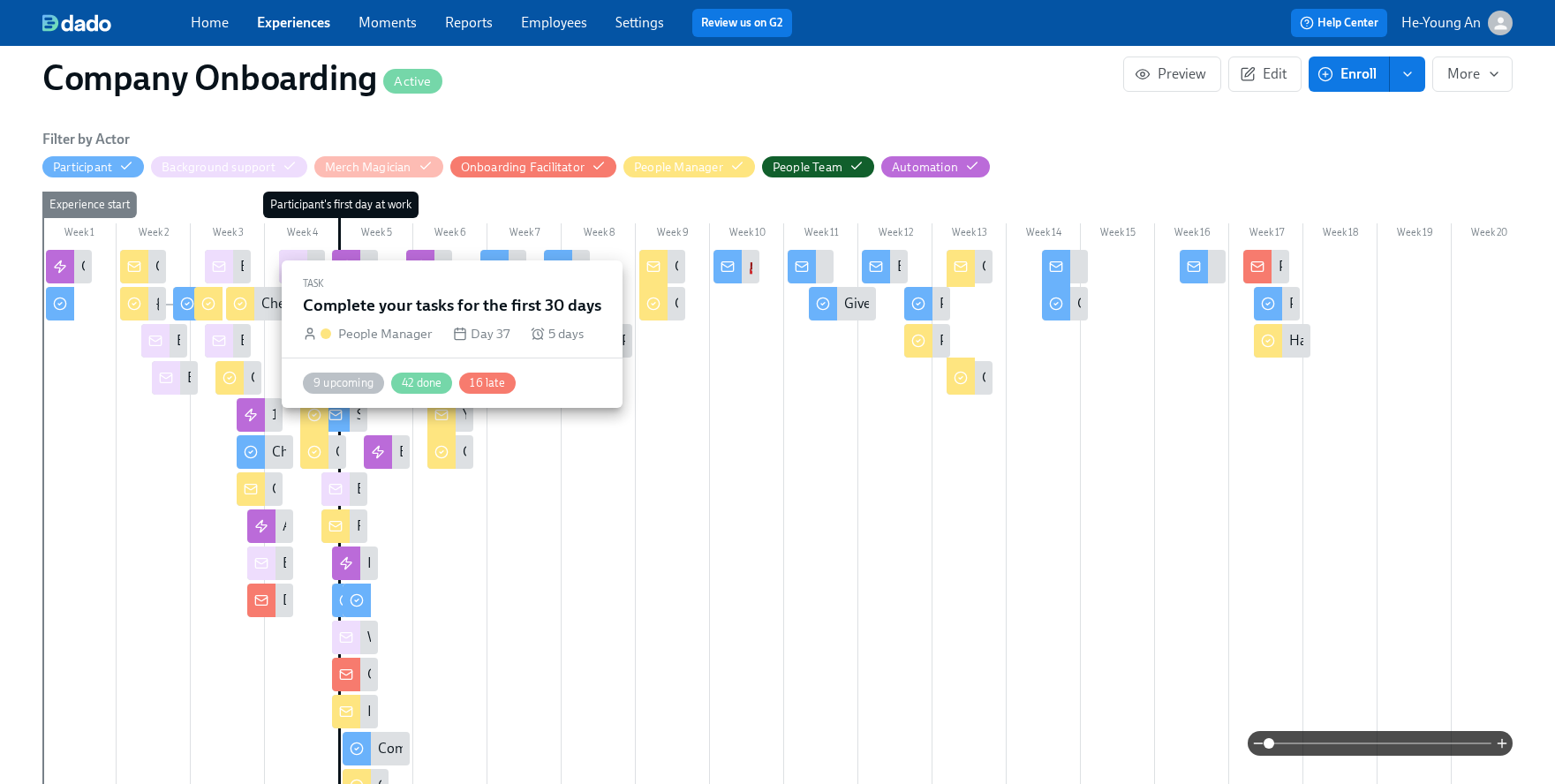 click at bounding box center [442, 450] 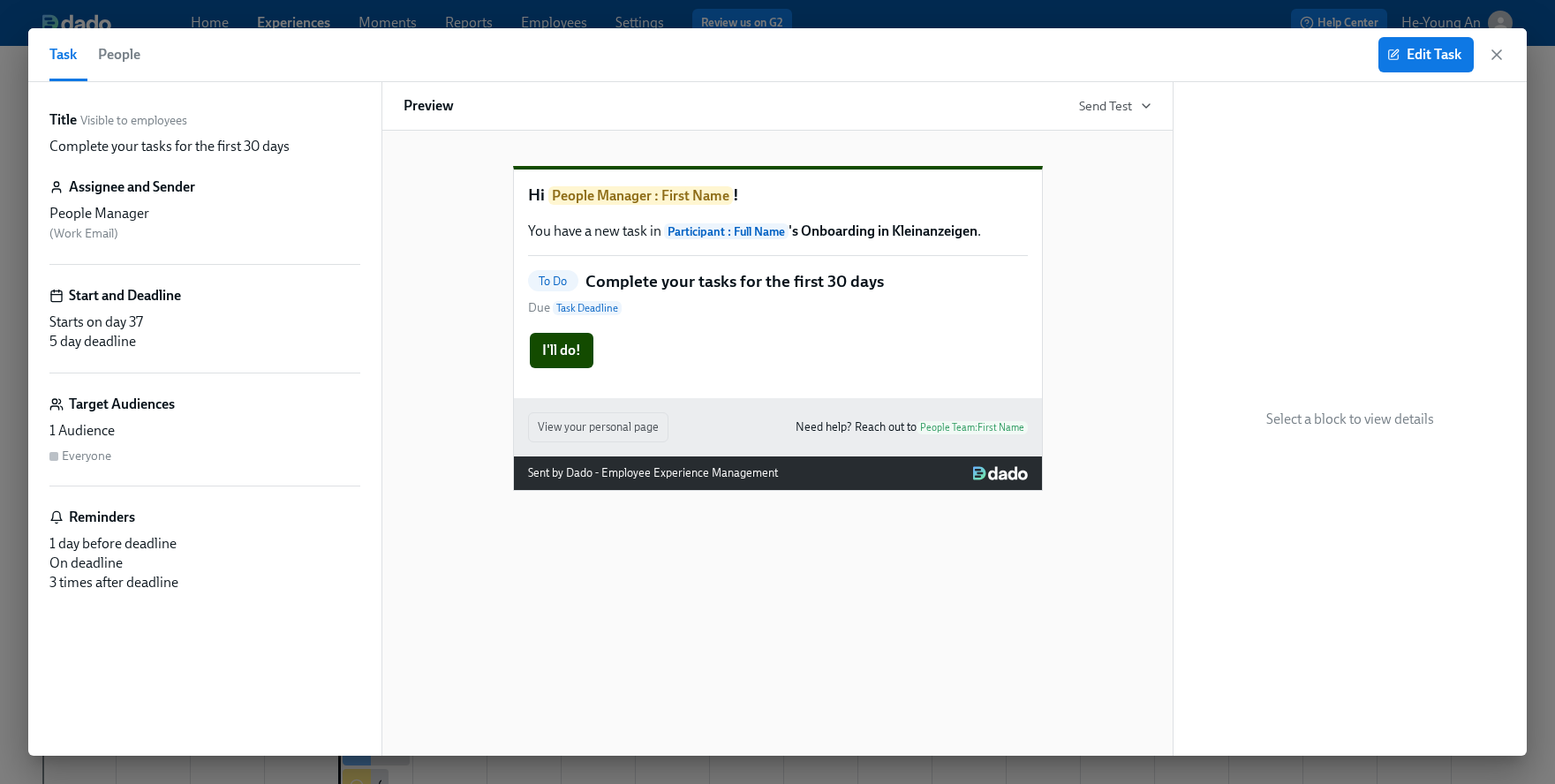 click on "Edit Task" at bounding box center (1442, 55) 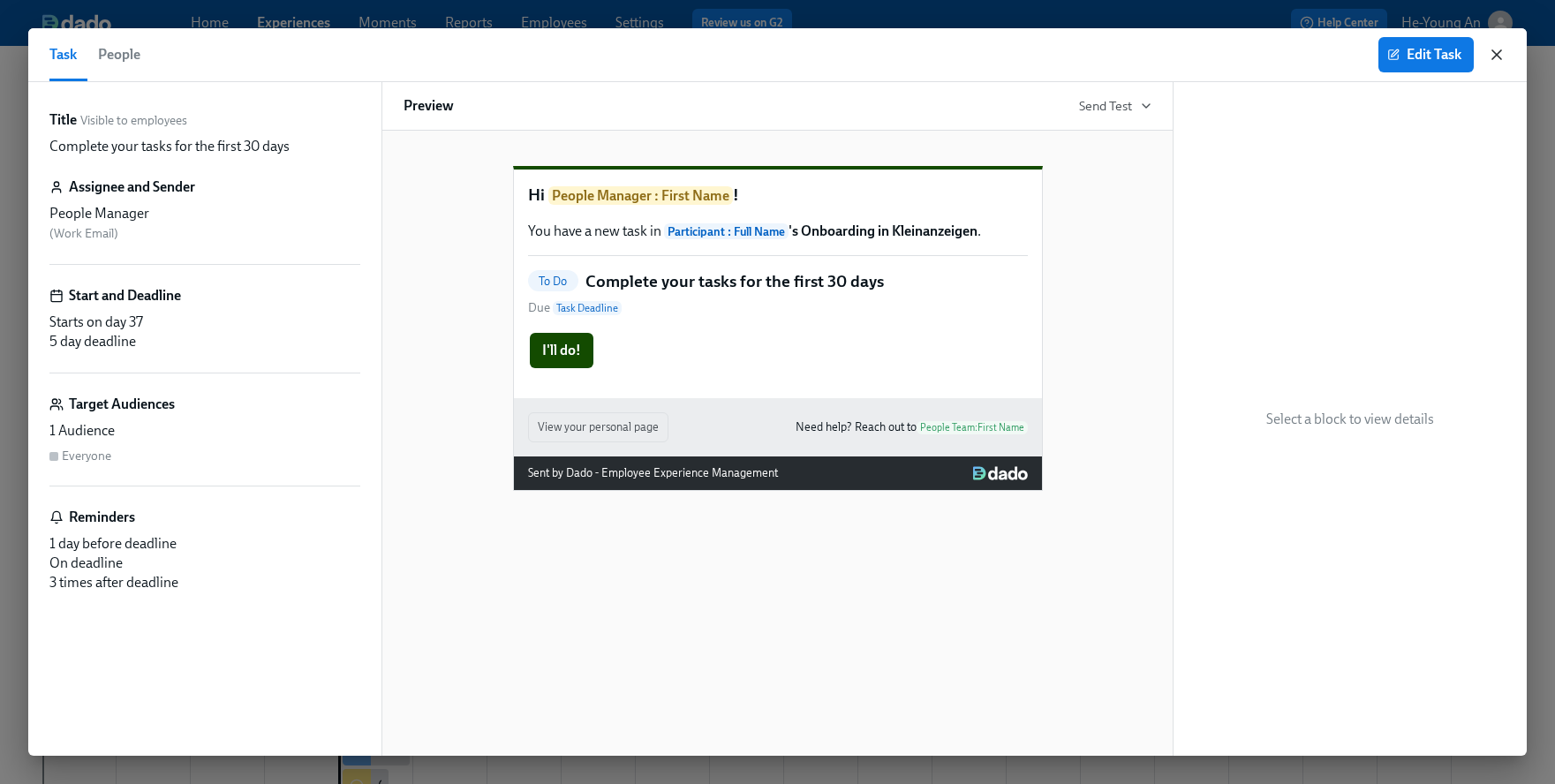 click 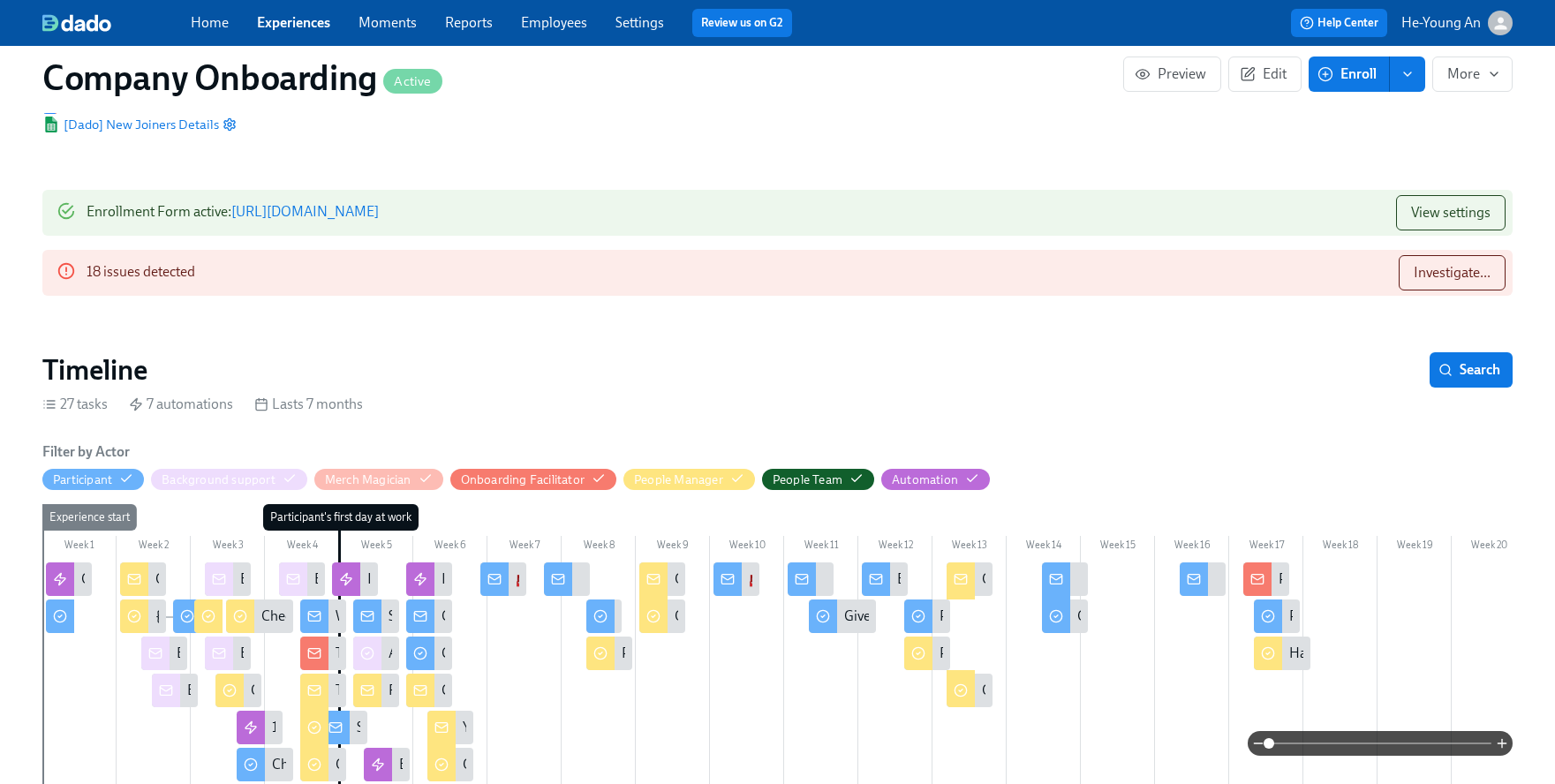 scroll, scrollTop: 0, scrollLeft: 0, axis: both 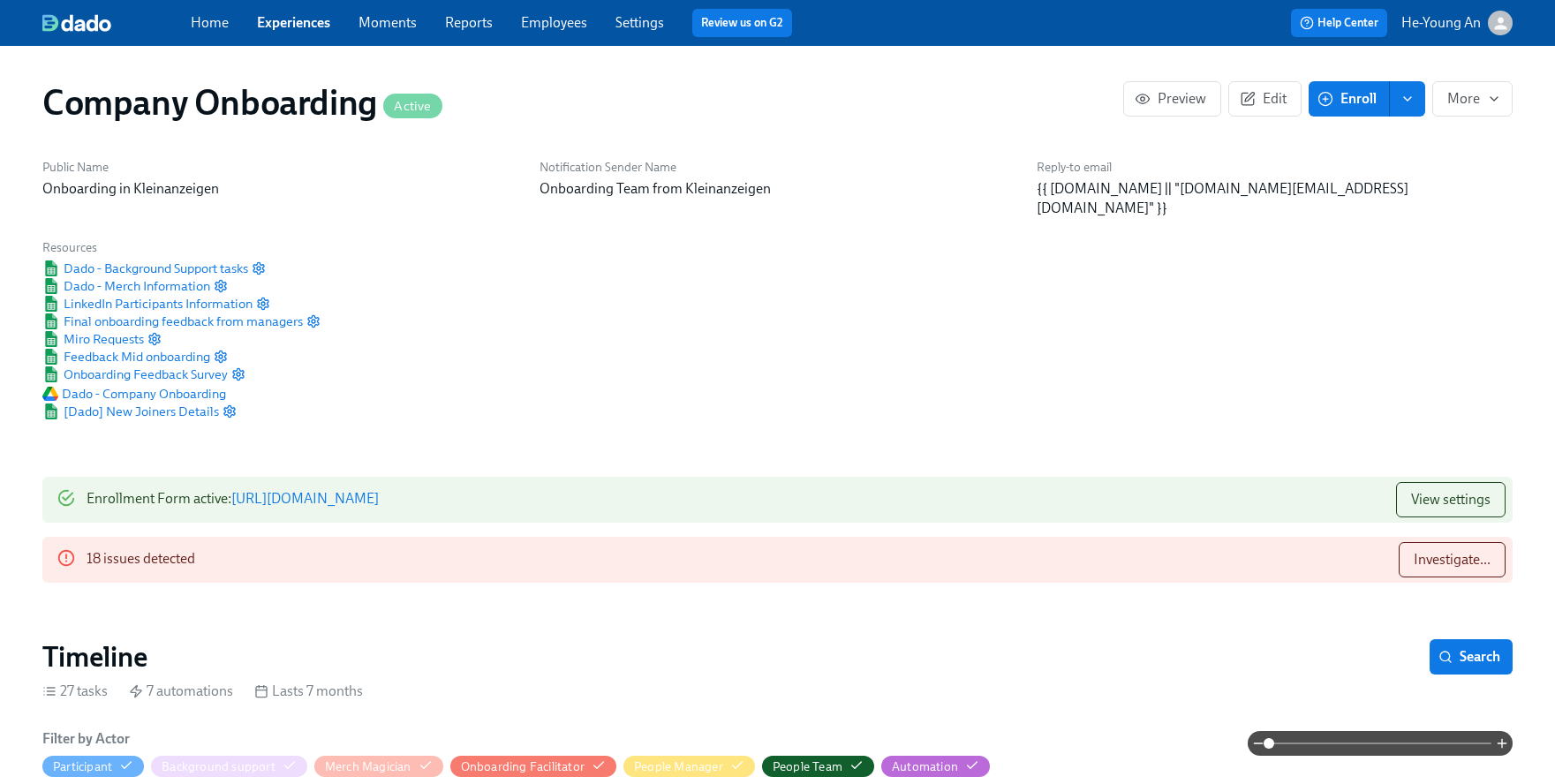 click on "Experiences" at bounding box center [293, 22] 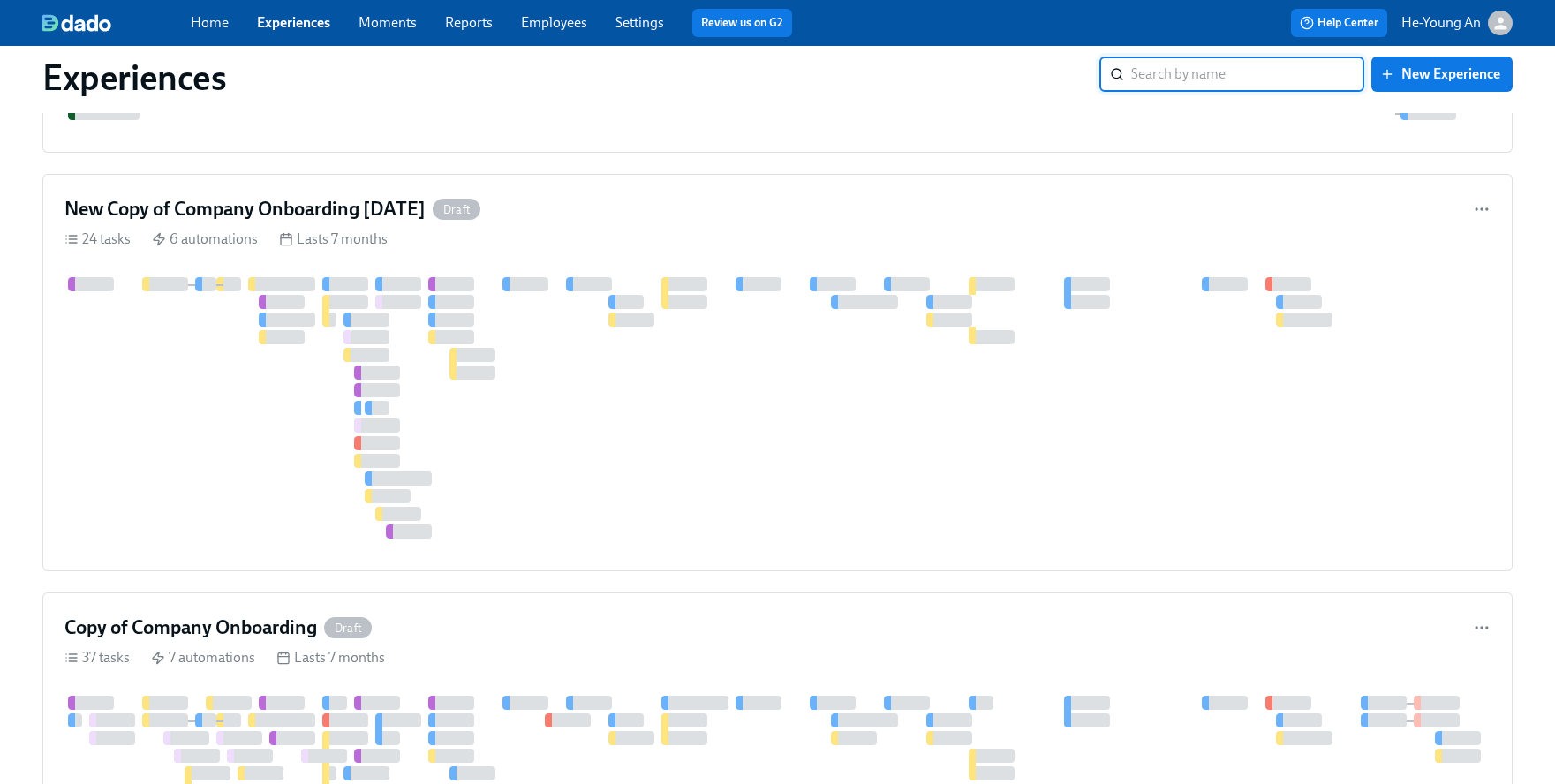 scroll, scrollTop: 2010, scrollLeft: 0, axis: vertical 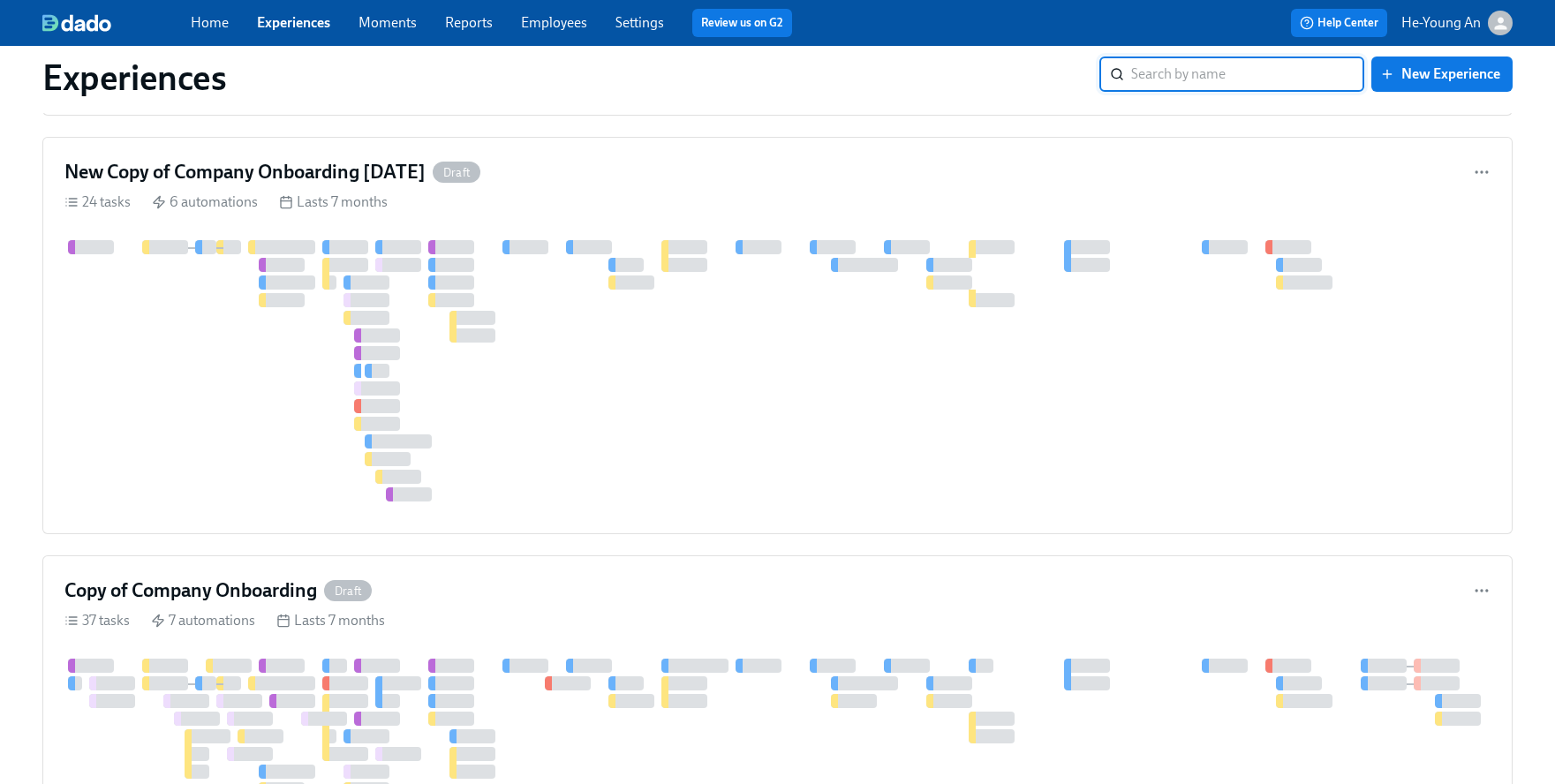 click at bounding box center (1214, 371) 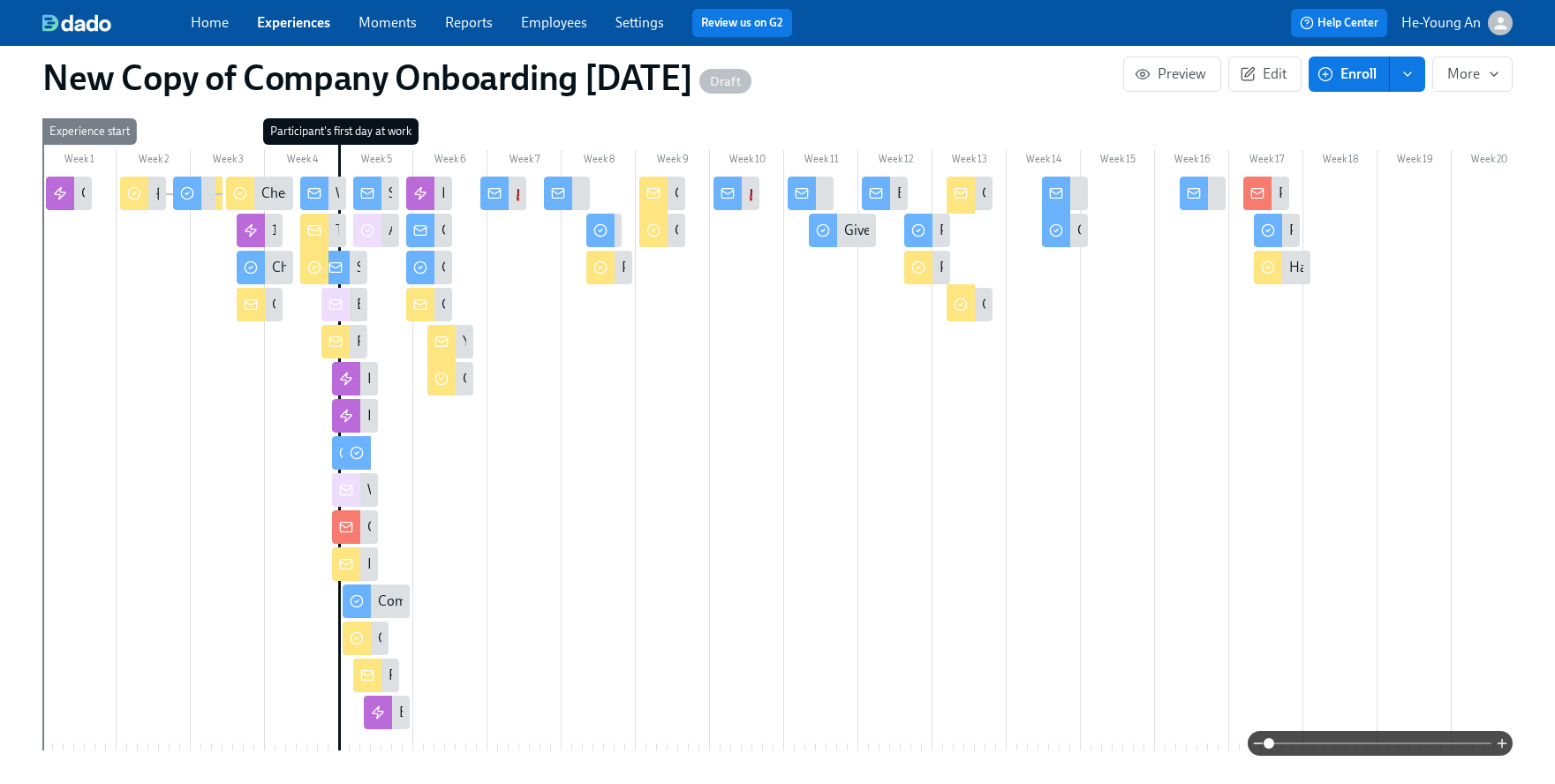 scroll, scrollTop: 569, scrollLeft: 0, axis: vertical 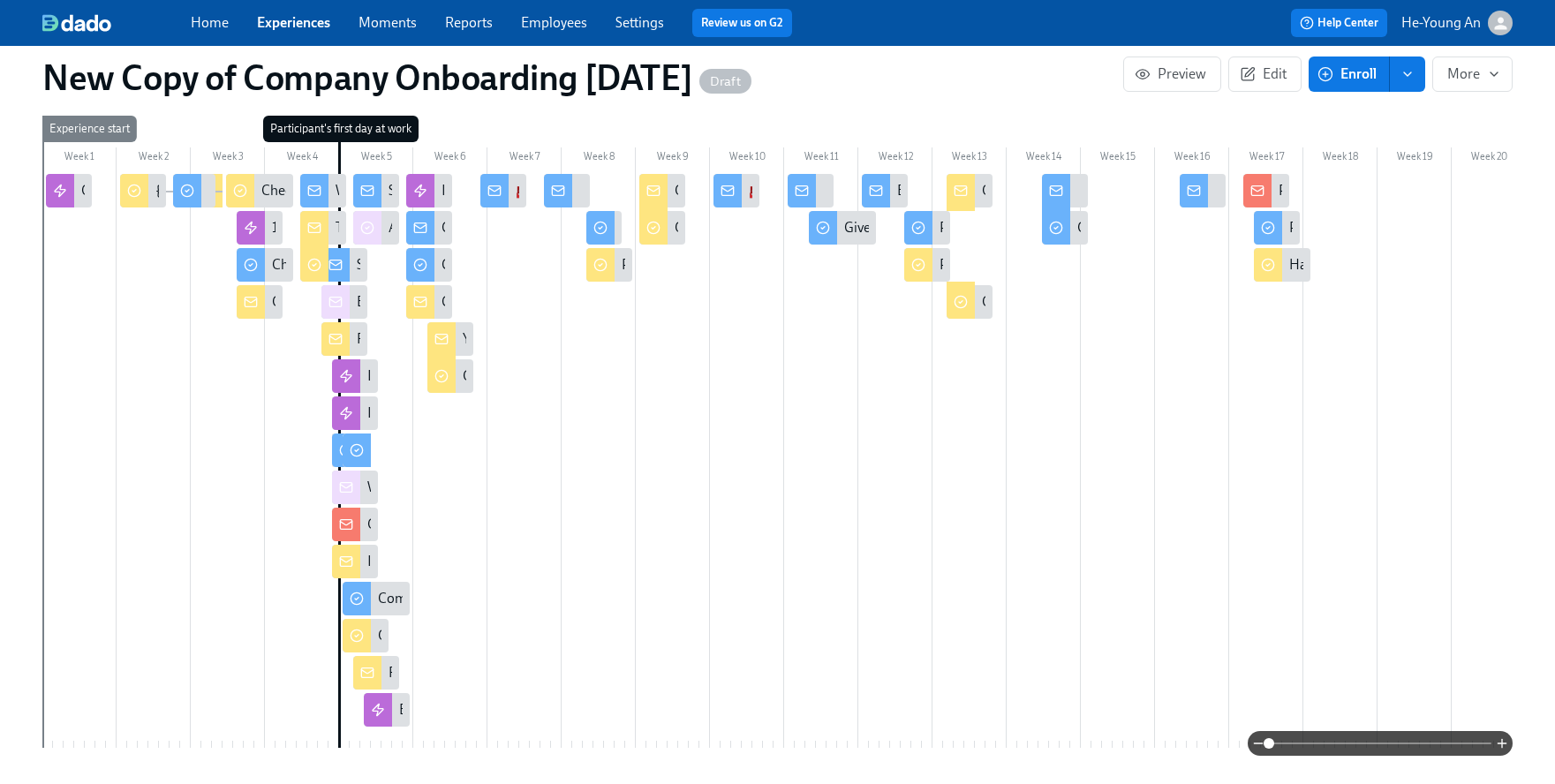 click on "Welcome to MT Session" at bounding box center (355, 487) 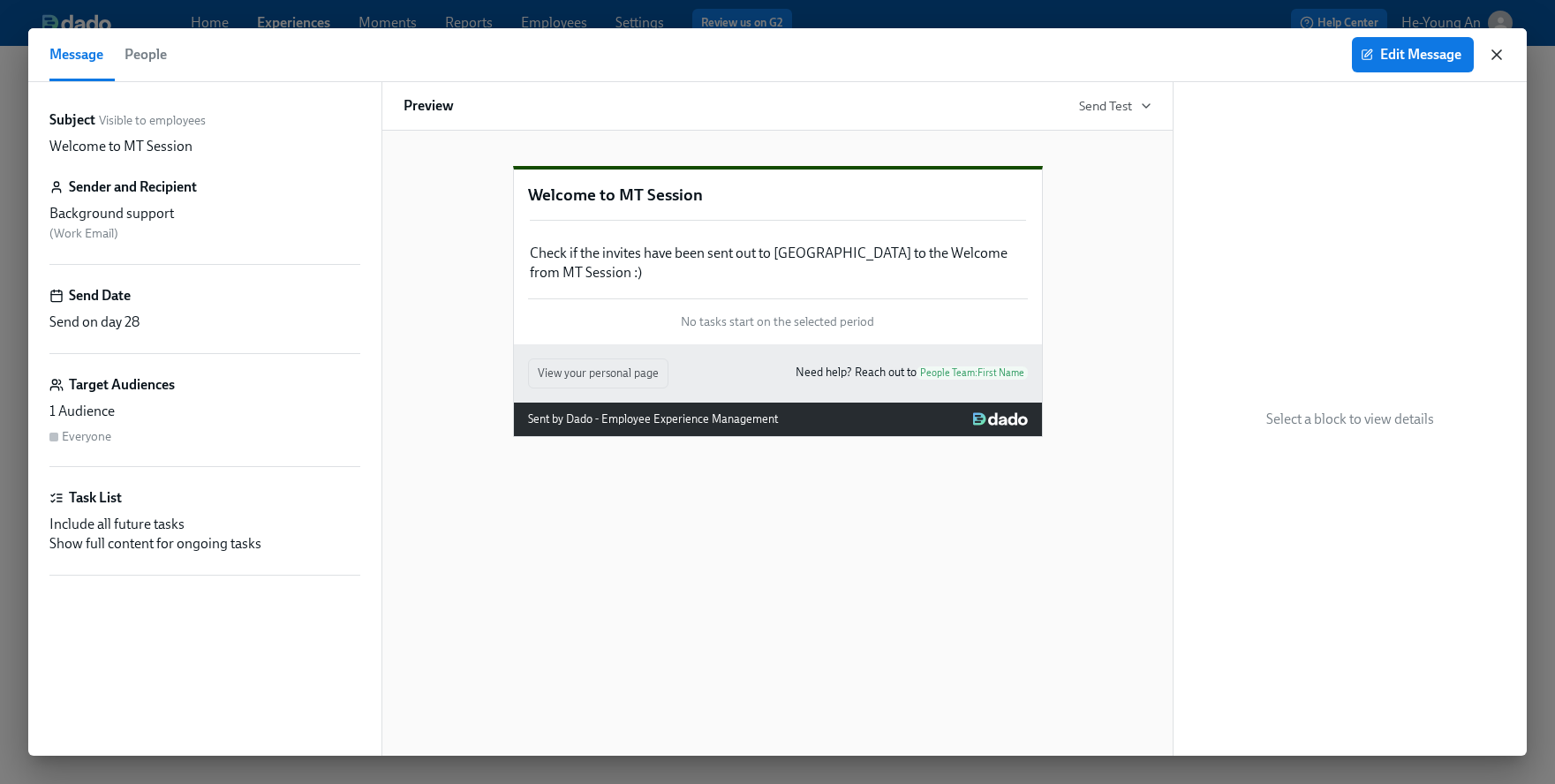 click 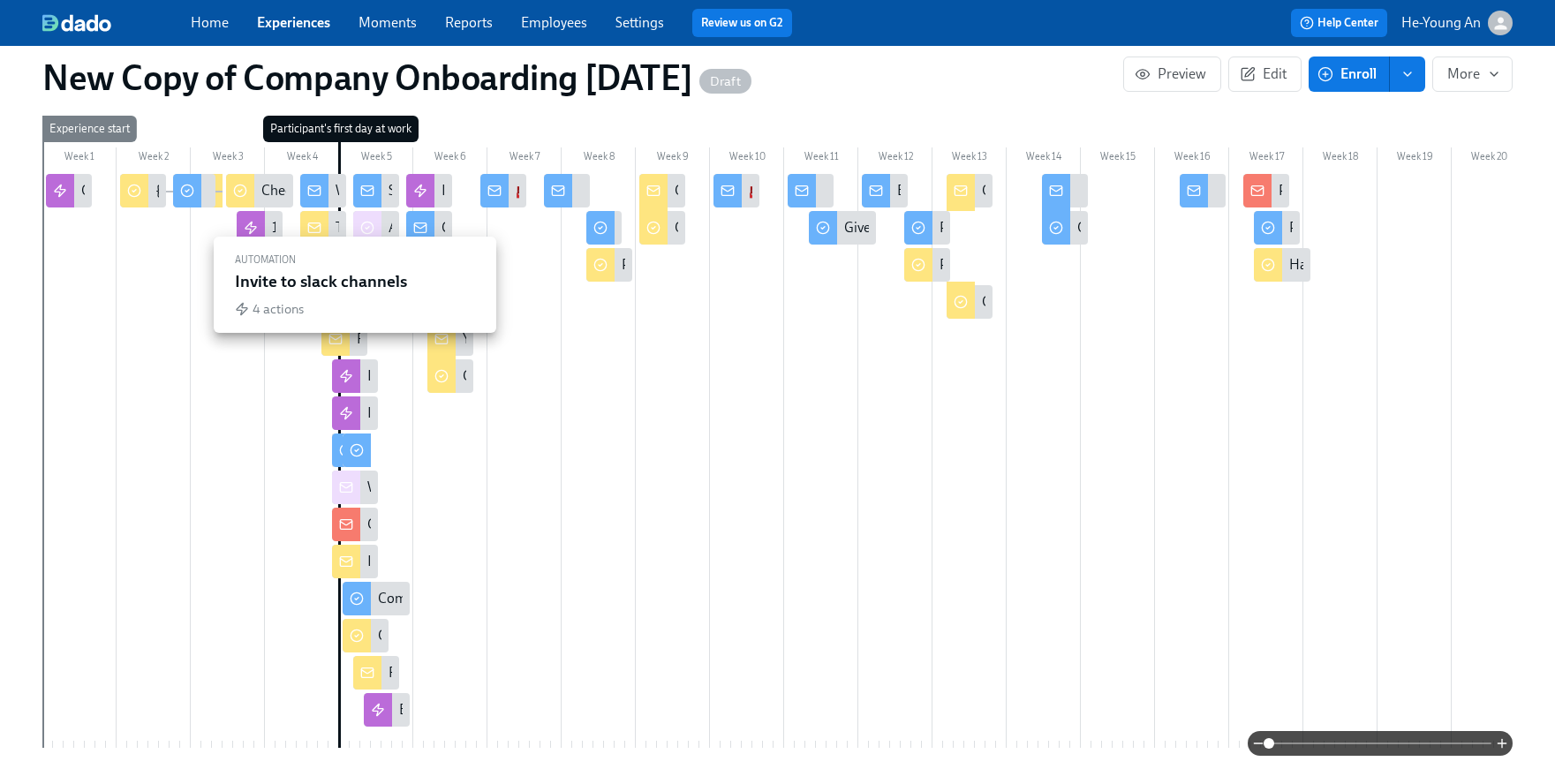 click on "Invite to slack channels" at bounding box center [355, 376] 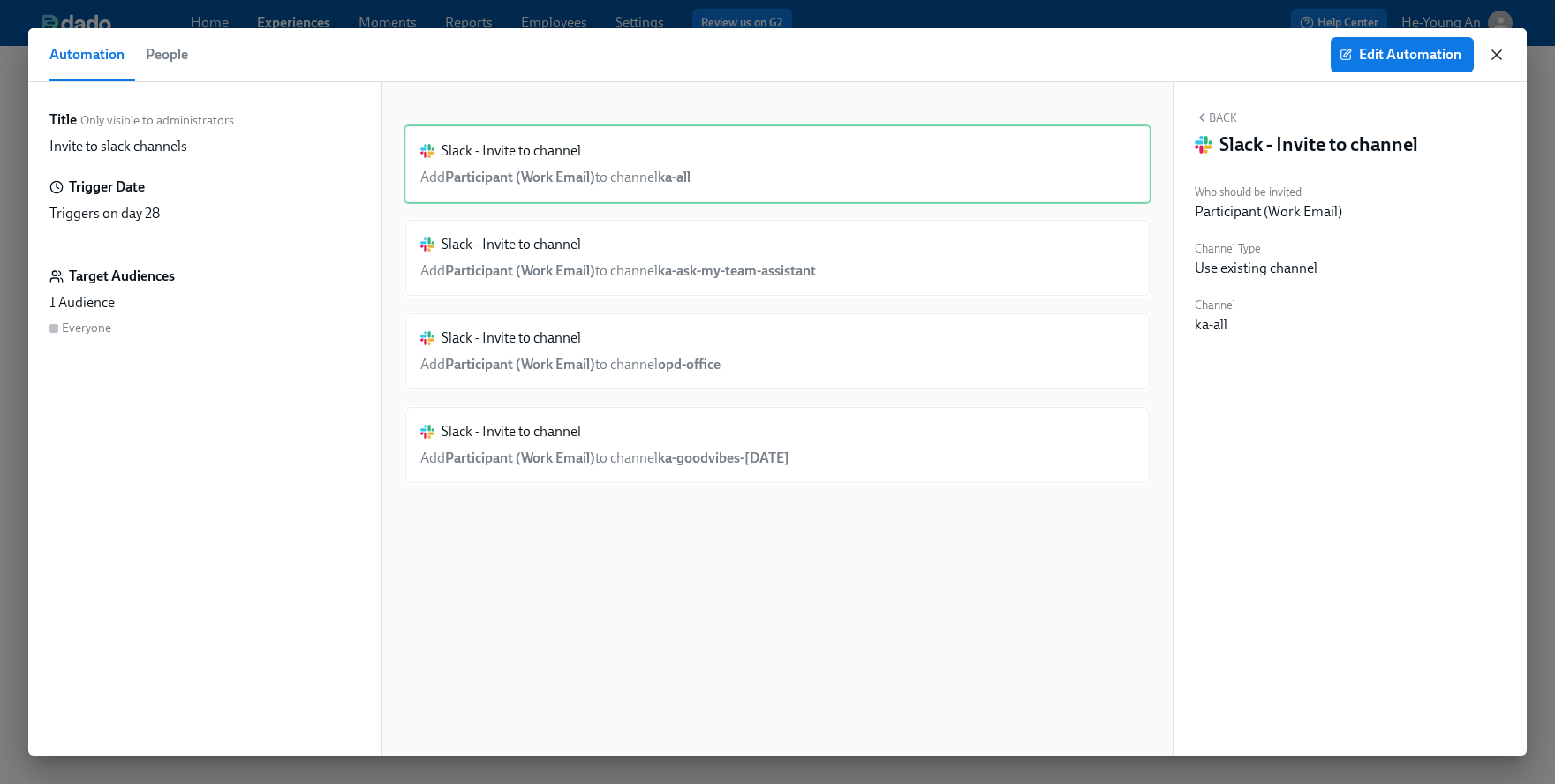 click 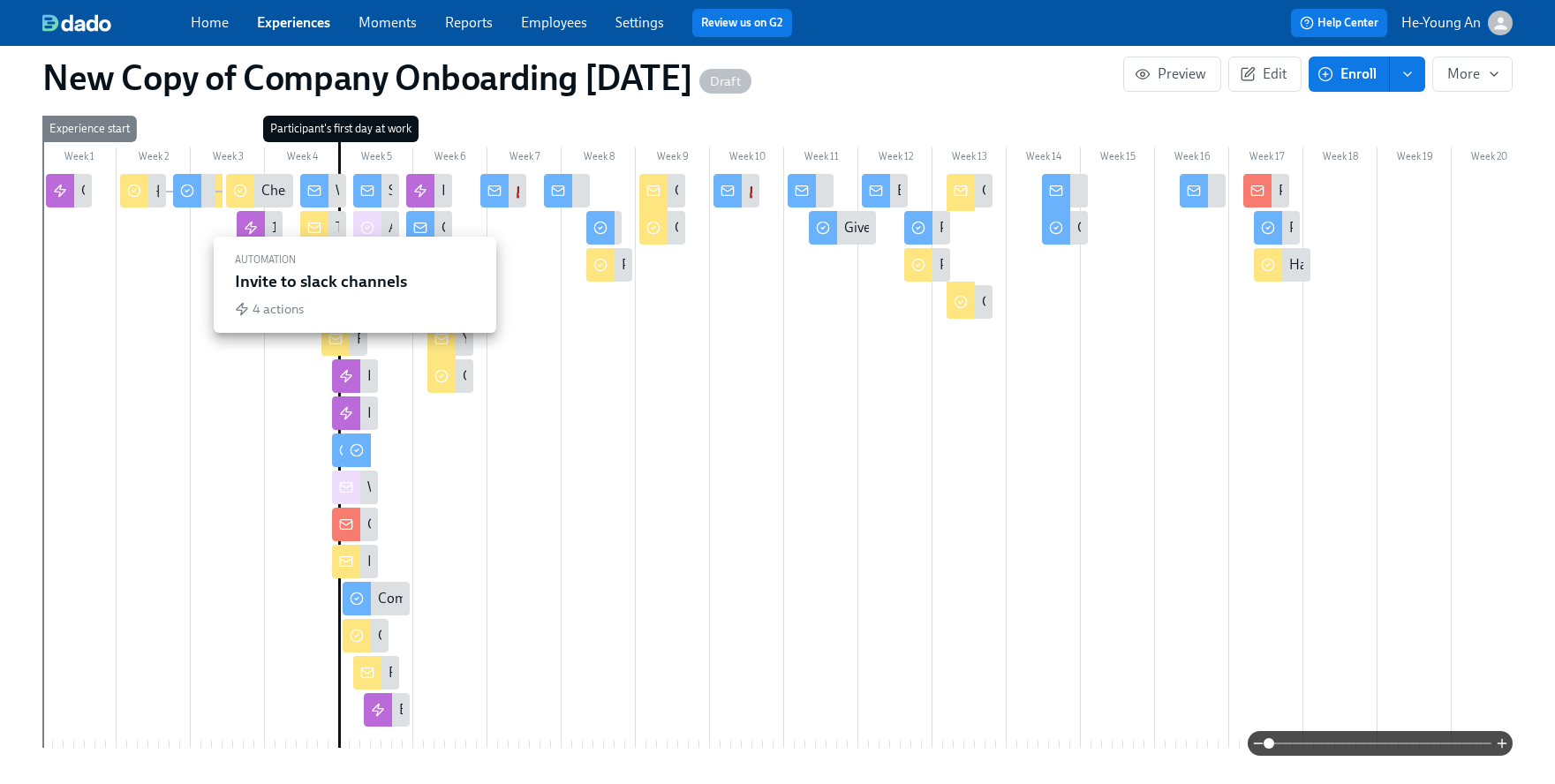 click at bounding box center (346, 376) 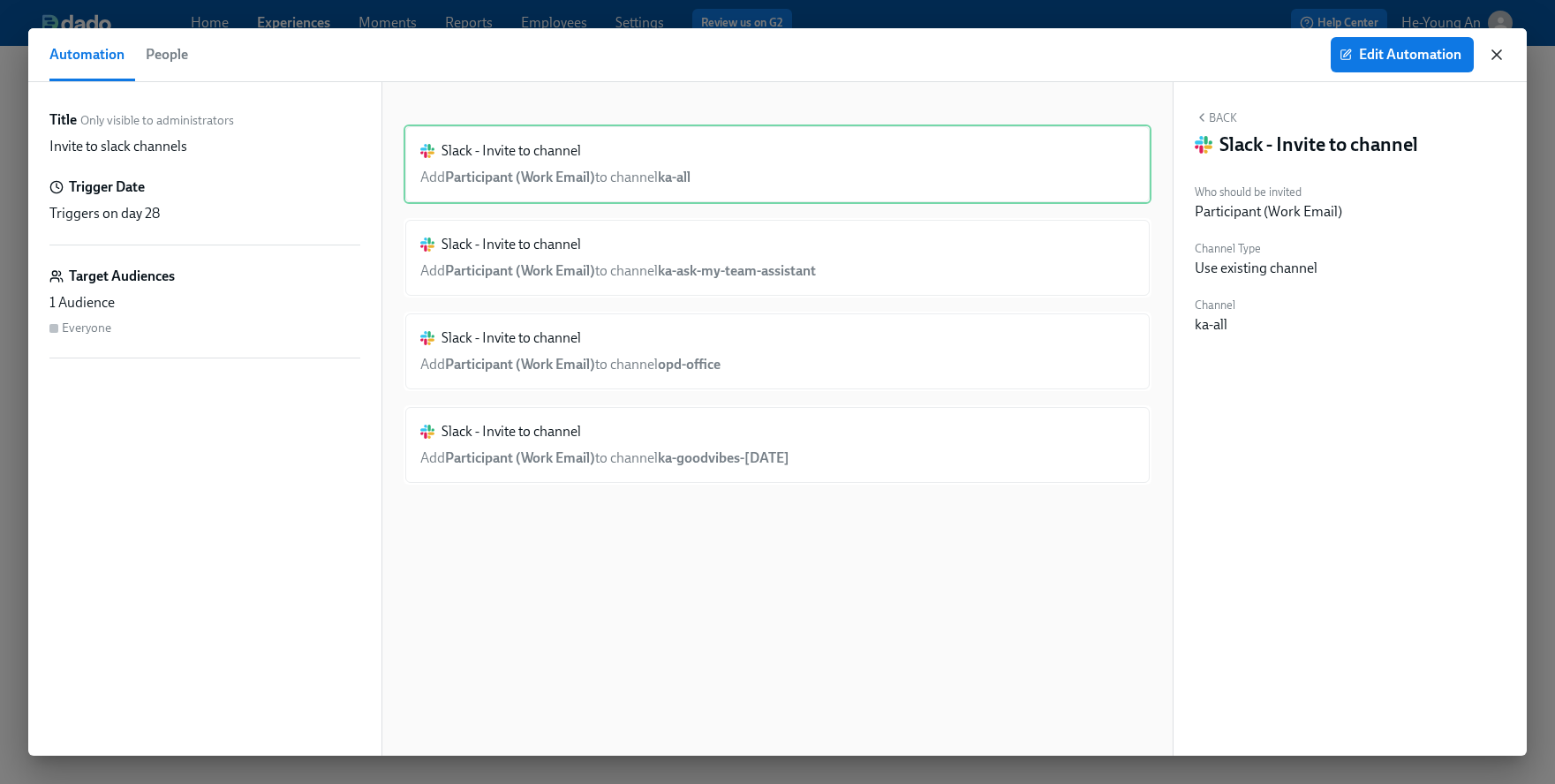 click 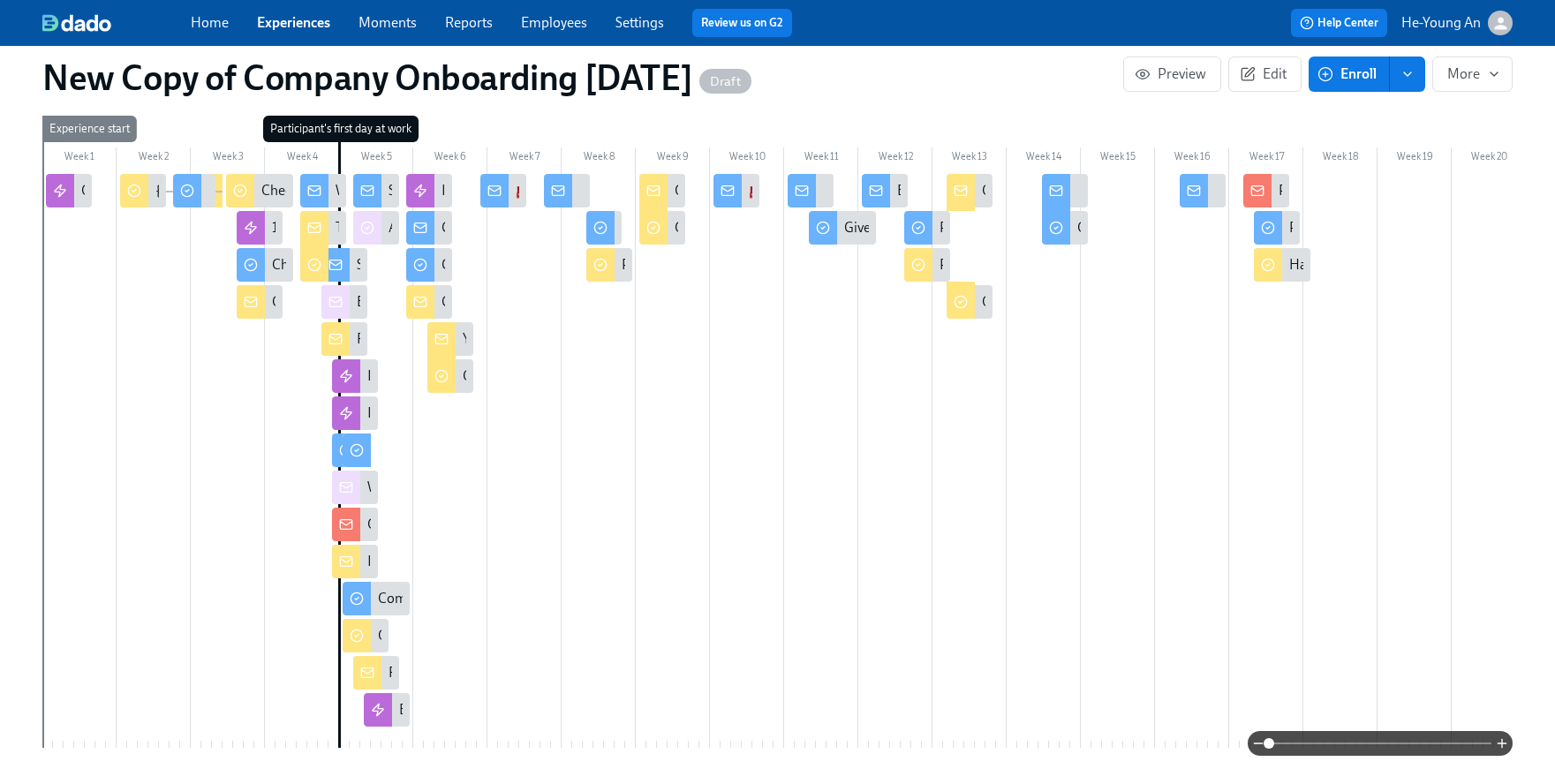 click at bounding box center (336, 302) 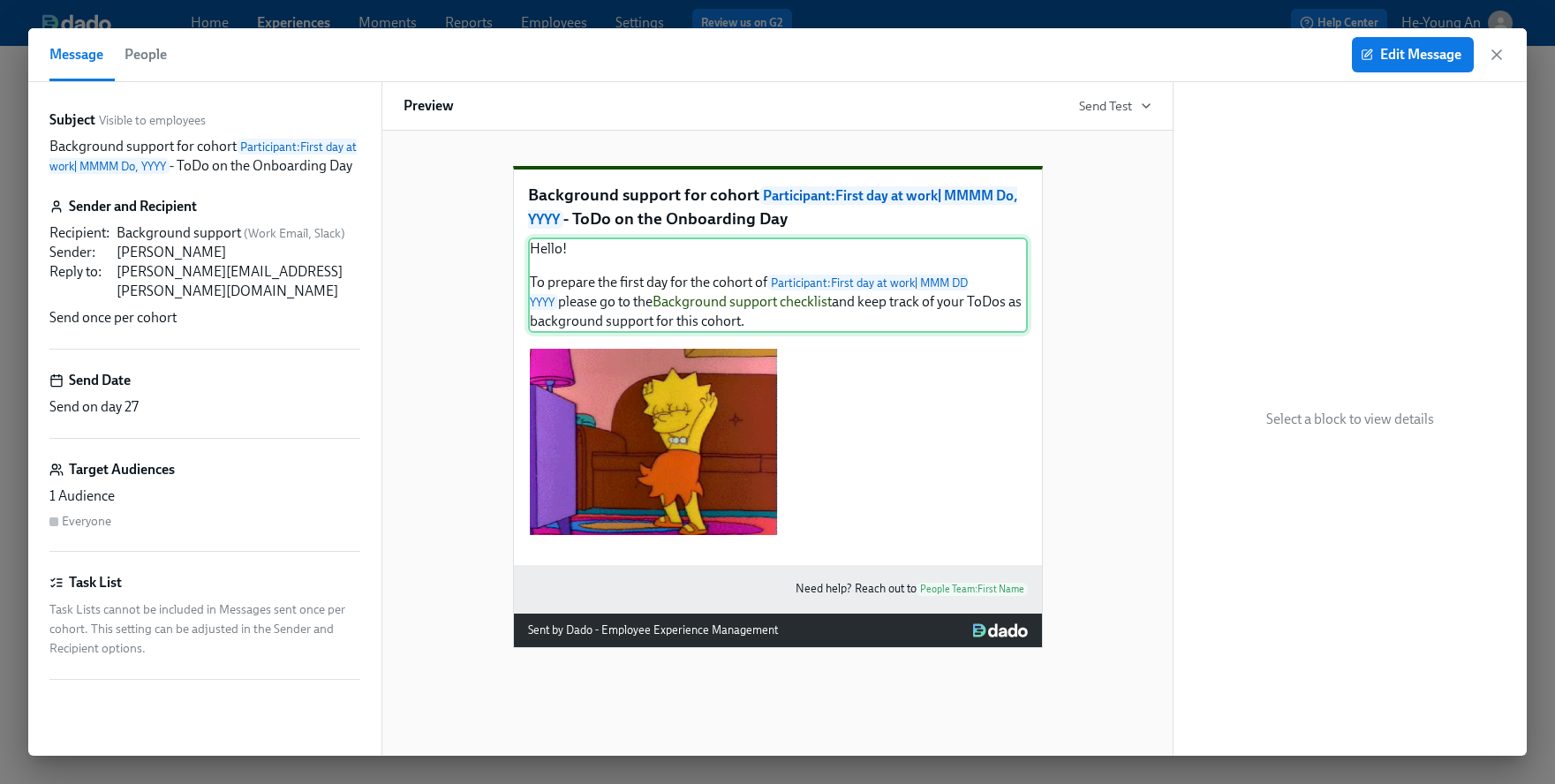 click on "Hello!
To prepare the first day for the cohort of  Participant :  First day at work  | MMM DD YYYY  please go to the  Background support checklist  and keep track of your ToDos as background support for this cohort." at bounding box center (778, 285) 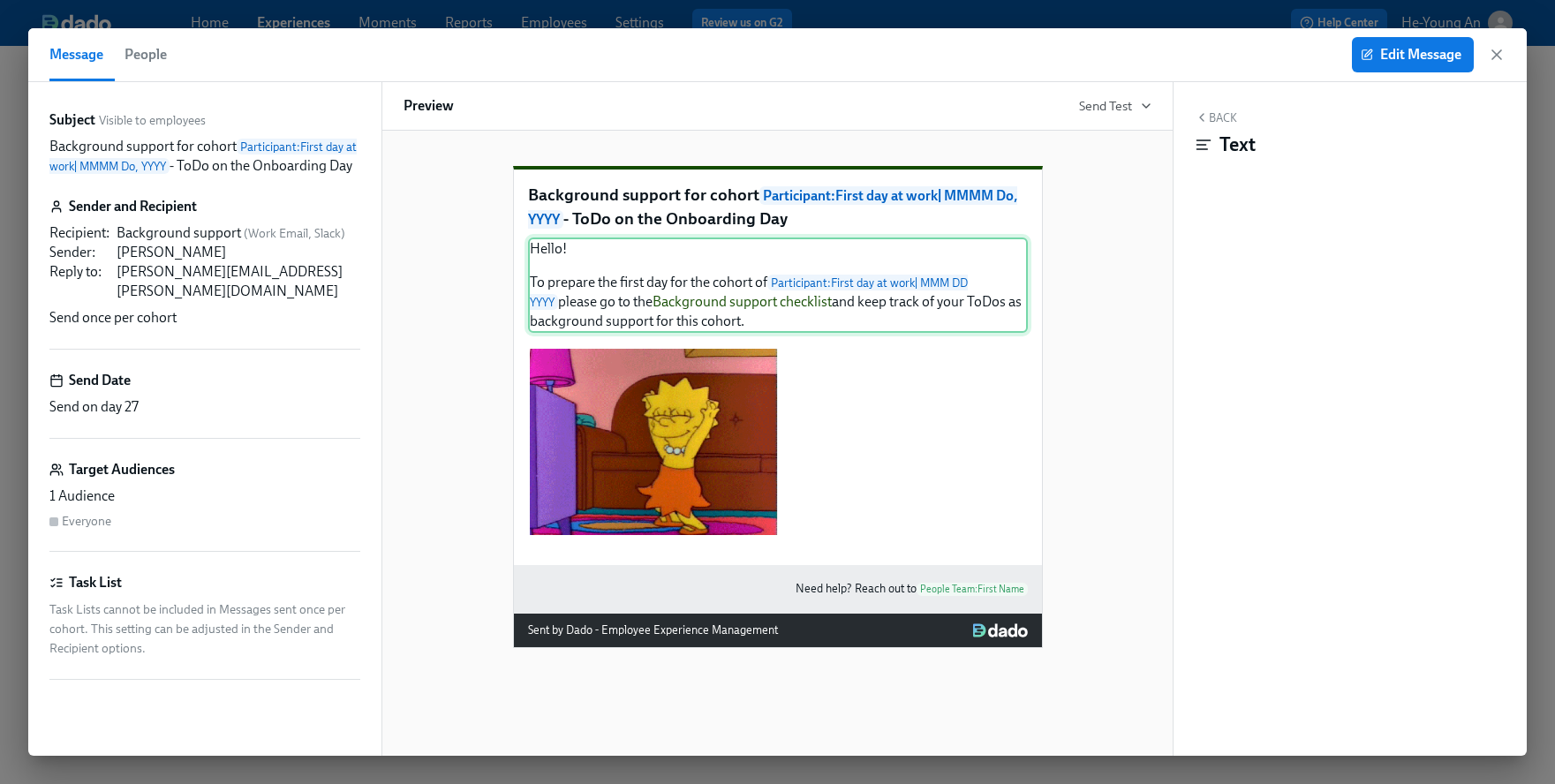 click on "Hello!
To prepare the first day for the cohort of  Participant :  First day at work  | MMM DD YYYY  please go to the  Background support checklist  and keep track of your ToDos as background support for this cohort." at bounding box center (778, 285) 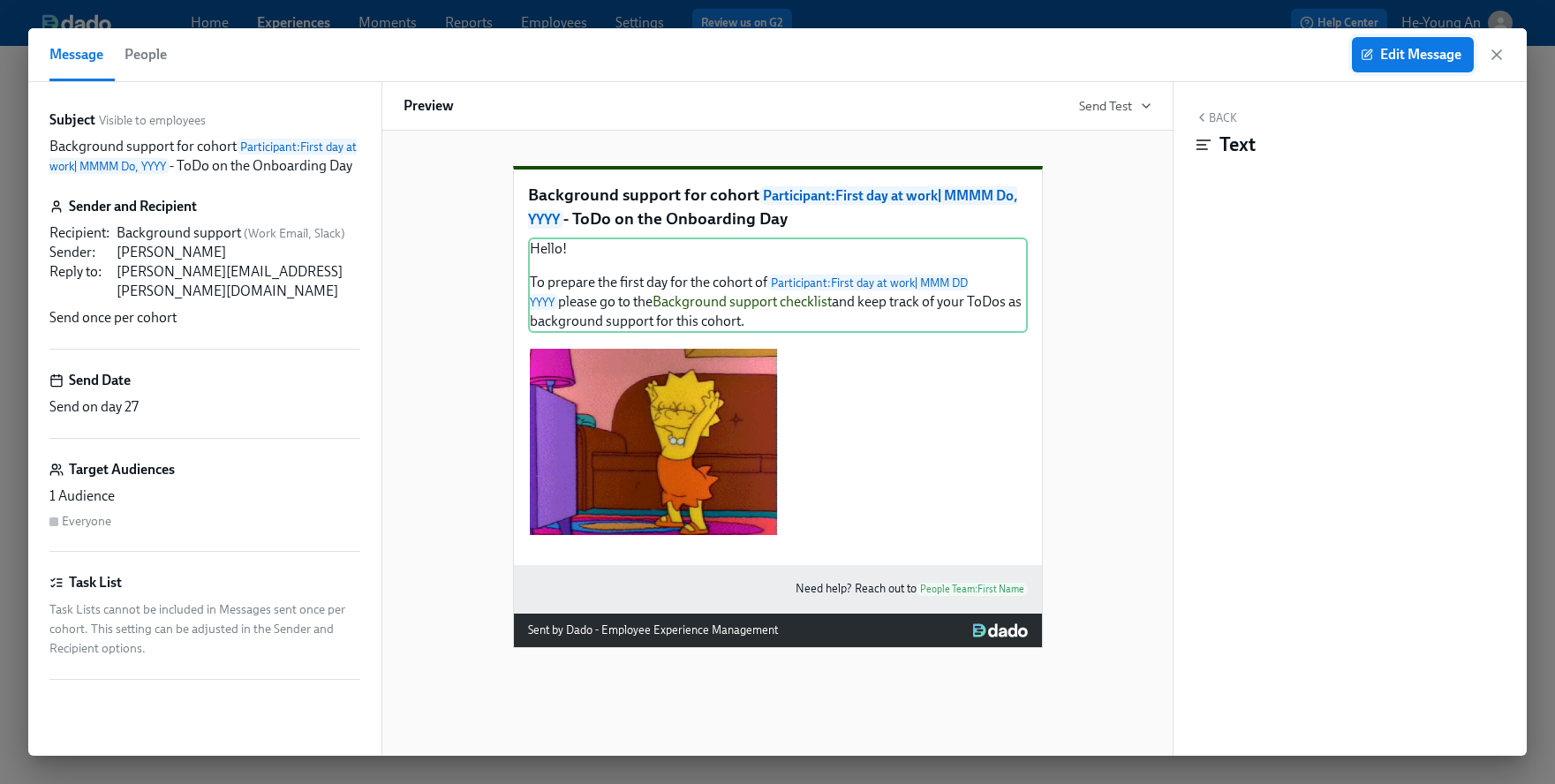 click on "Edit Message" at bounding box center (1413, 55) 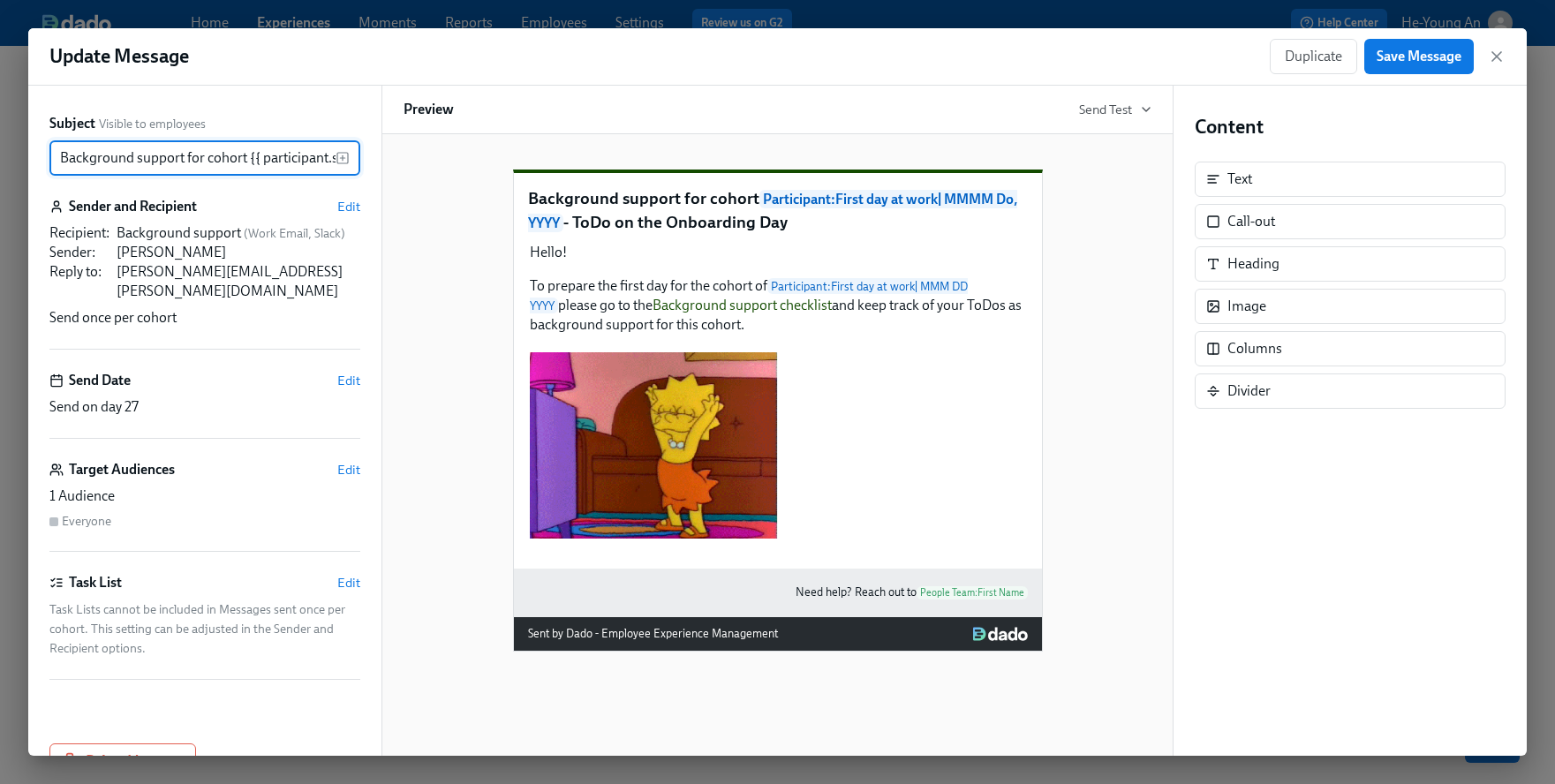 scroll, scrollTop: 0, scrollLeft: 0, axis: both 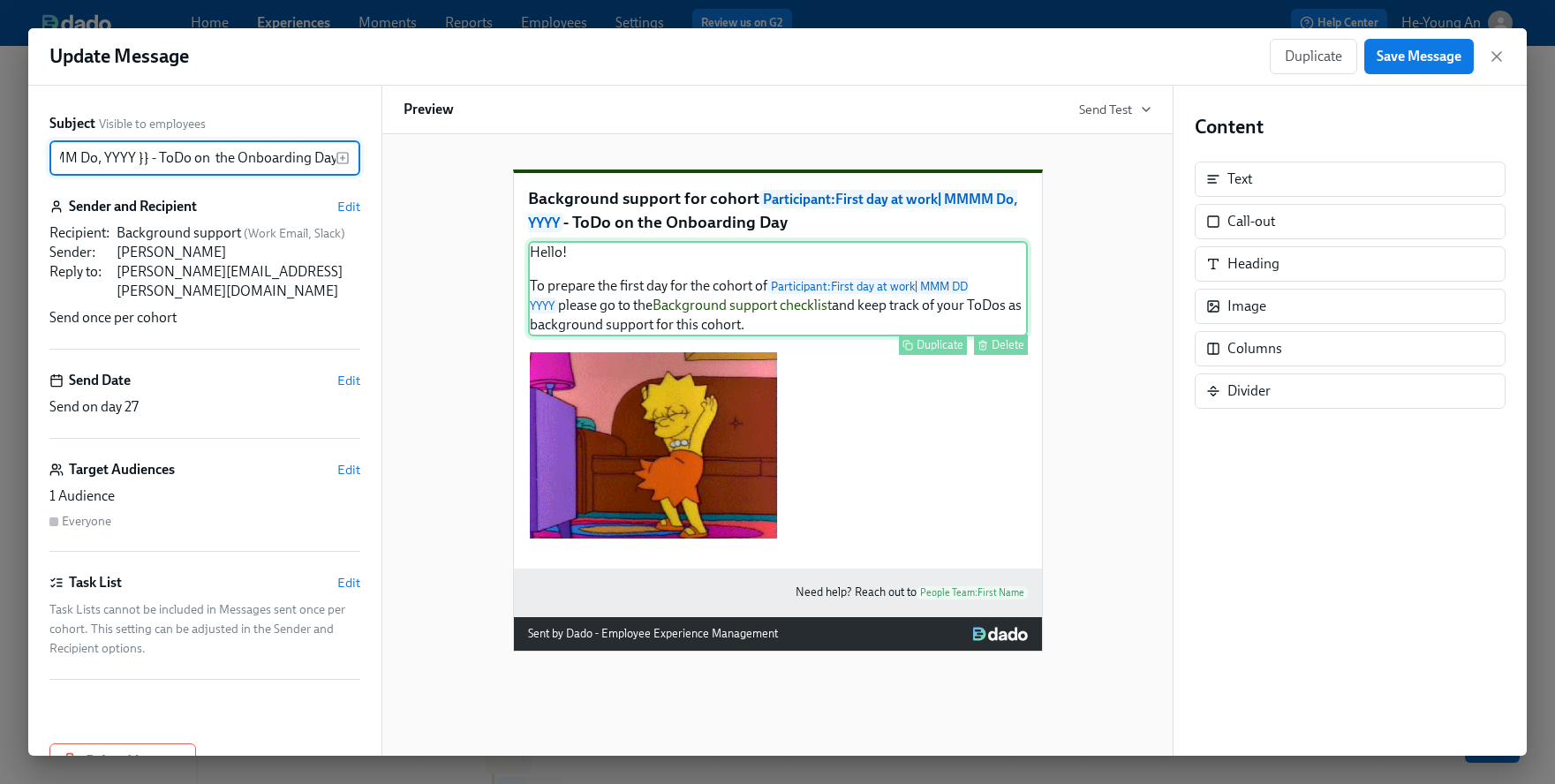 click on "Hello!
To prepare the first day for the cohort of  Participant :  First day at work  | MMM DD YYYY  please go to the  Background support checklist  and keep track of your ToDos as background support for this cohort.   Duplicate   Delete" at bounding box center (778, 289) 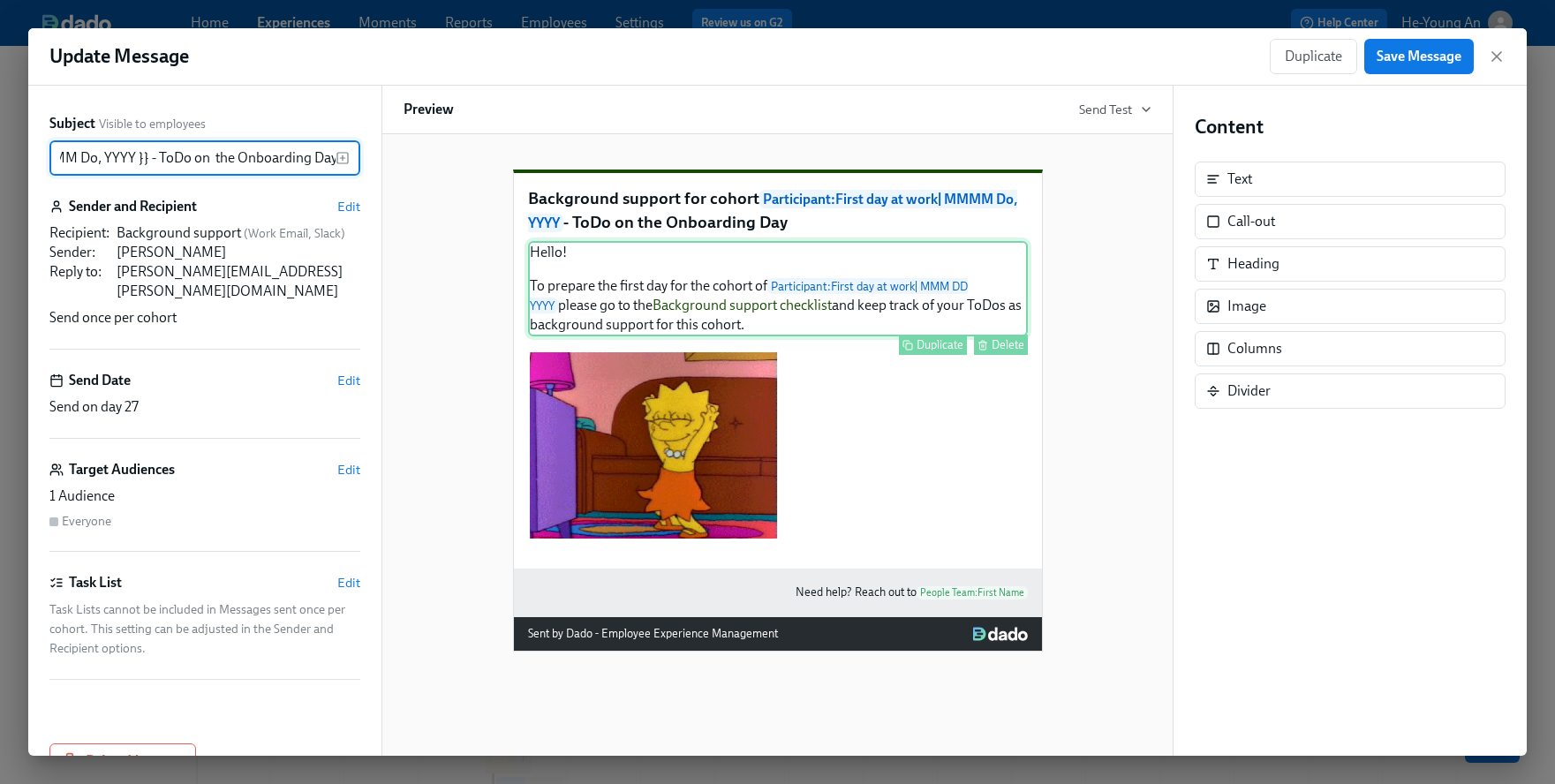 scroll, scrollTop: 0, scrollLeft: 0, axis: both 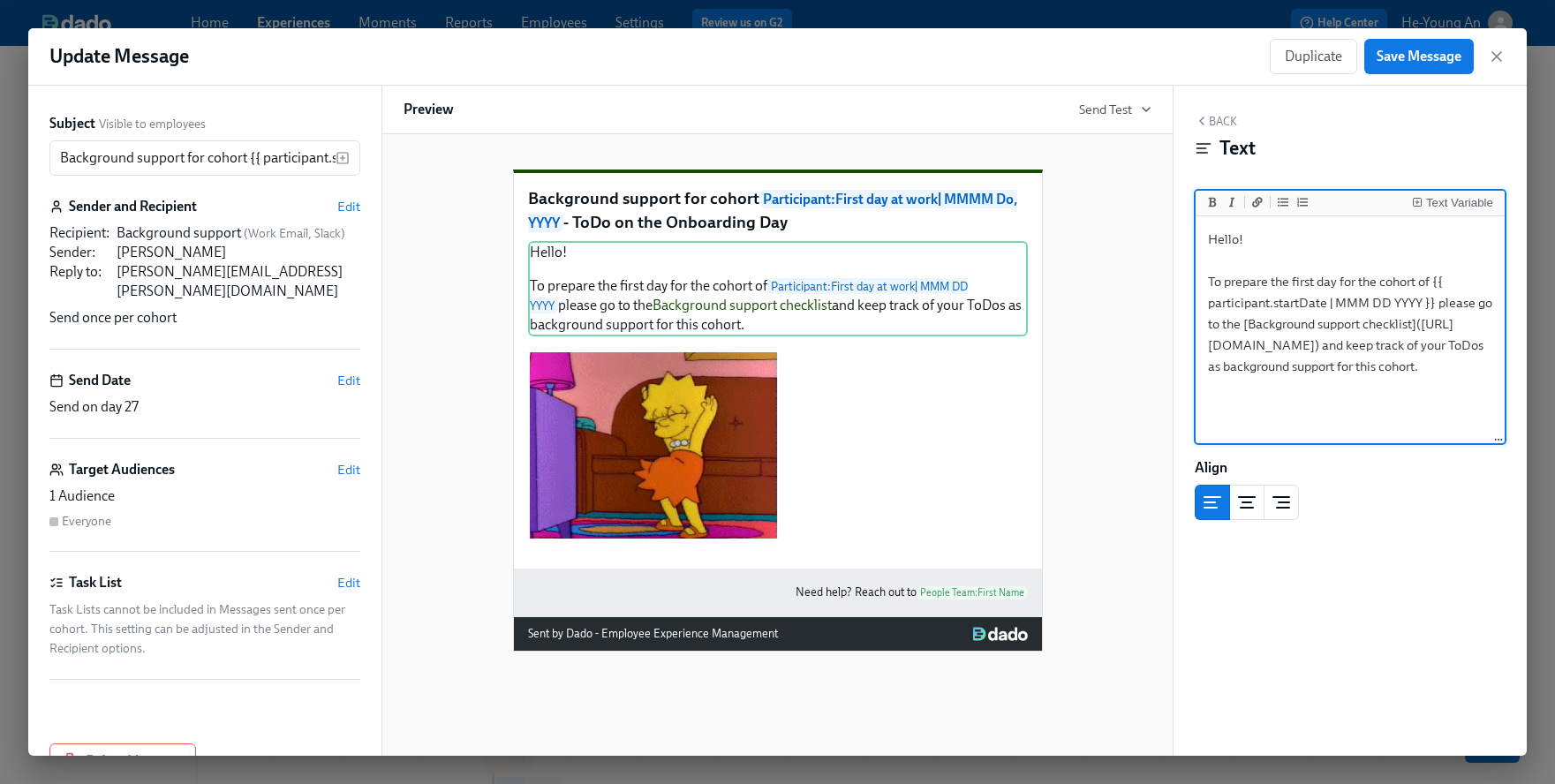 drag, startPoint x: 1212, startPoint y: 351, endPoint x: 1392, endPoint y: 390, distance: 184.17655 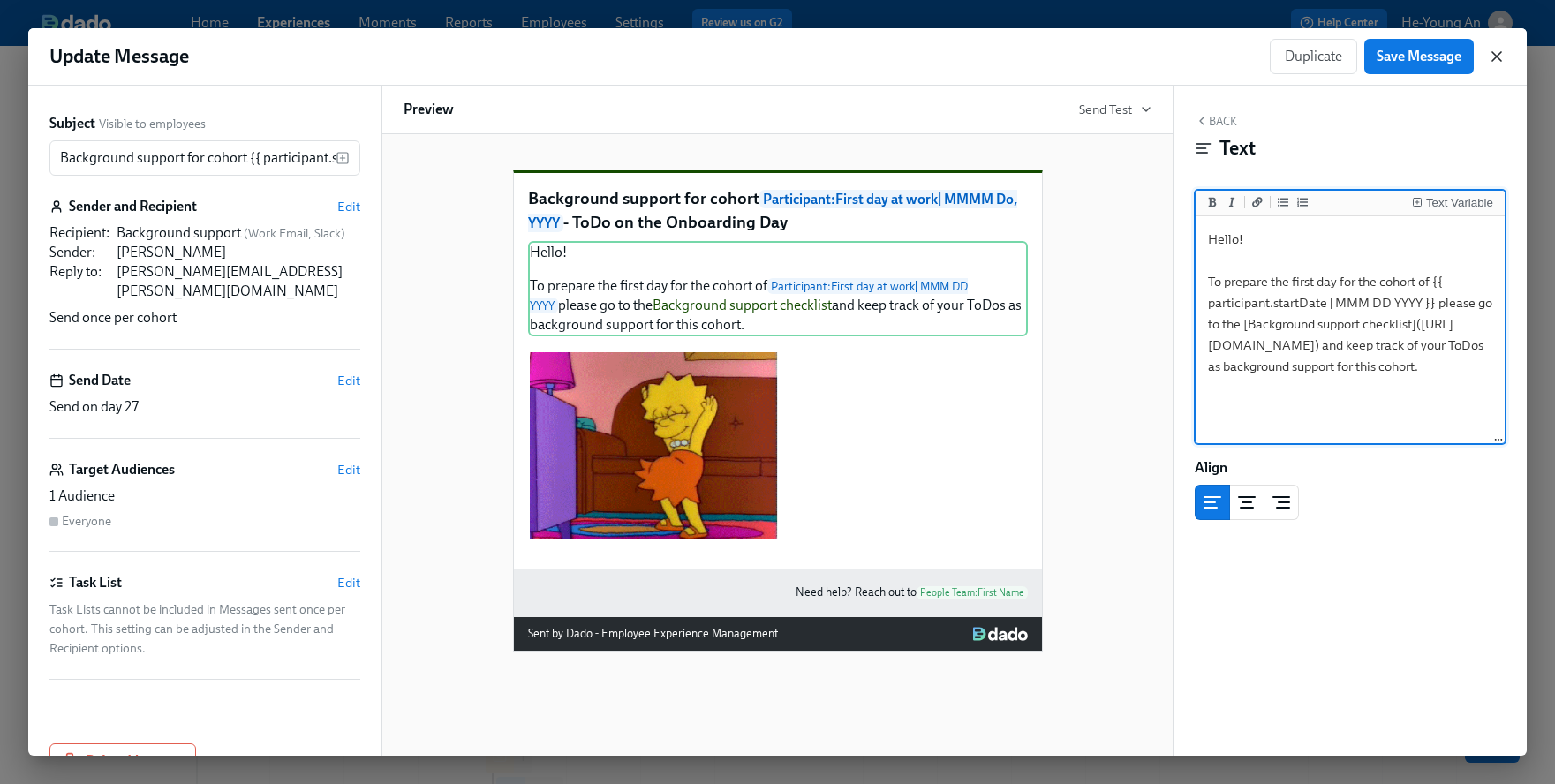 click 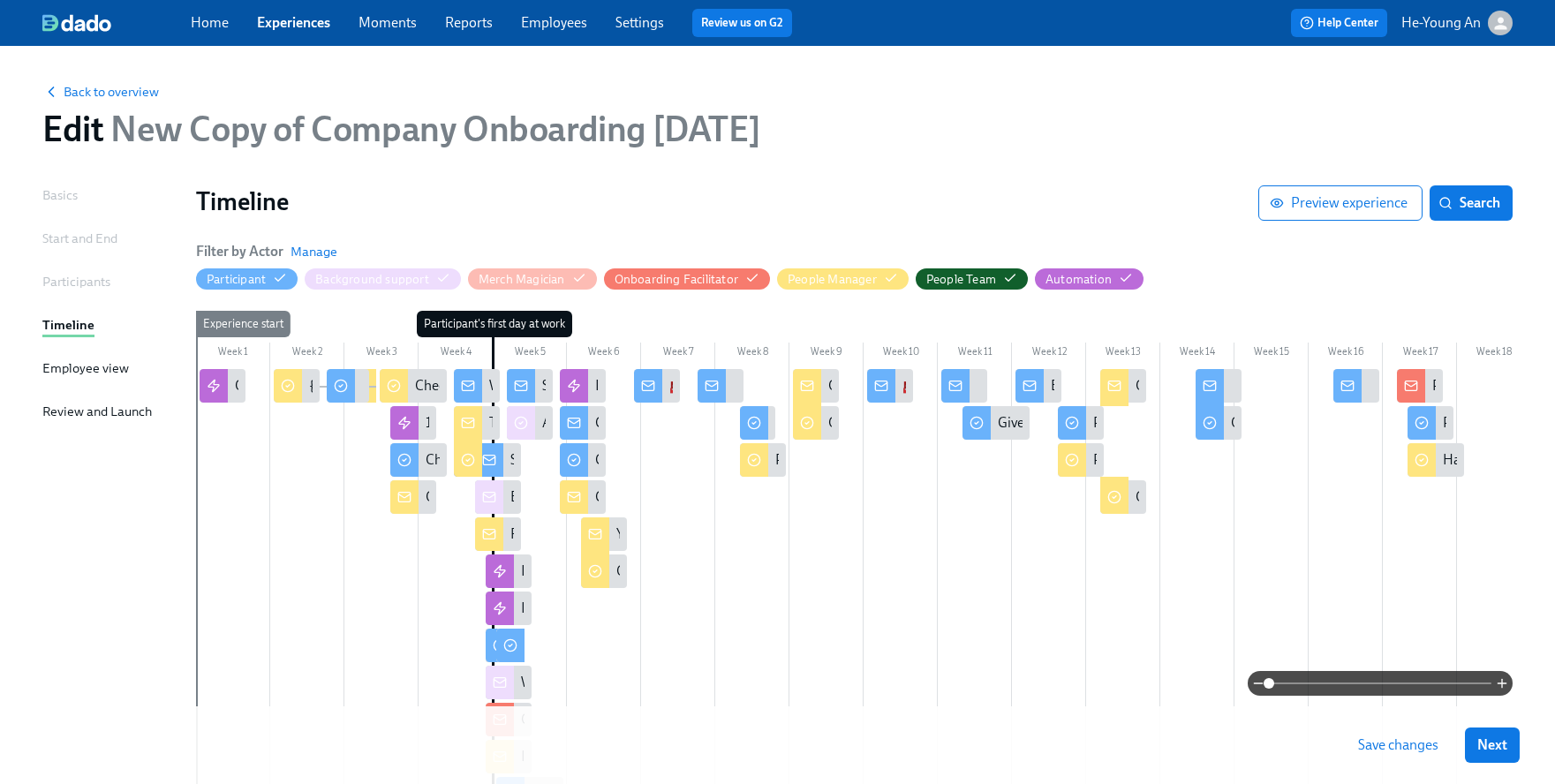 click 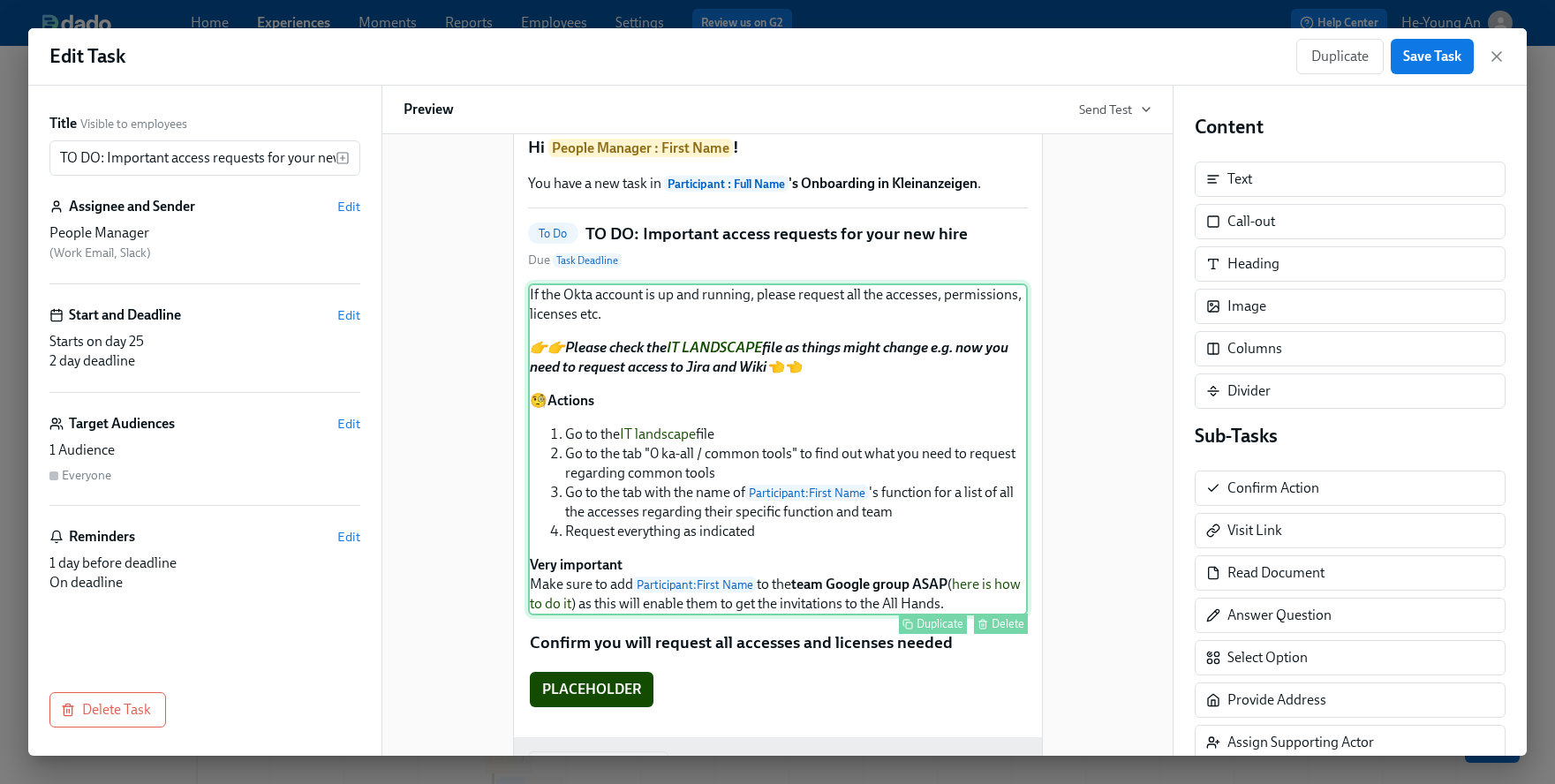 scroll, scrollTop: 0, scrollLeft: 0, axis: both 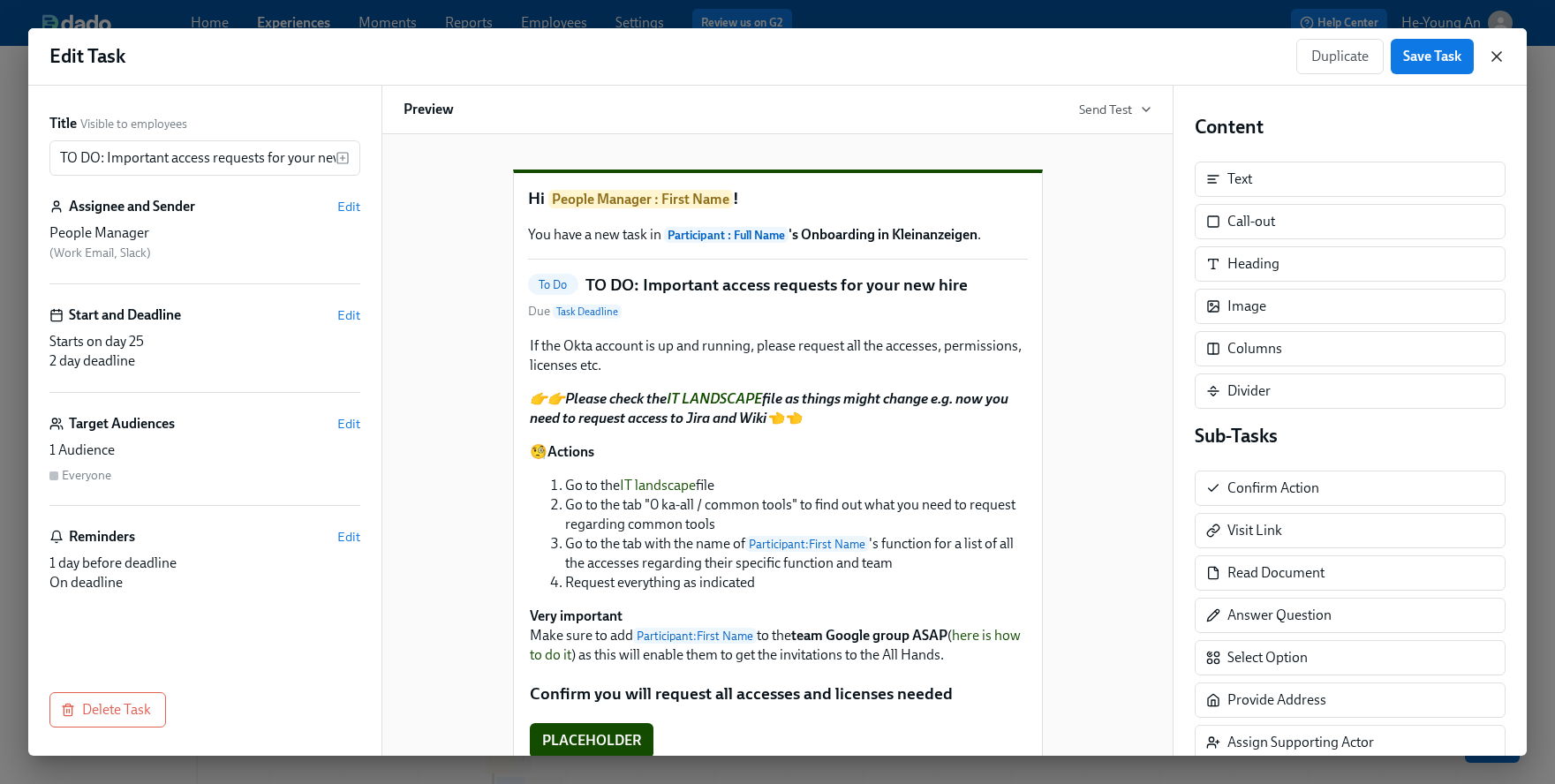 click 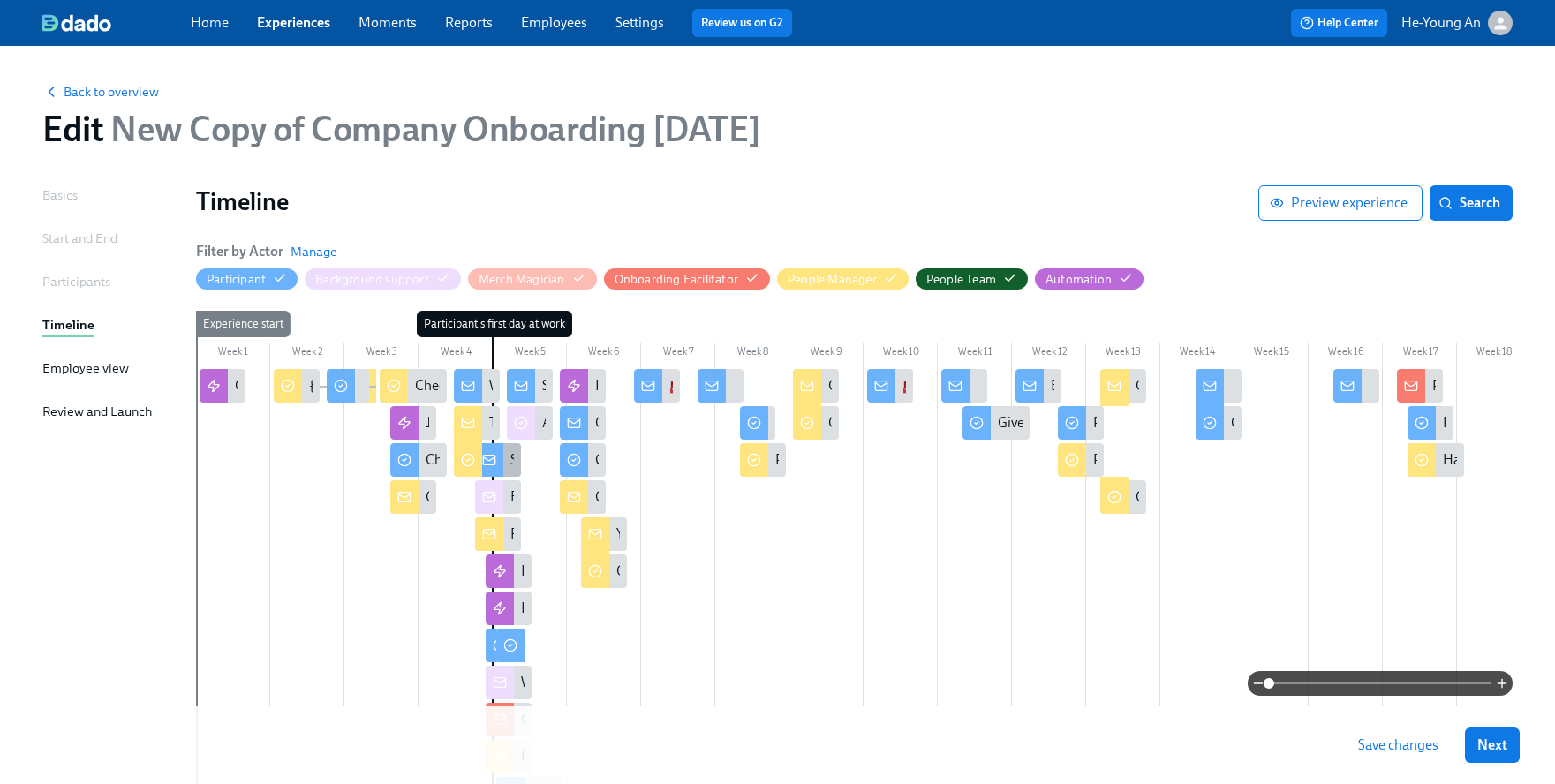 click at bounding box center [489, 460] 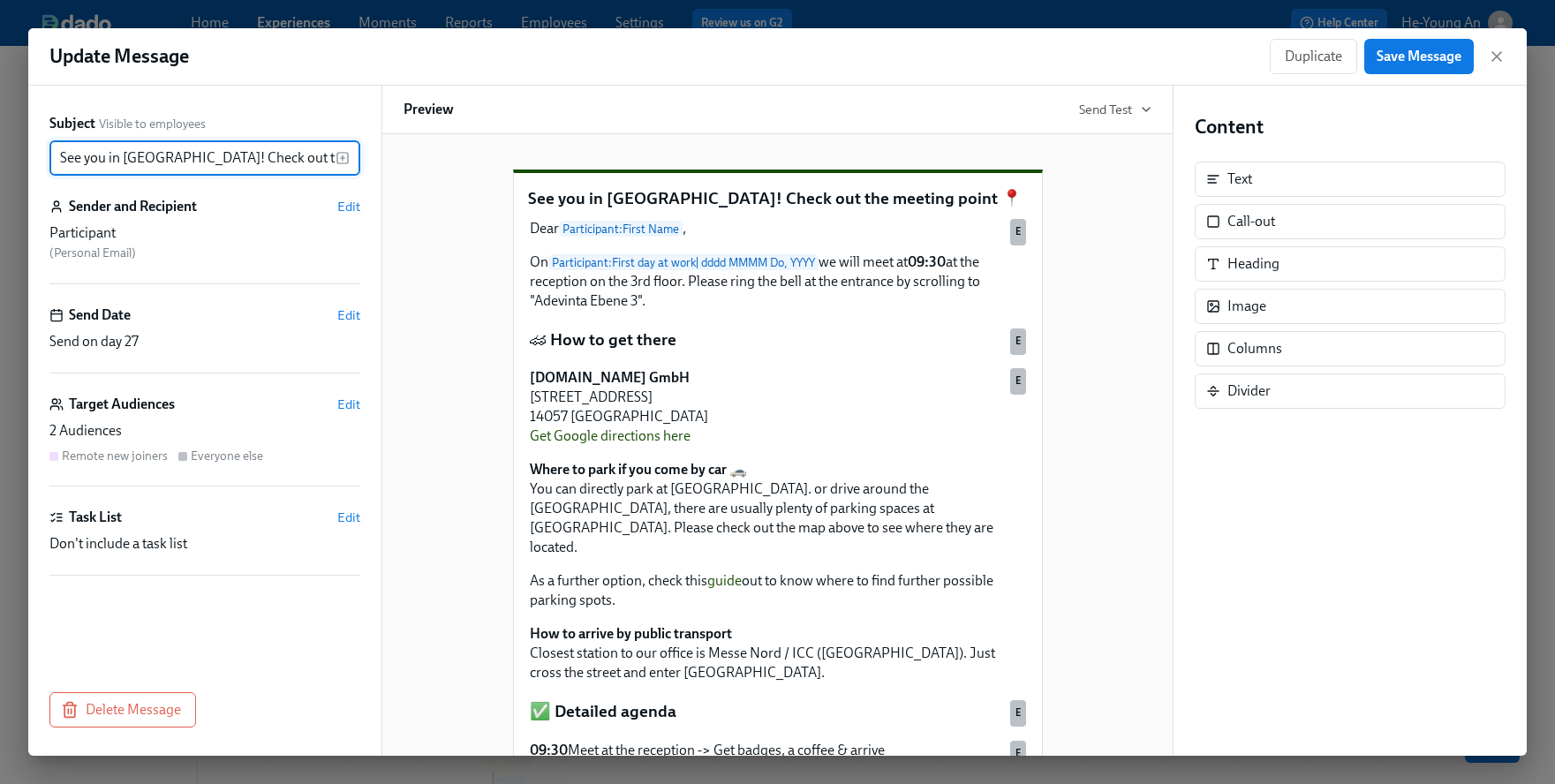 scroll, scrollTop: 0, scrollLeft: 75, axis: horizontal 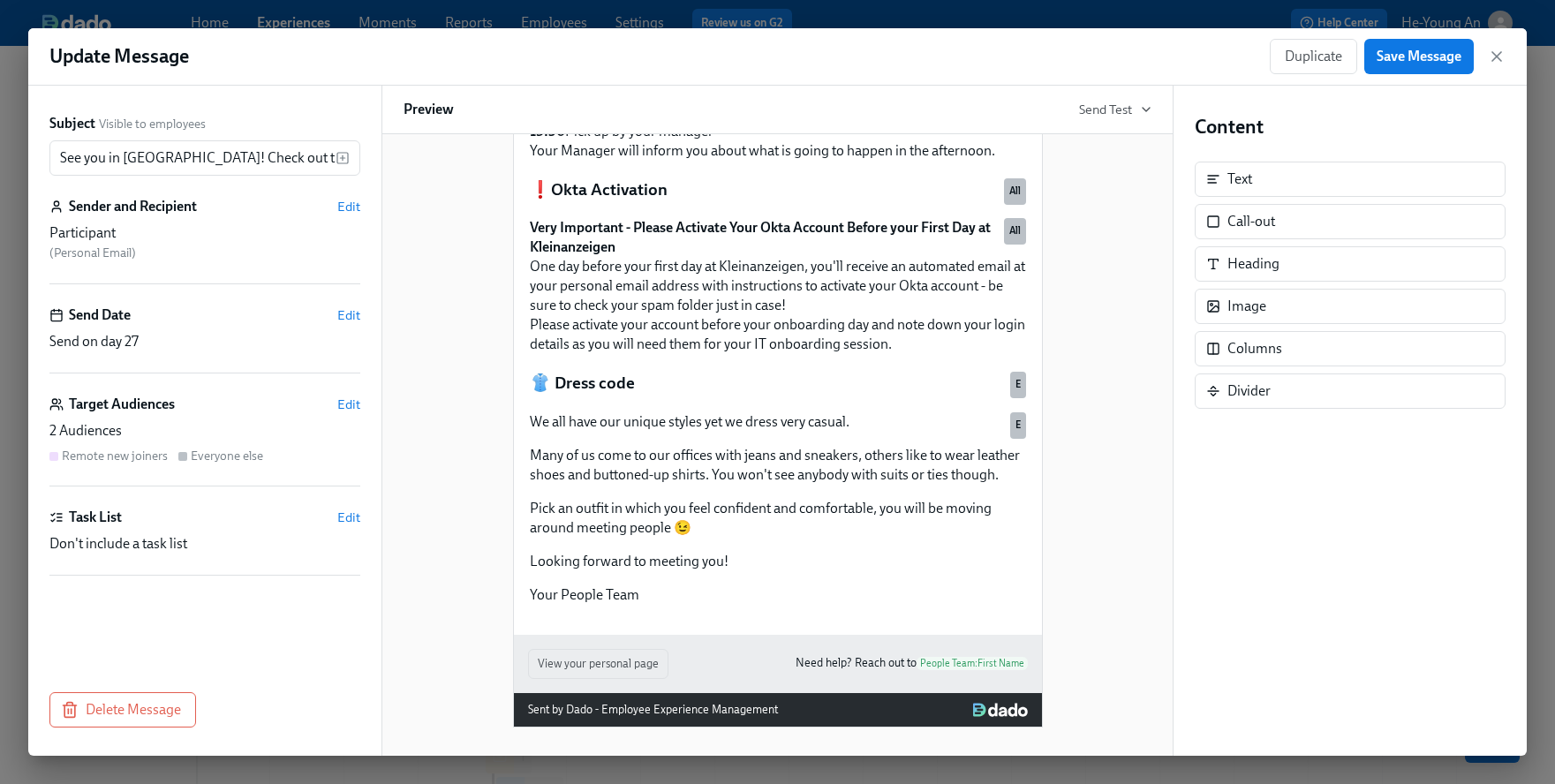 click on "Duplicate Save Message" at bounding box center (1387, 57) 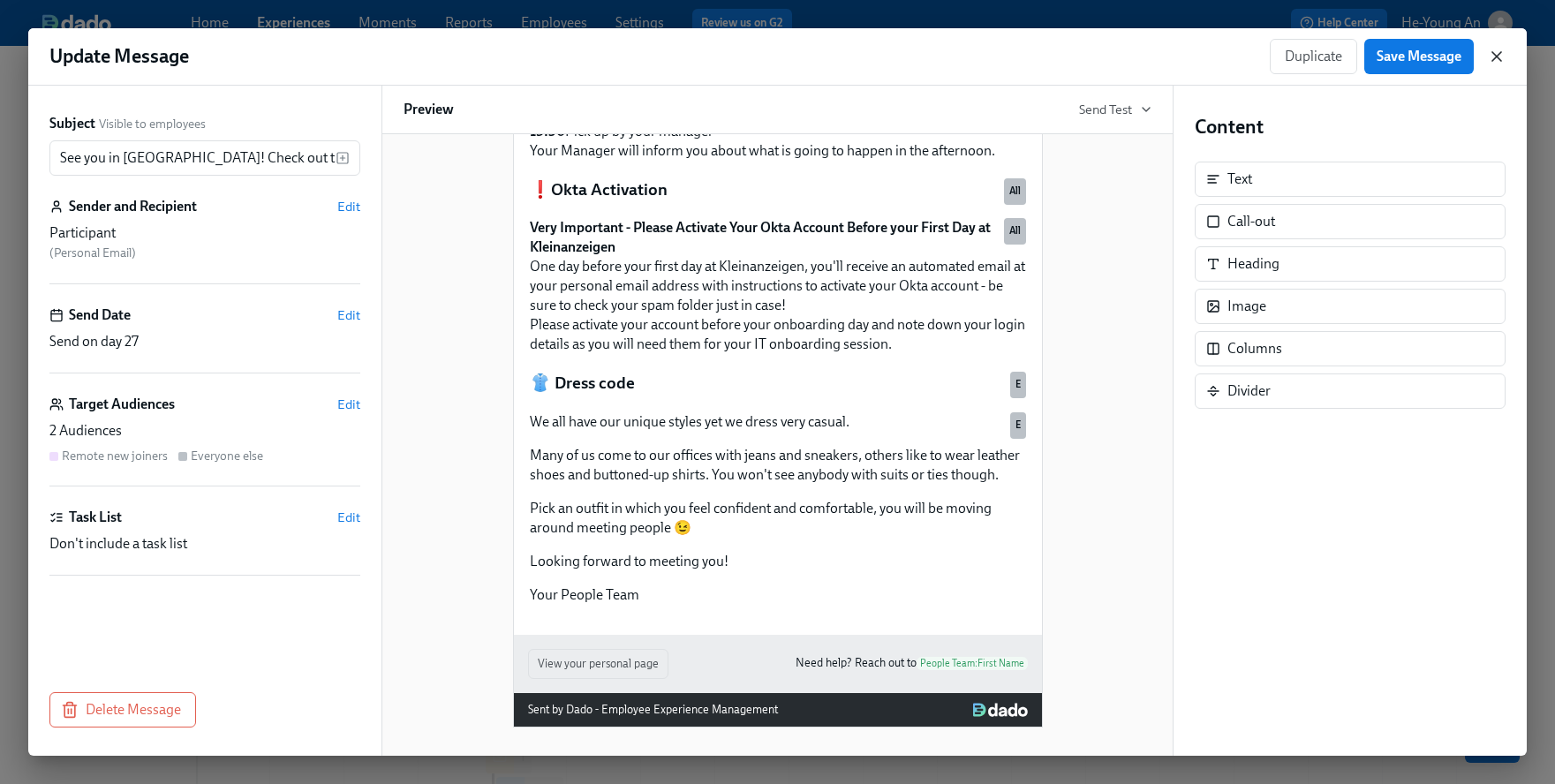 click 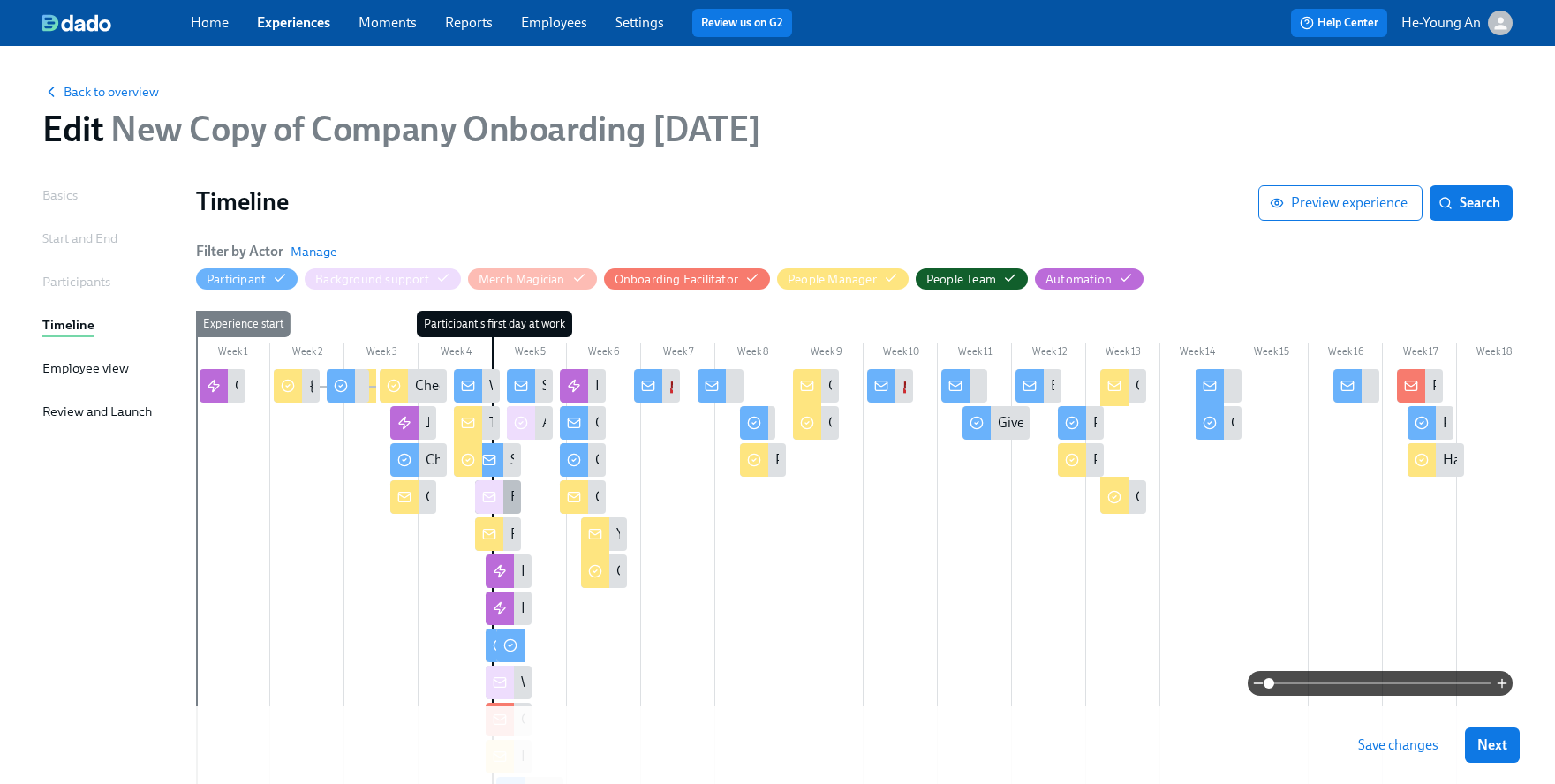 click 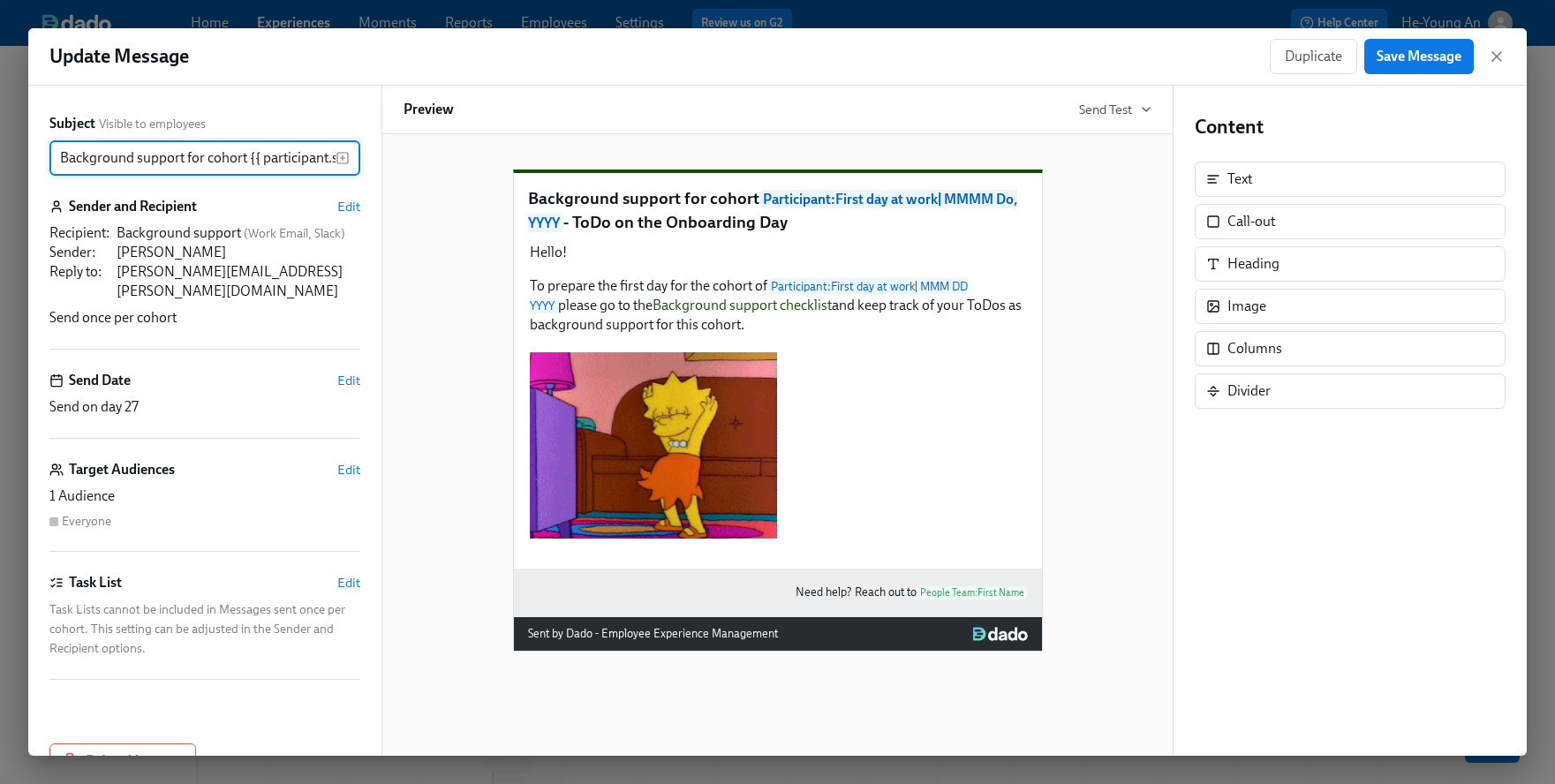 scroll, scrollTop: 0, scrollLeft: 368, axis: horizontal 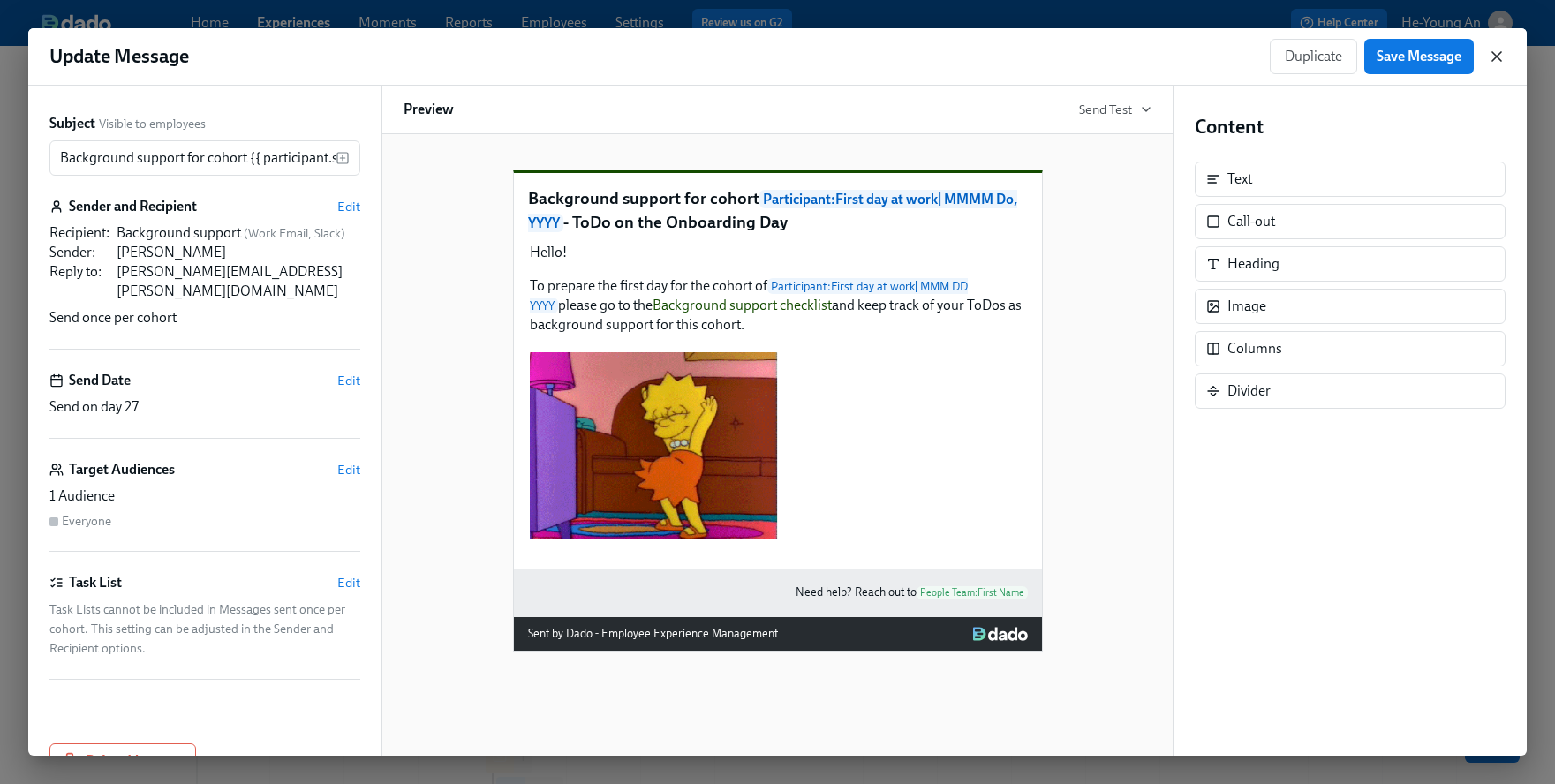 click 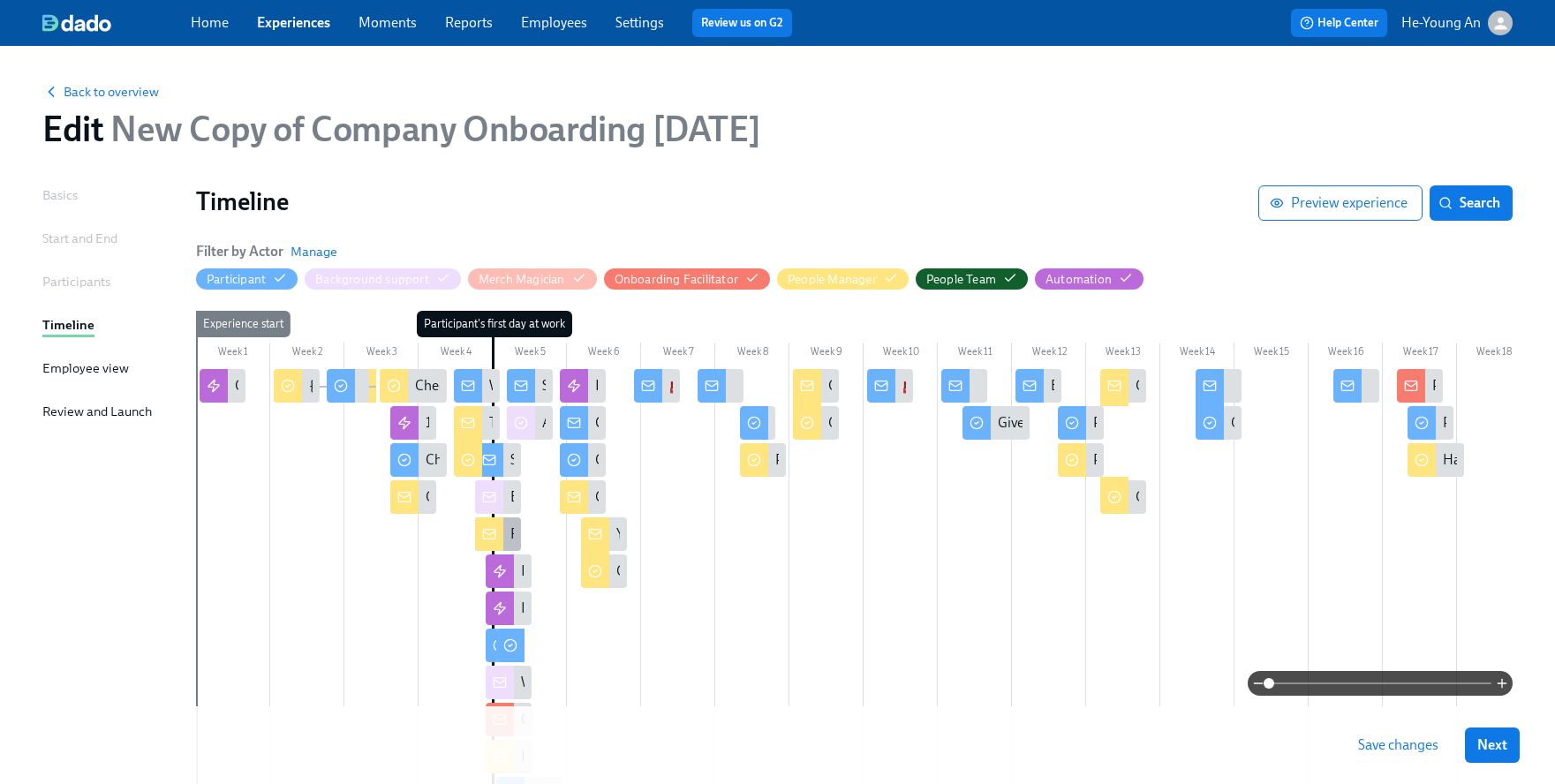 click at bounding box center (489, 534) 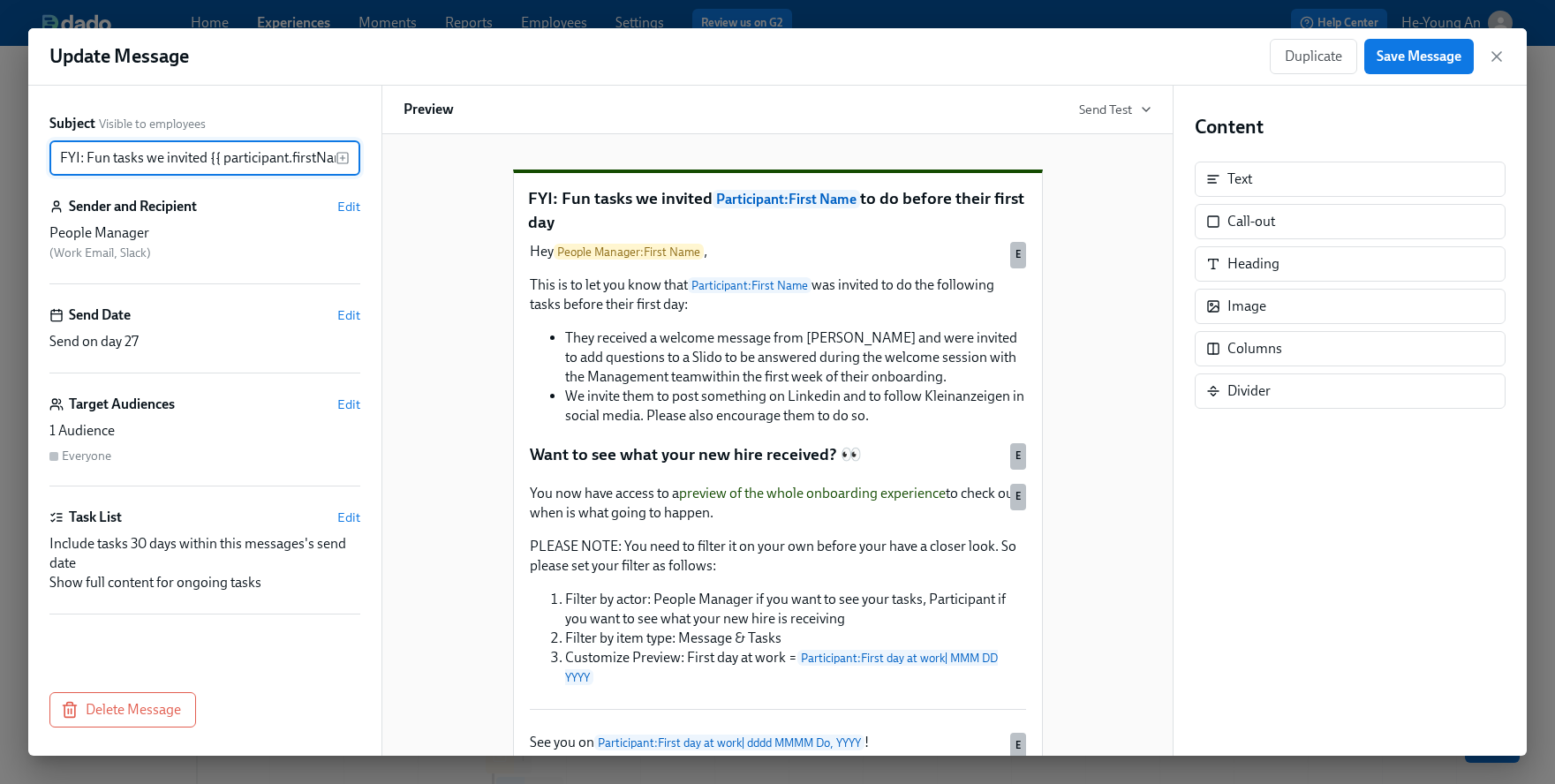 scroll, scrollTop: 0, scrollLeft: 191, axis: horizontal 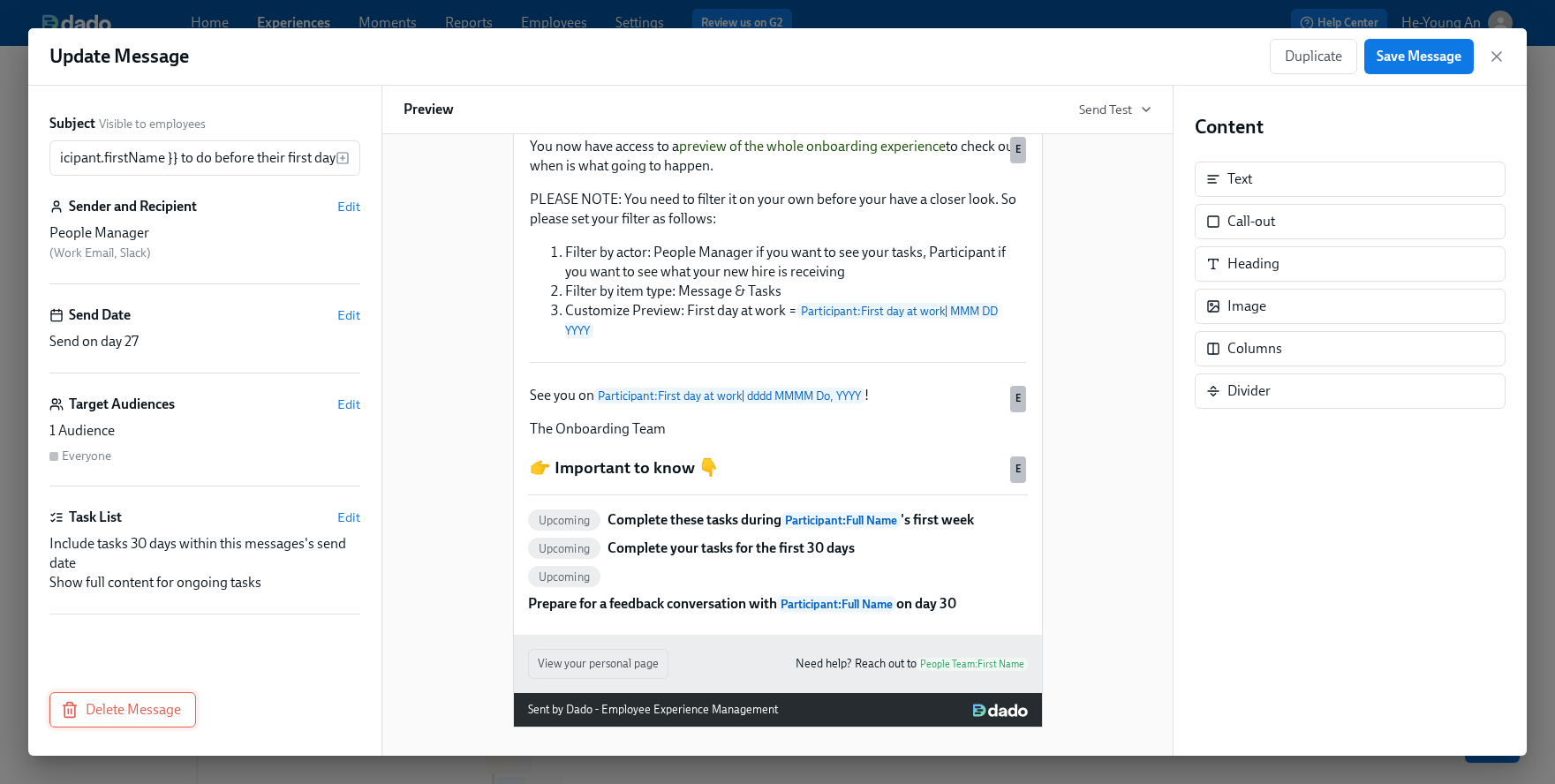 click on "Delete Message" at bounding box center [123, 710] 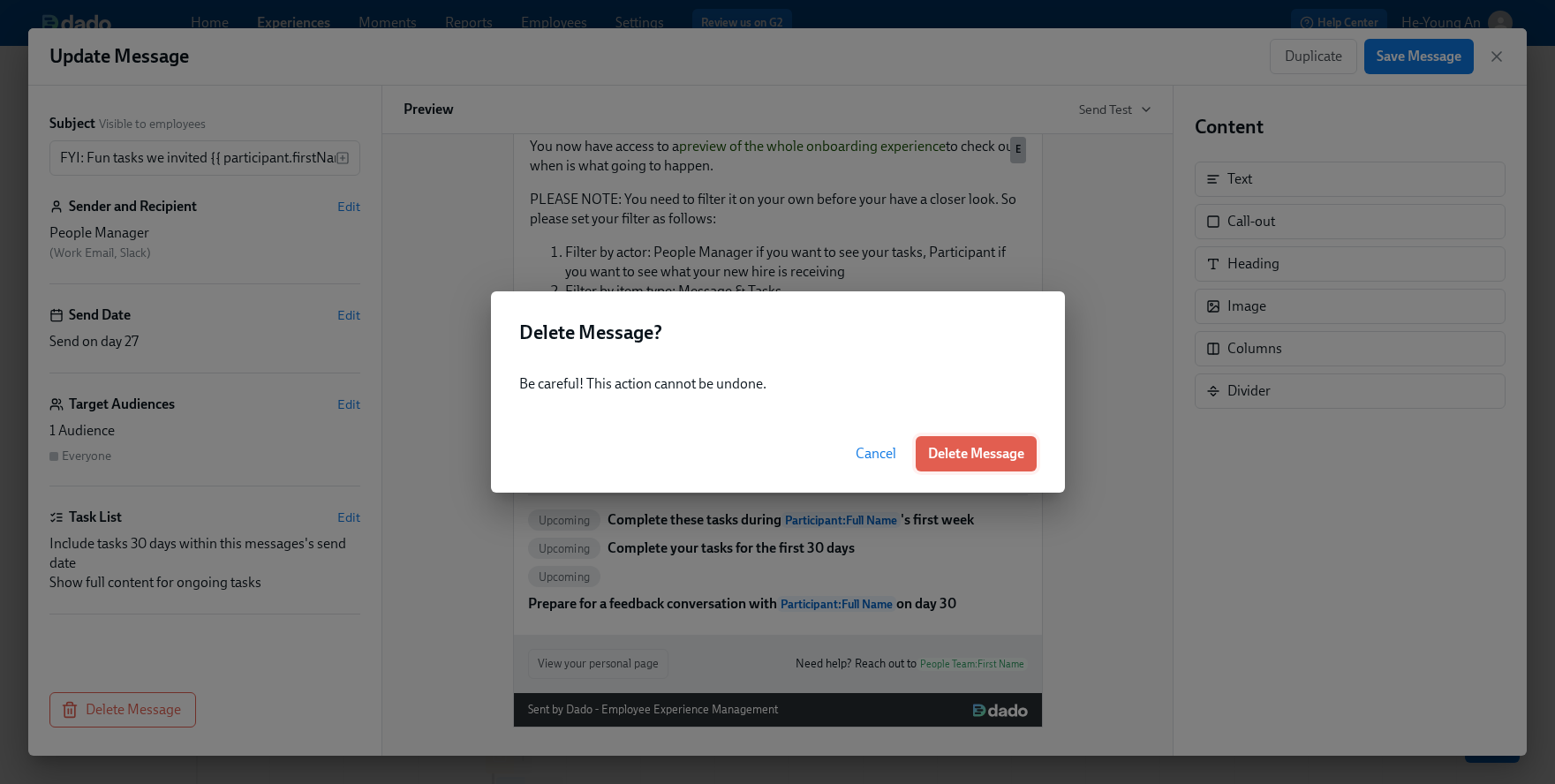 click on "Delete Message" at bounding box center [976, 454] 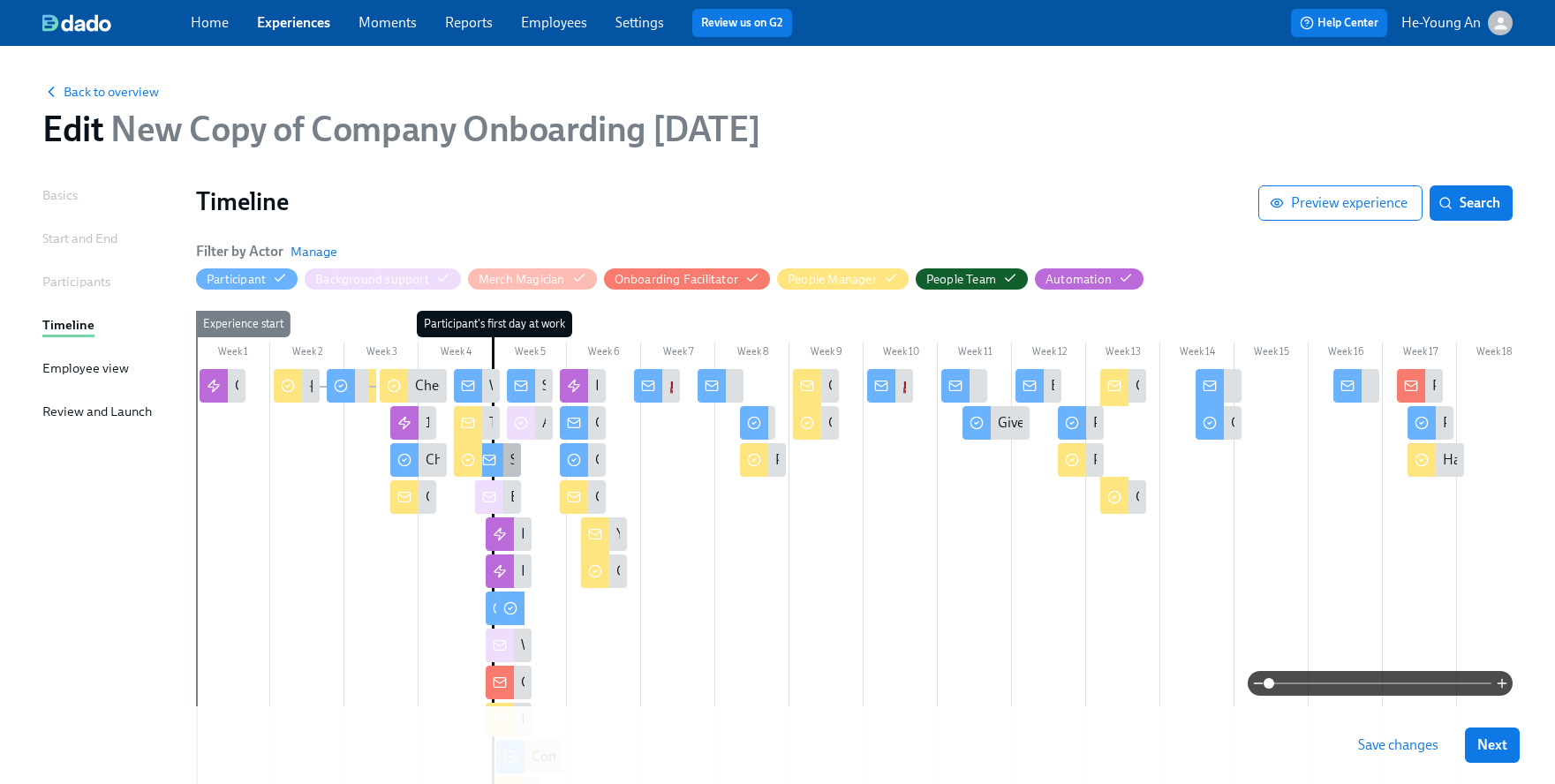 click at bounding box center (489, 460) 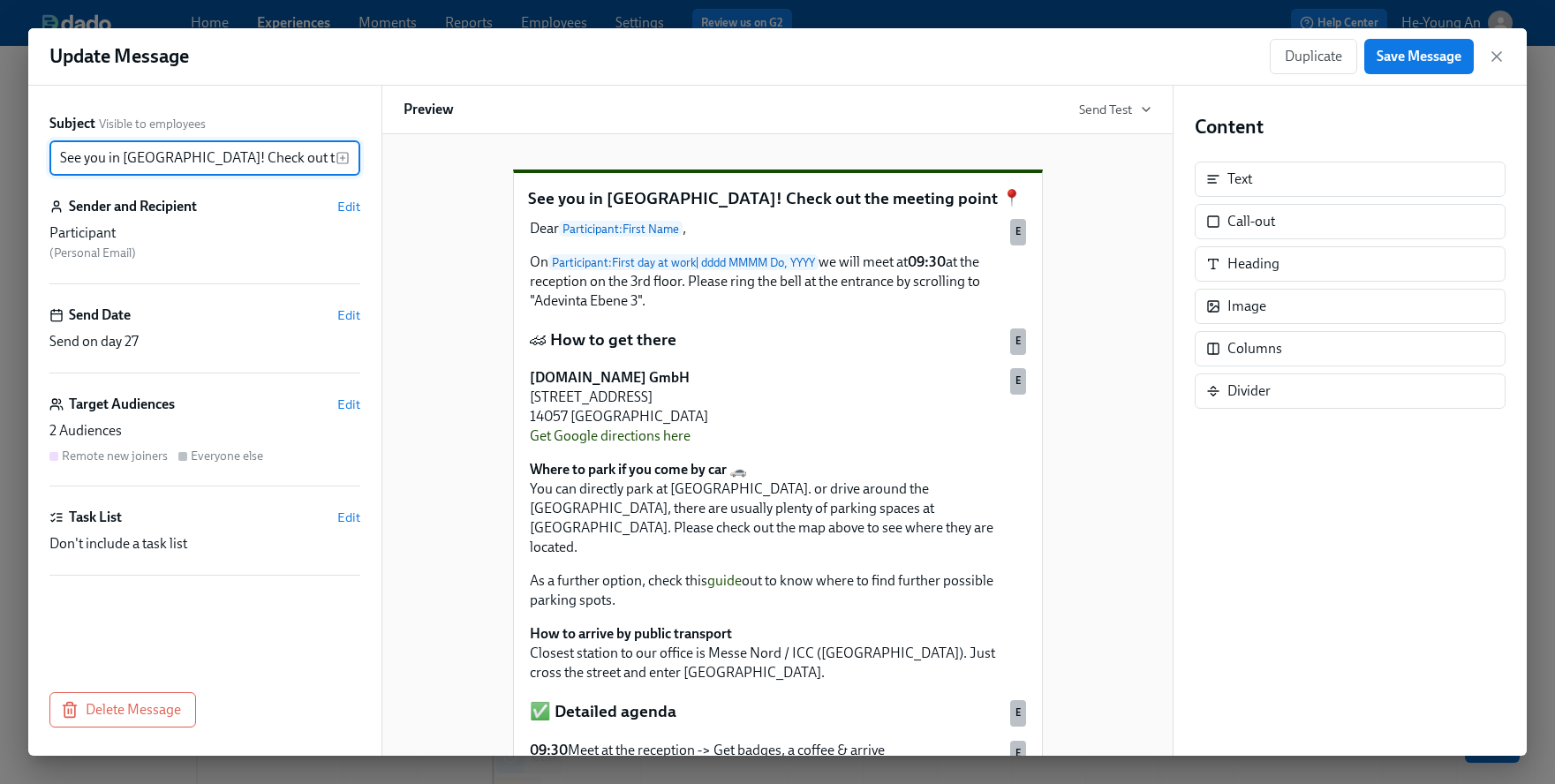 scroll, scrollTop: 0, scrollLeft: 75, axis: horizontal 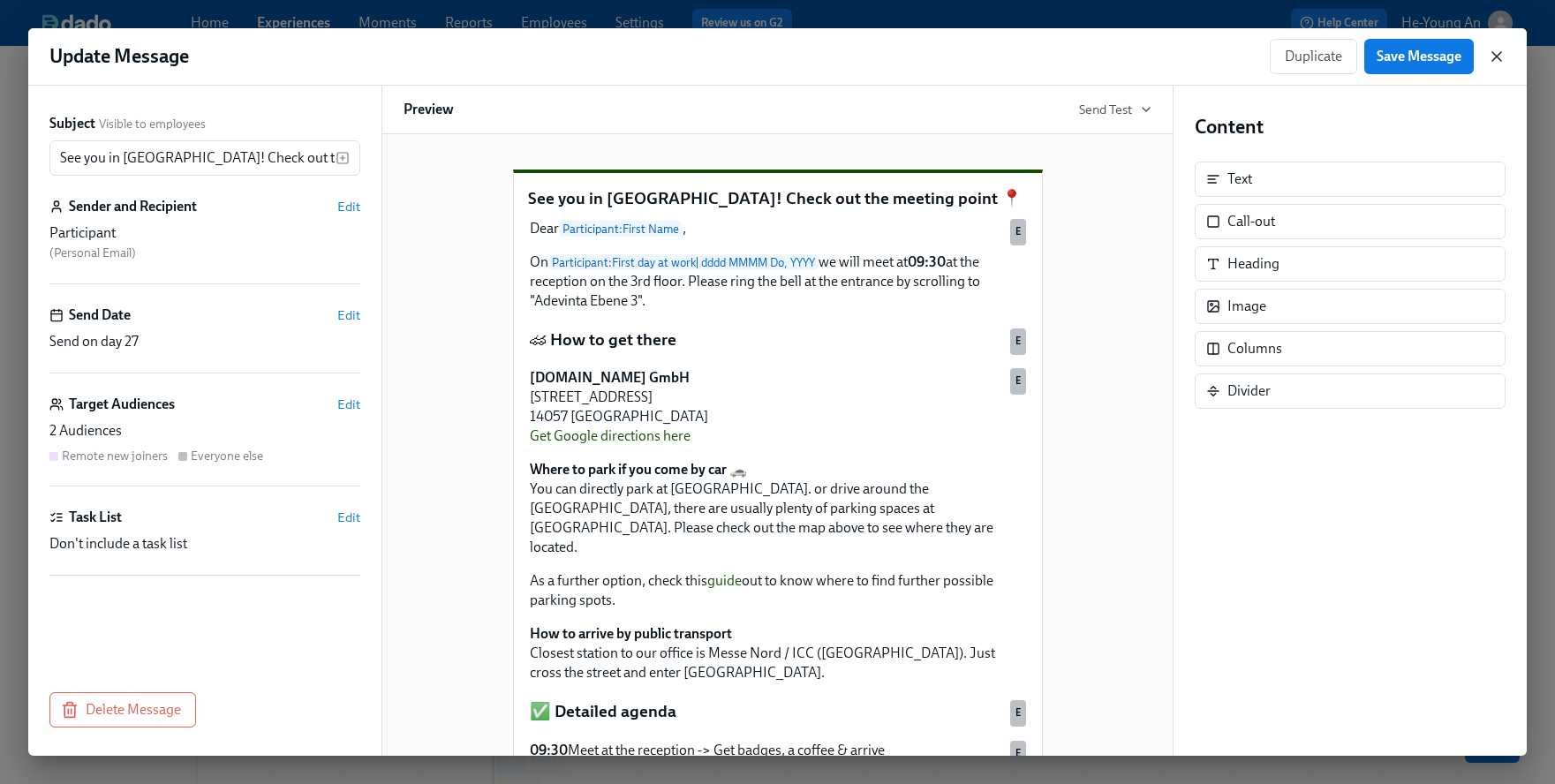click 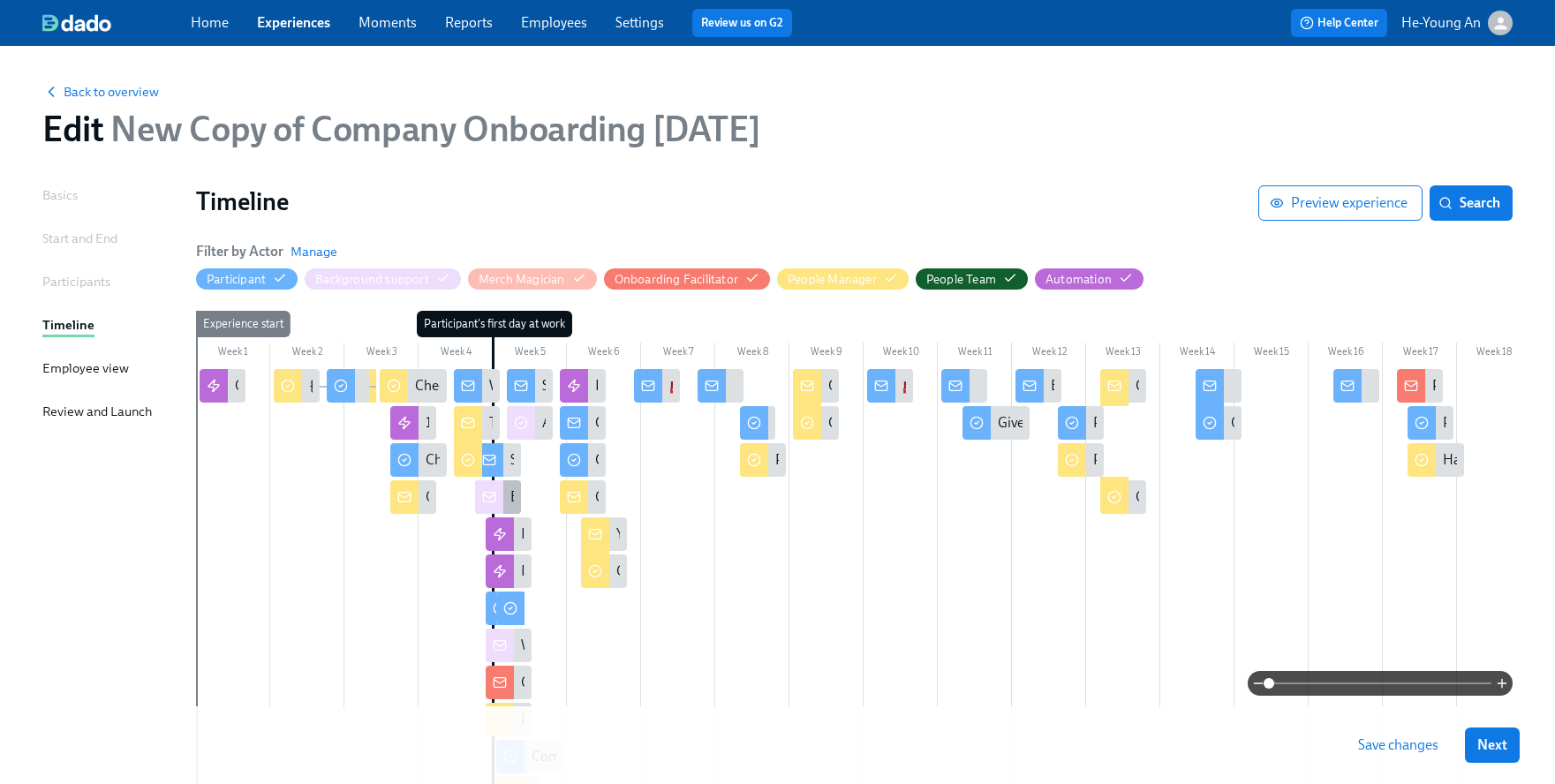 click on "Background support for cohort {{ participant.startDate | MMMM Do, YYYY }} - ToDo on  the Onboarding Day" at bounding box center (498, 497) 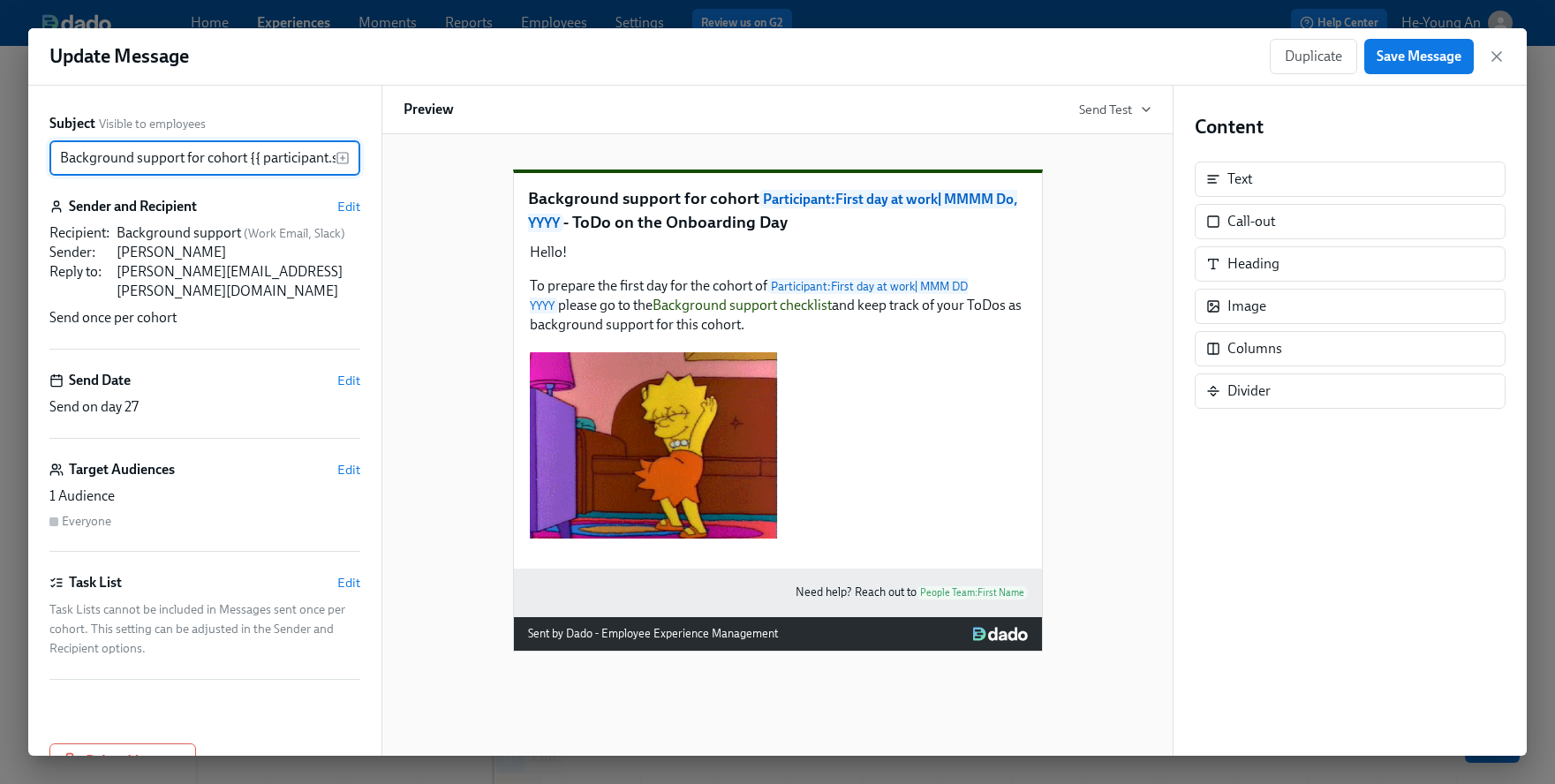scroll, scrollTop: 0, scrollLeft: 368, axis: horizontal 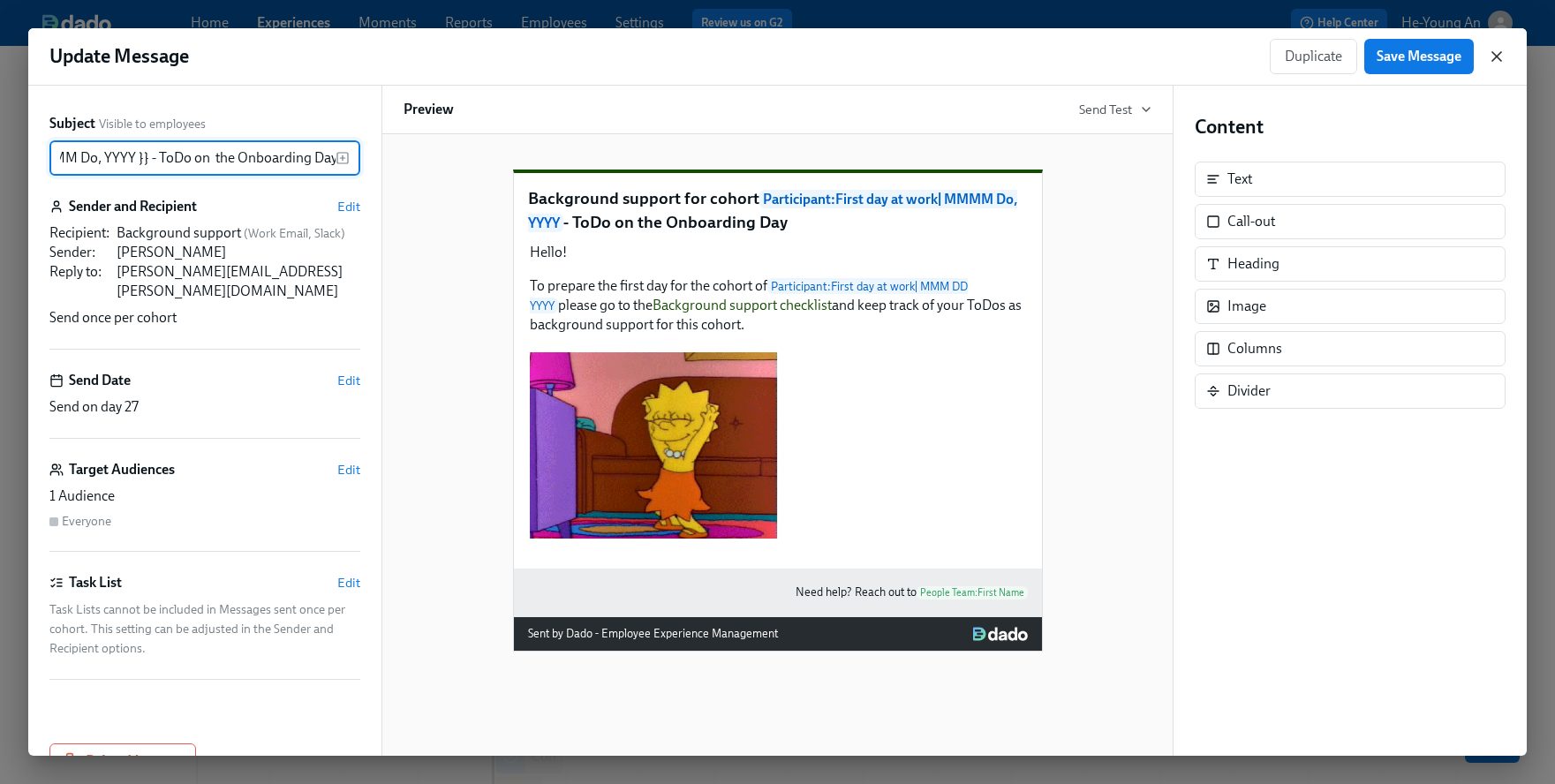 click 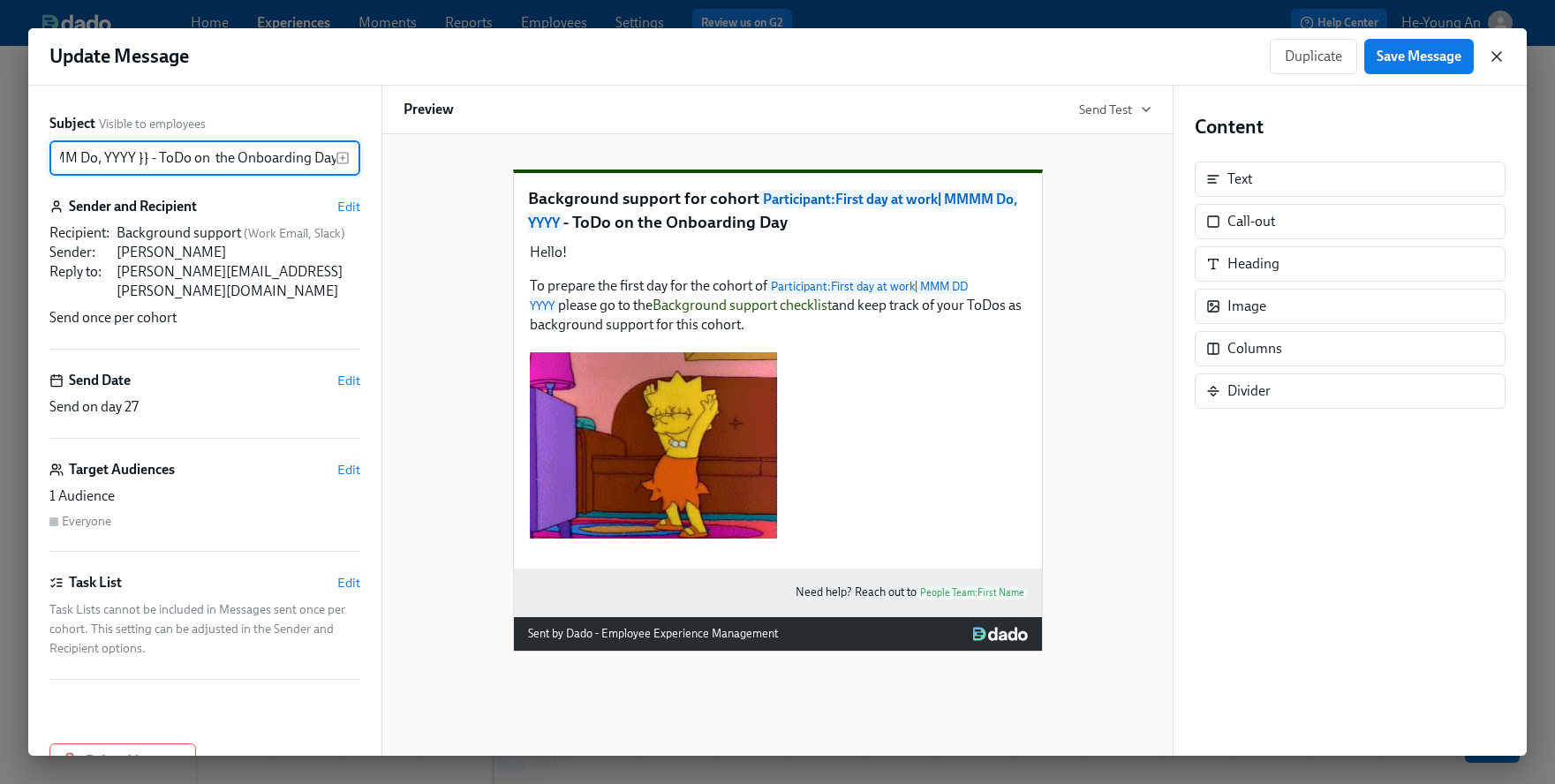 scroll, scrollTop: 0, scrollLeft: 0, axis: both 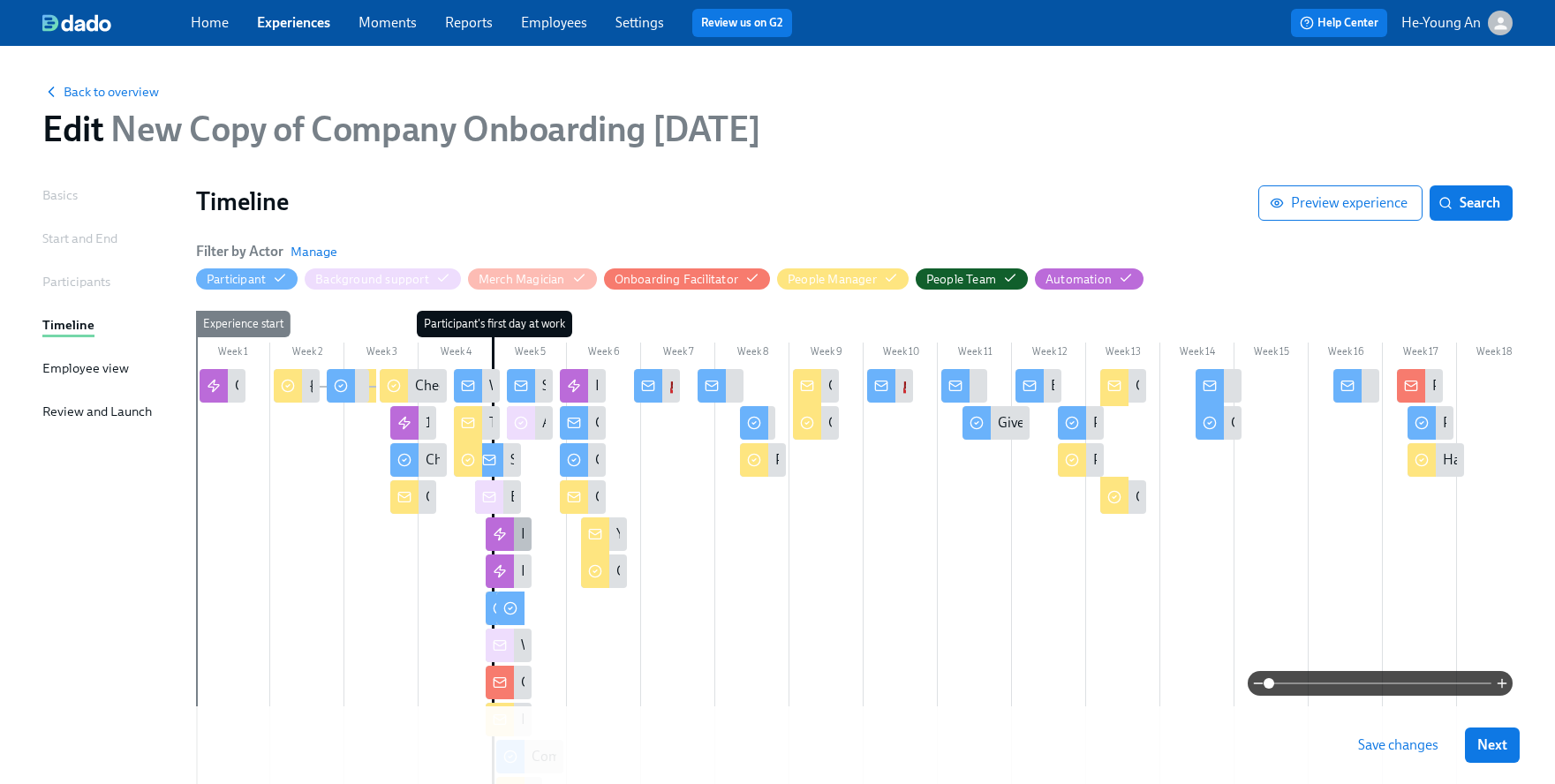 click 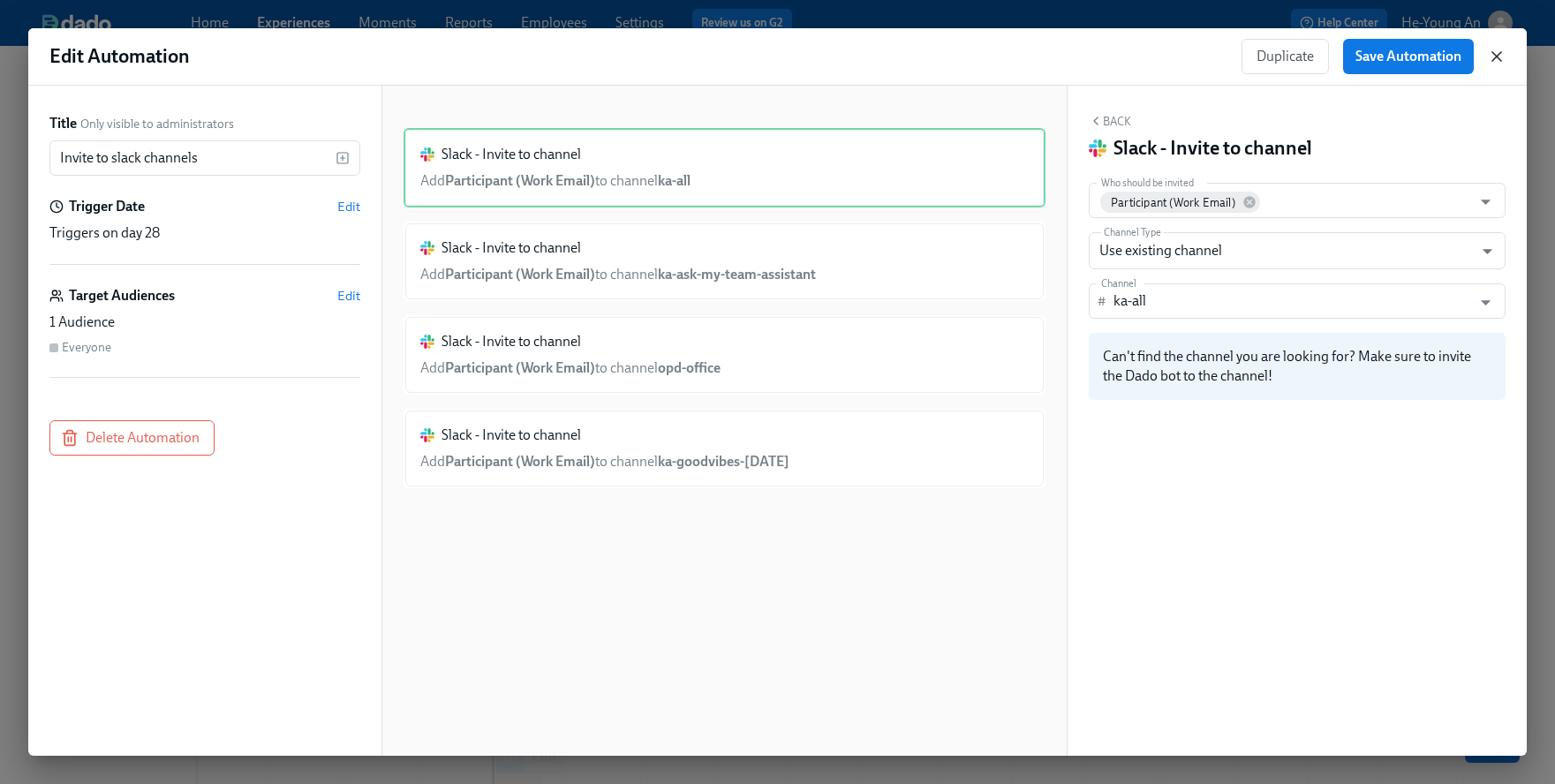 click 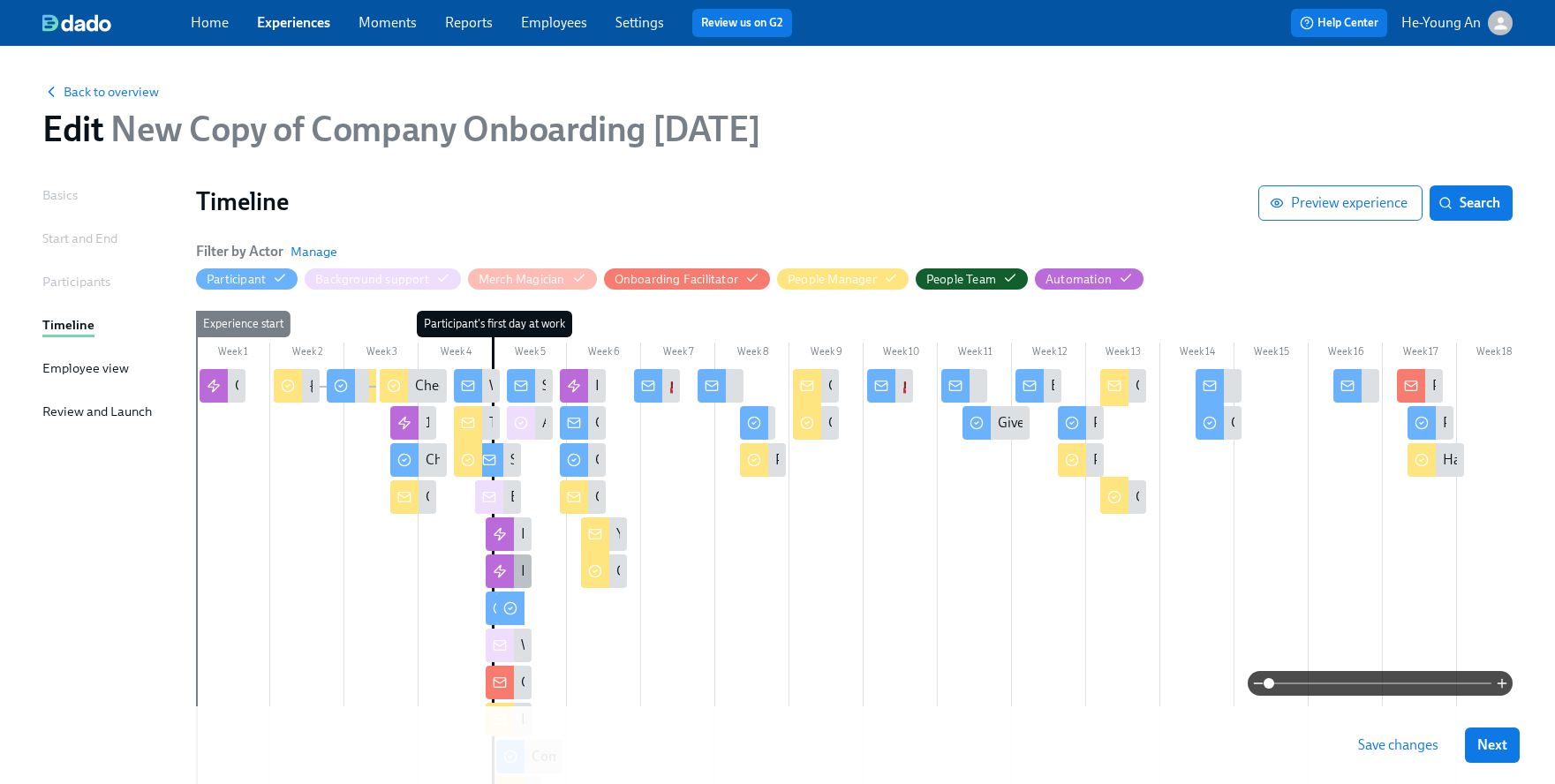 click at bounding box center [500, 571] 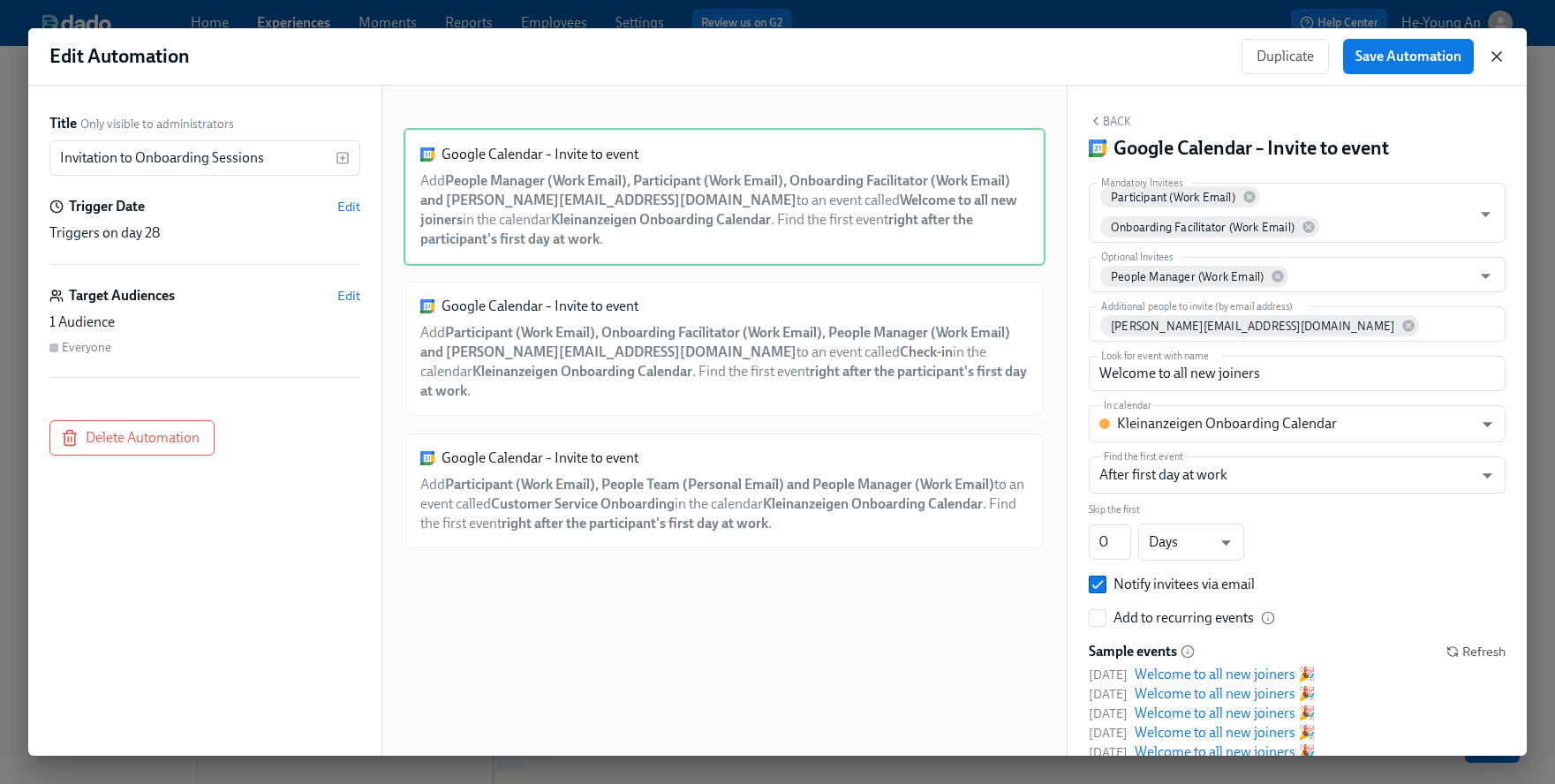 click 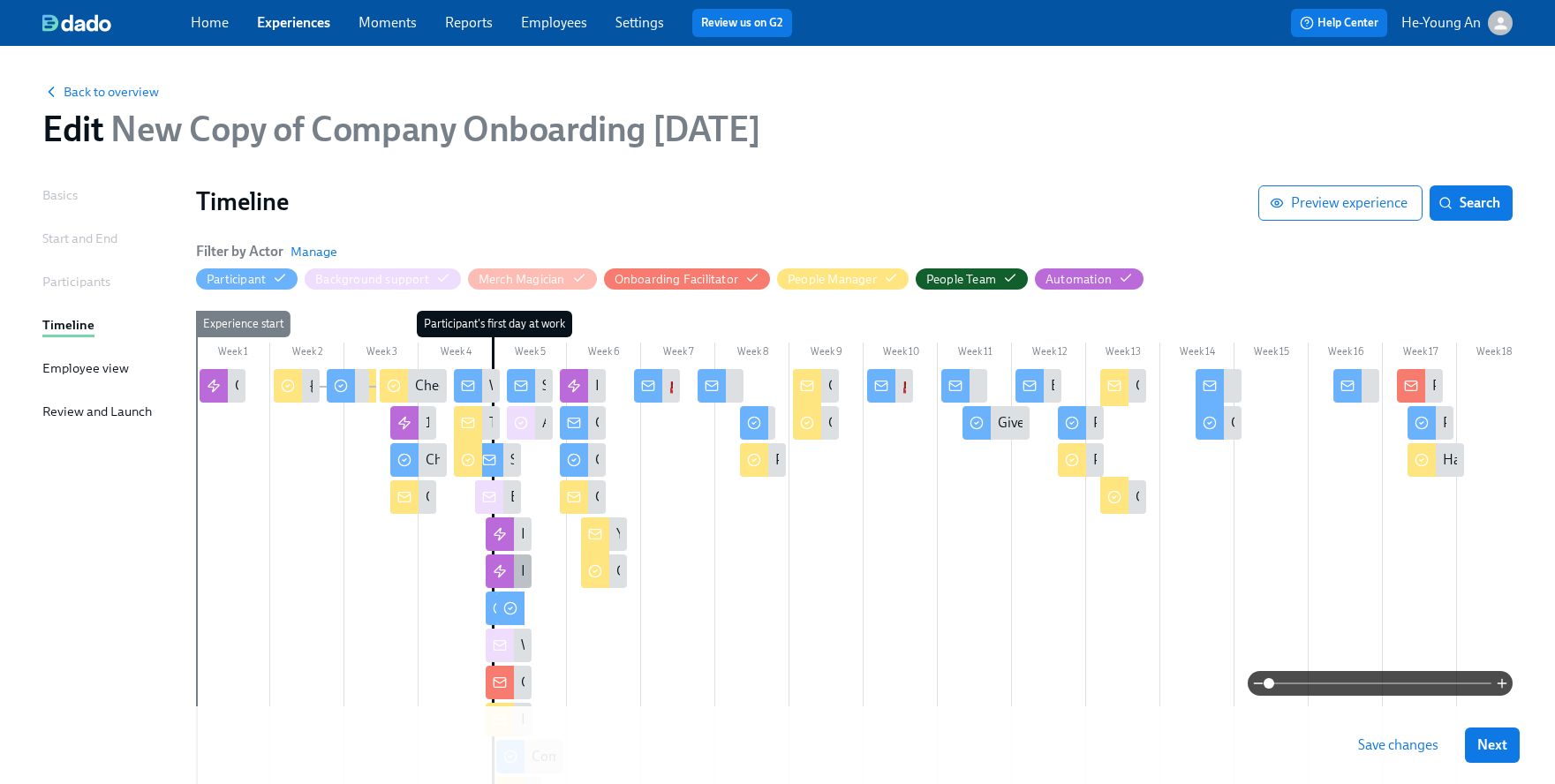 click 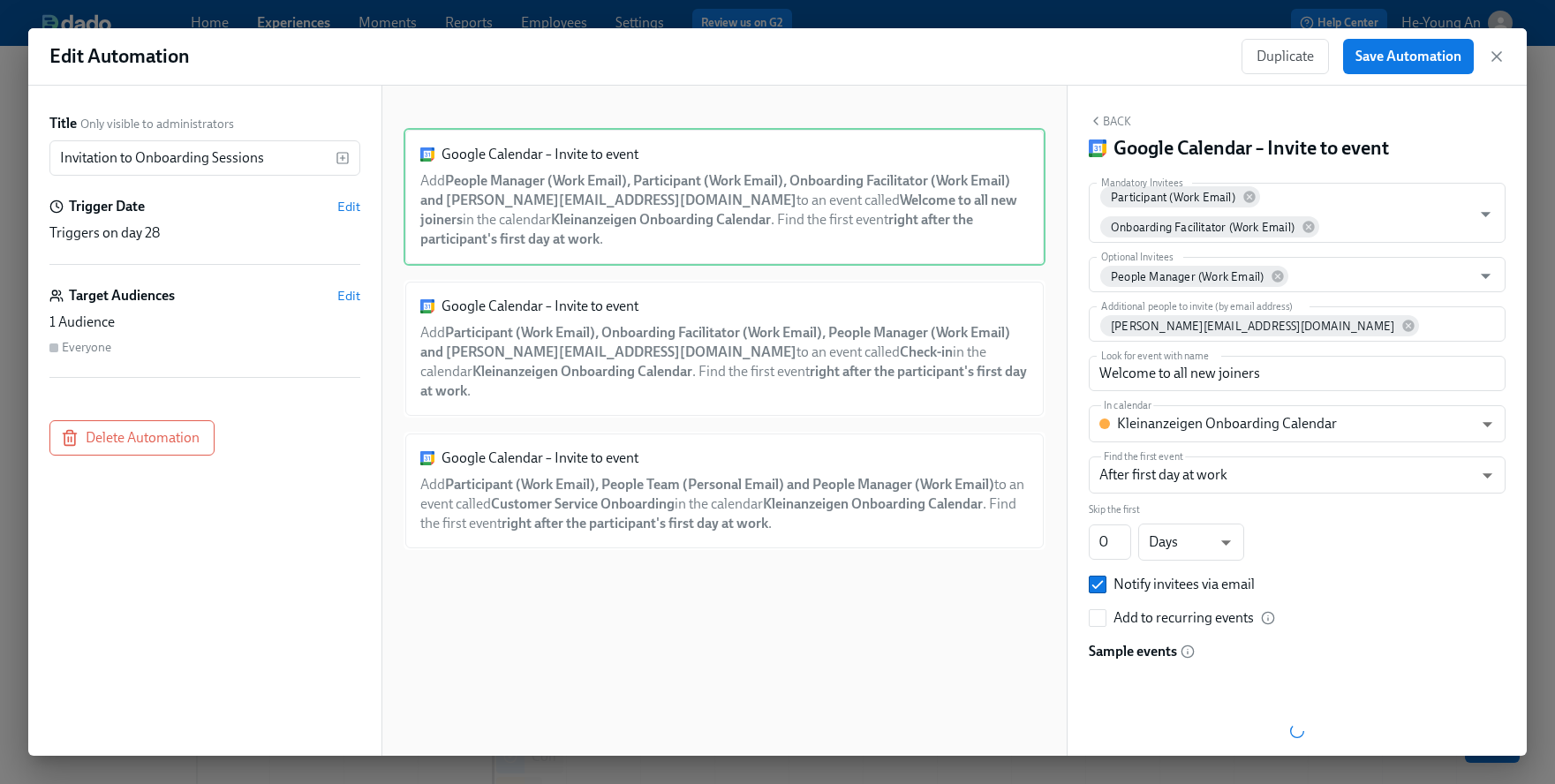 click on "Edit Automation Duplicate Save Automation" at bounding box center (777, 57) 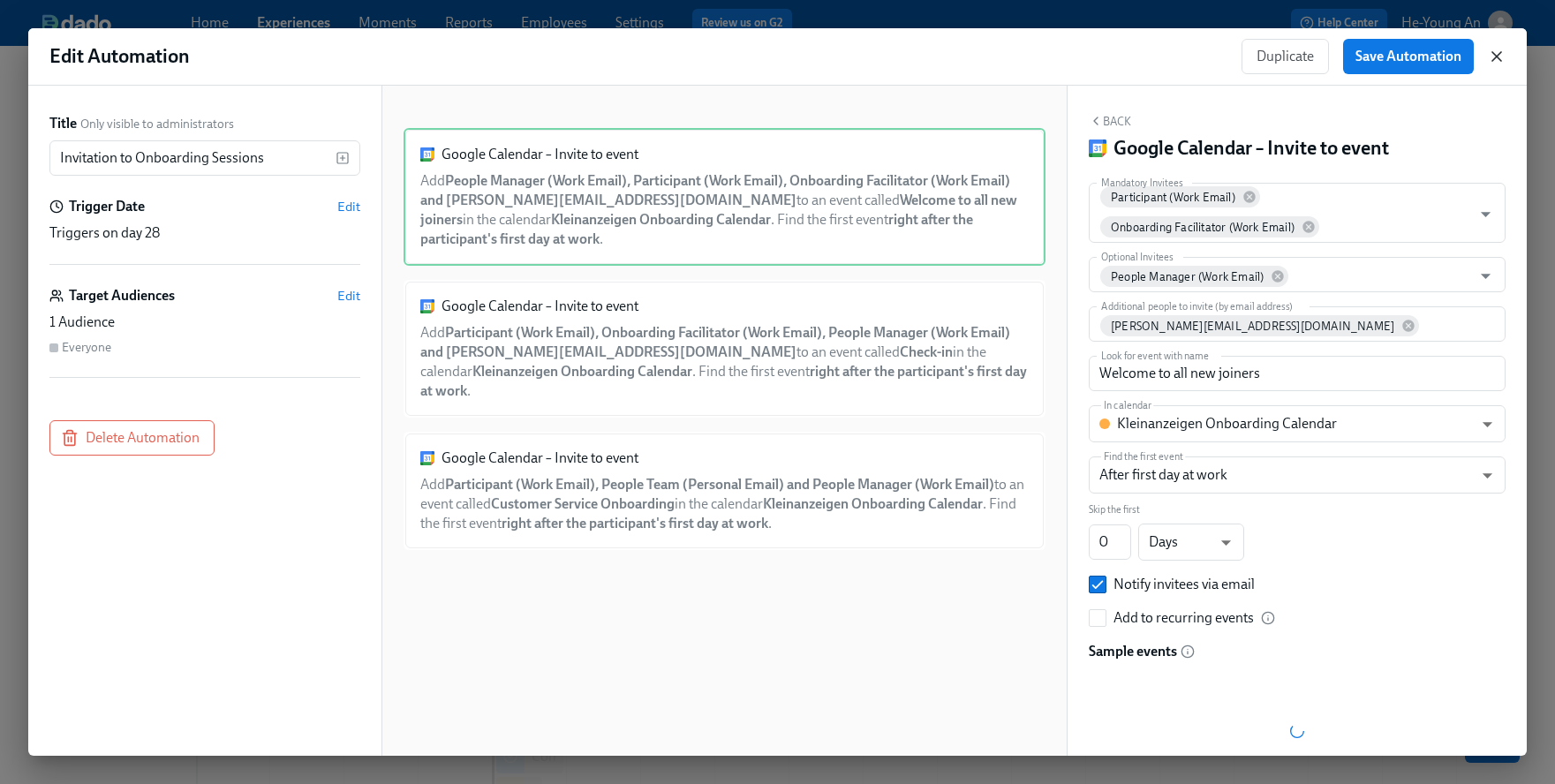 click 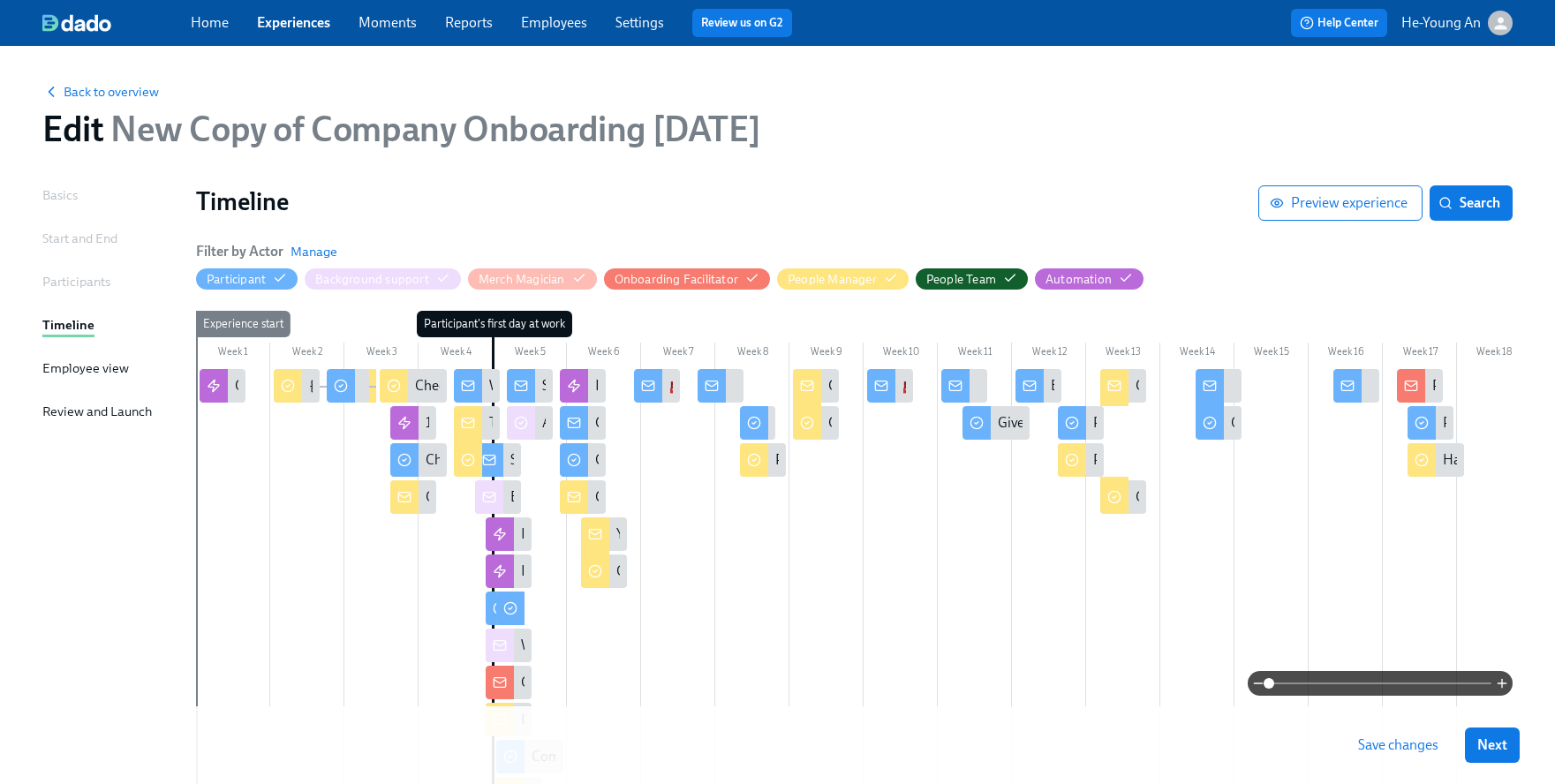 click 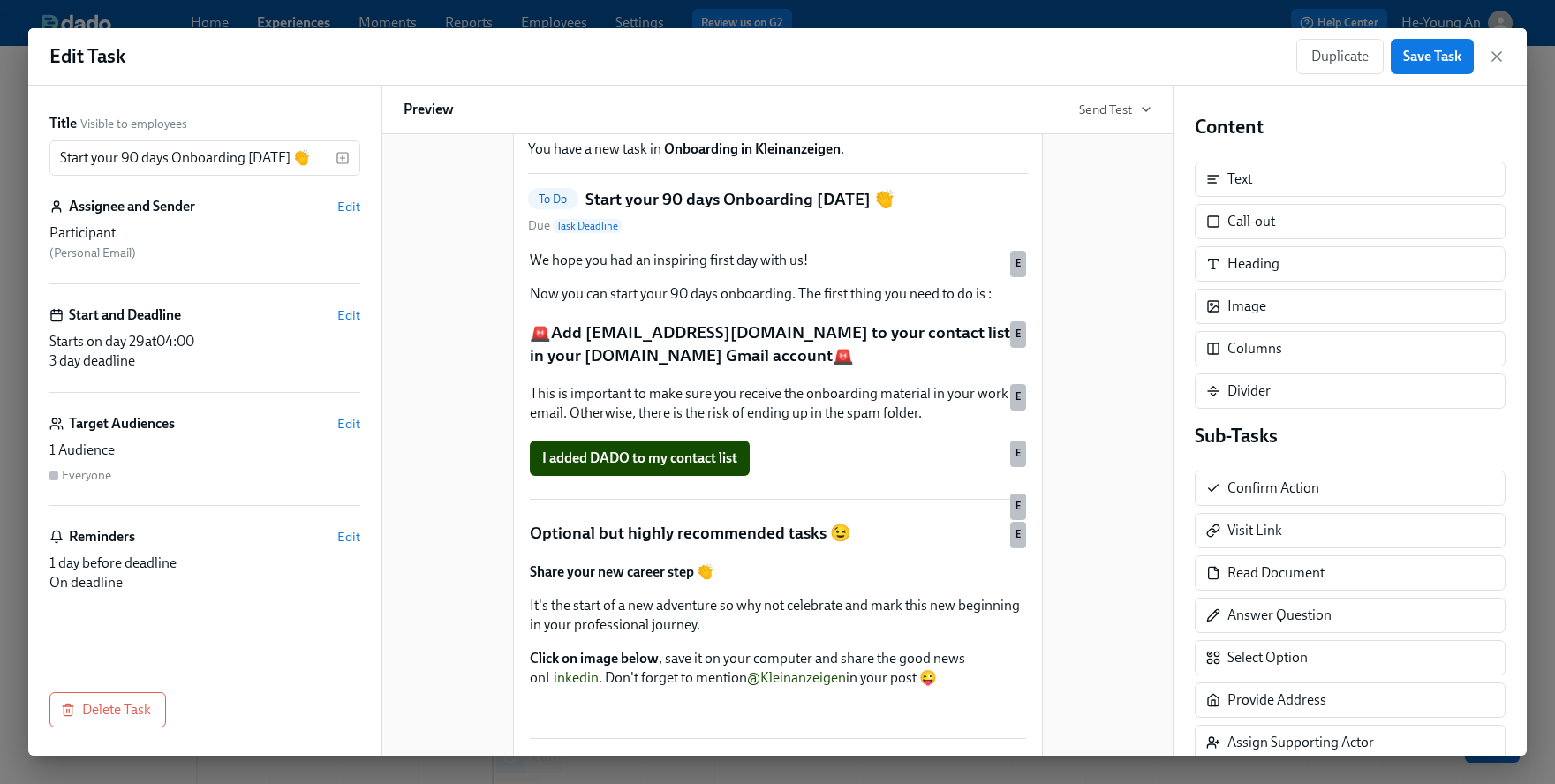 scroll, scrollTop: 98, scrollLeft: 0, axis: vertical 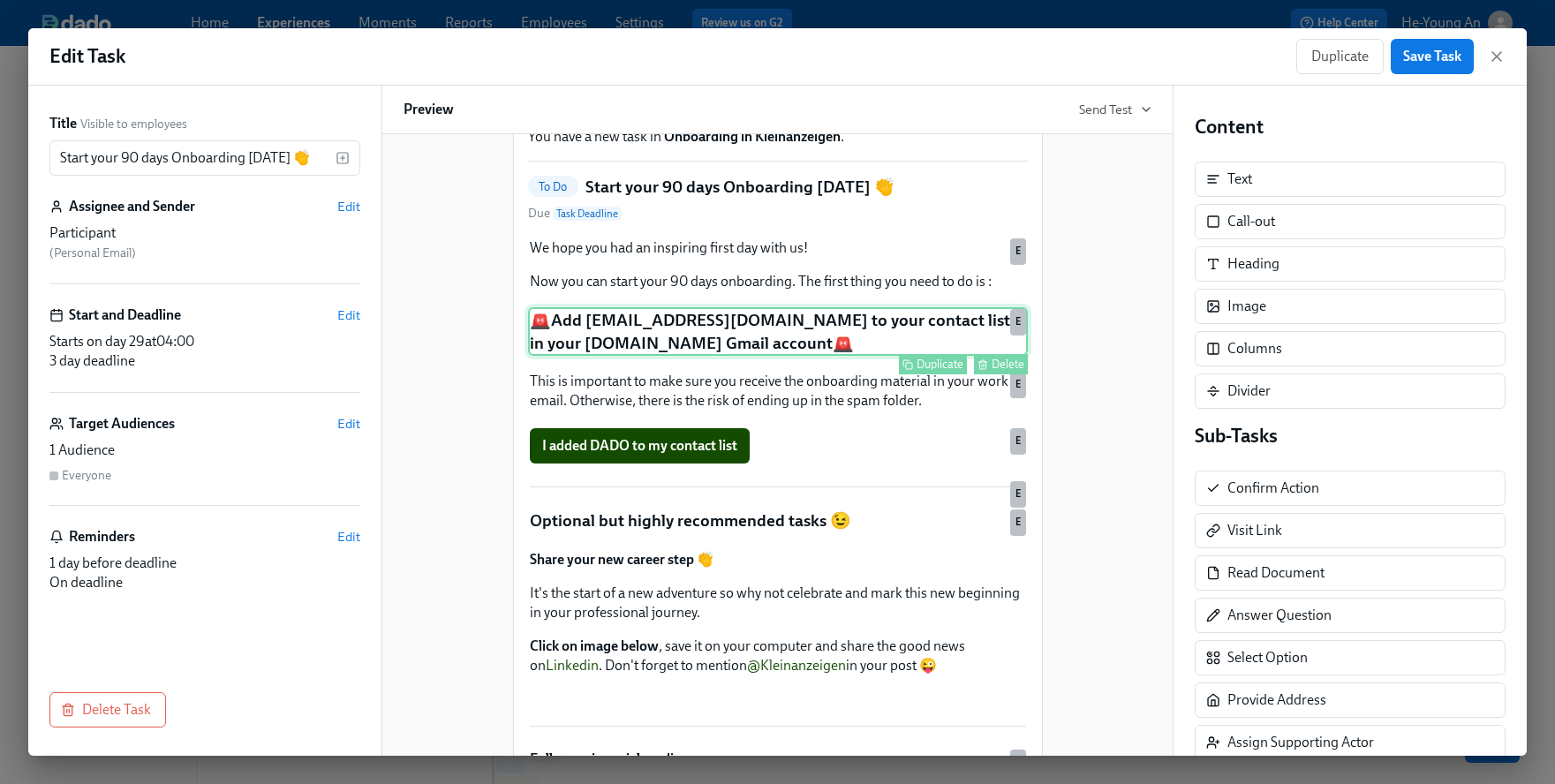 click on "Delete" at bounding box center (1008, 364) 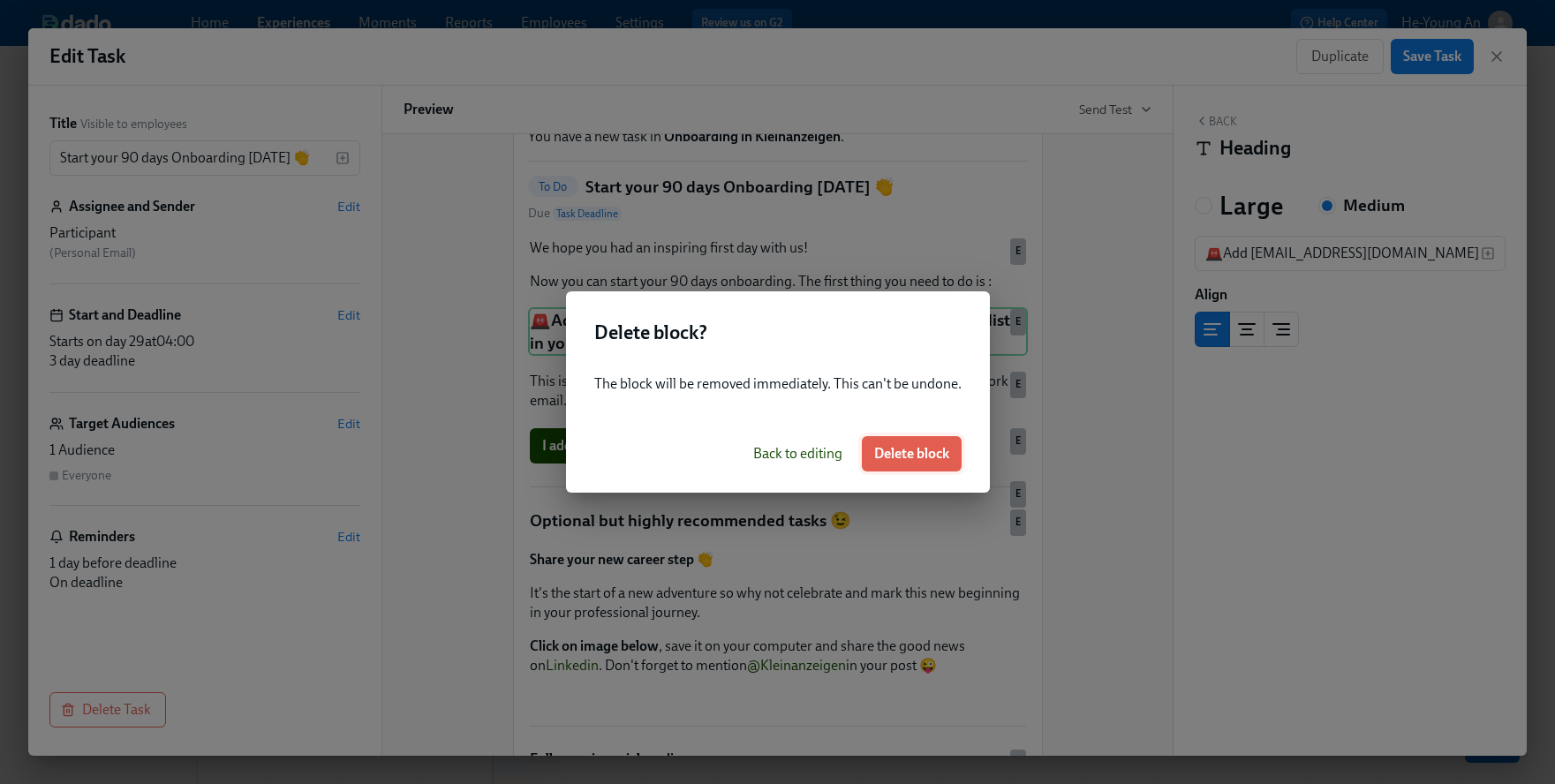 click on "Delete block" at bounding box center (911, 454) 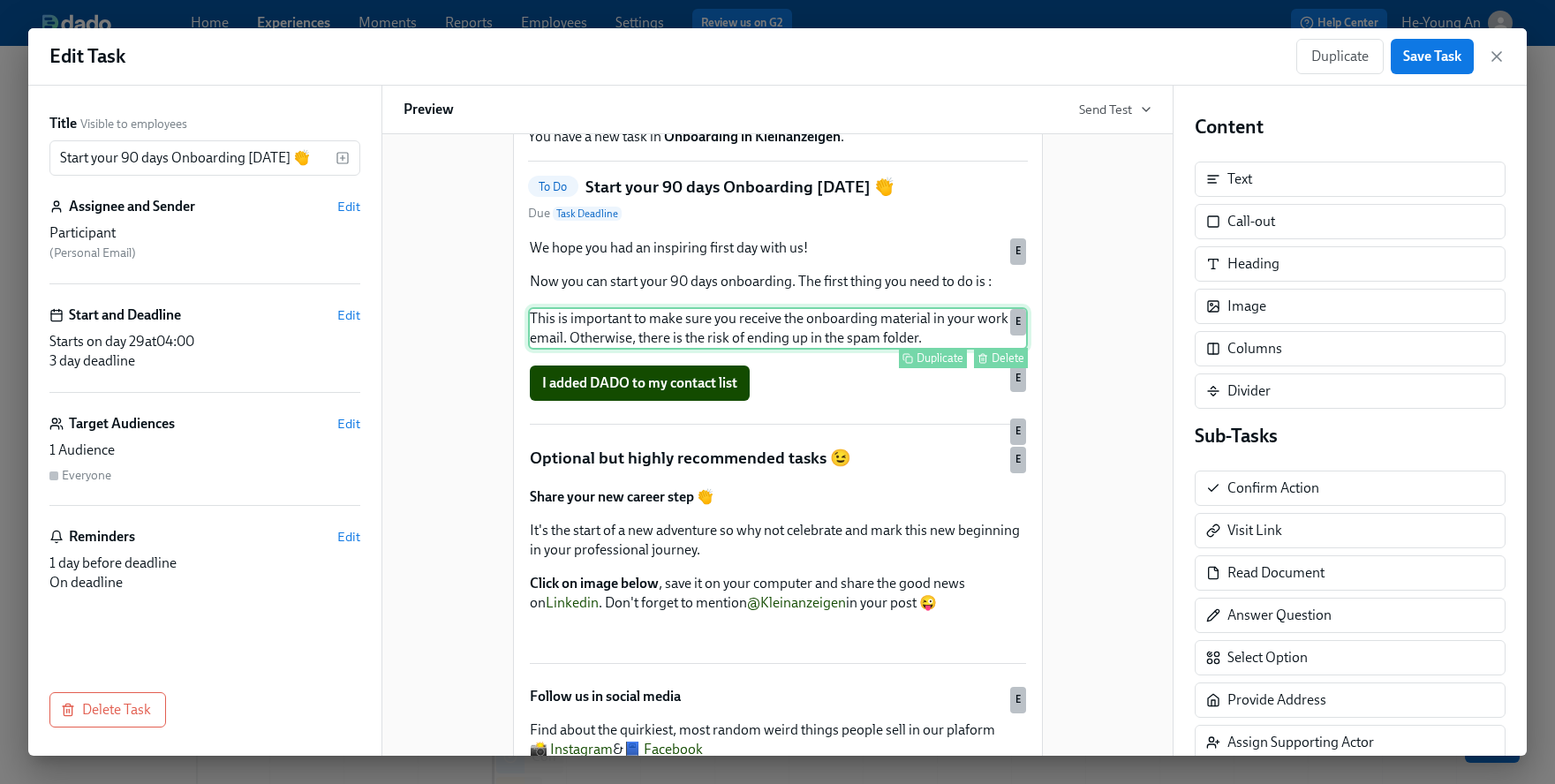 click on "Delete" at bounding box center [1008, 358] 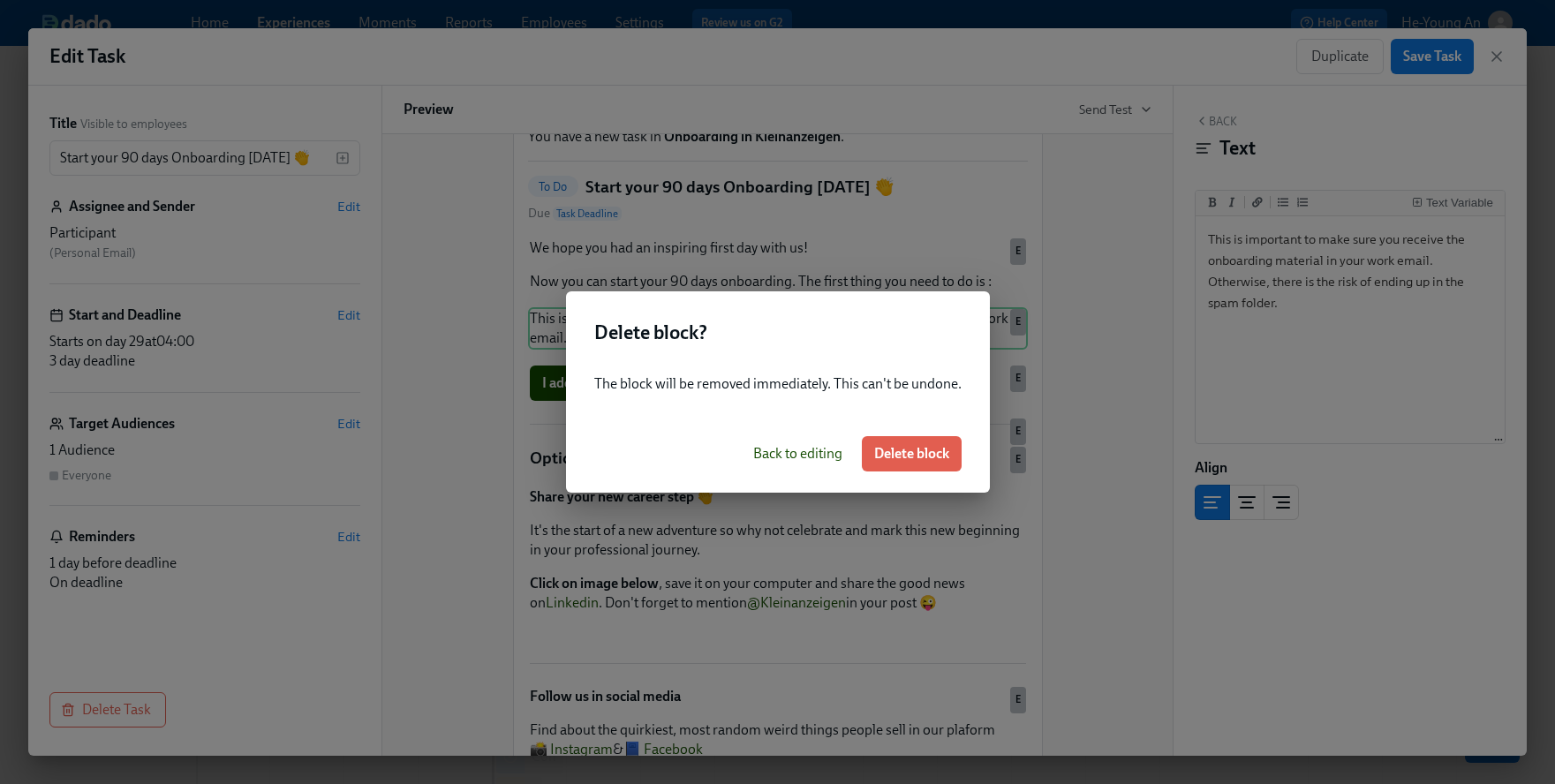 click on "Back to editing Delete block" at bounding box center [778, 454] 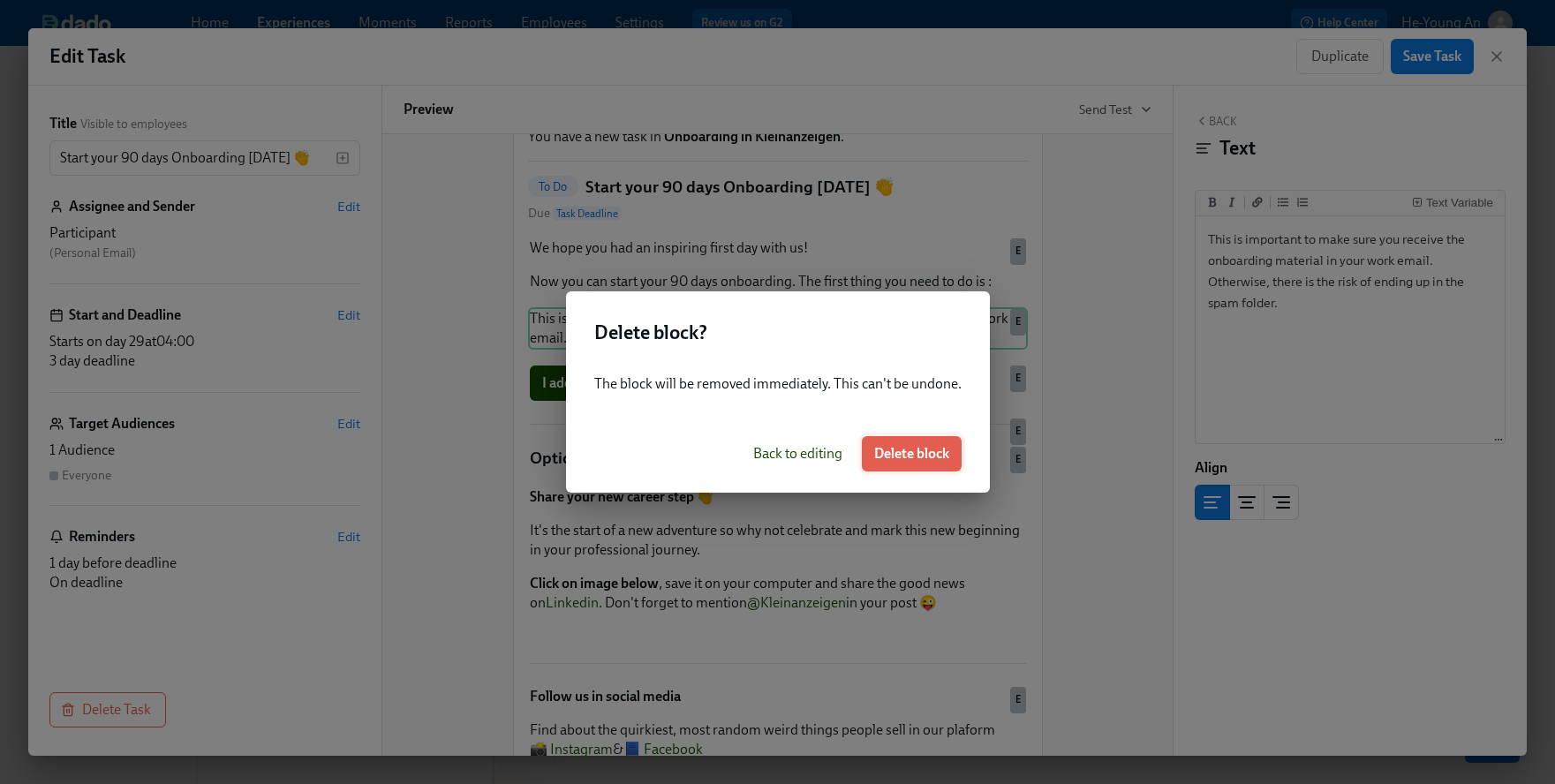 click on "Delete block" at bounding box center [911, 454] 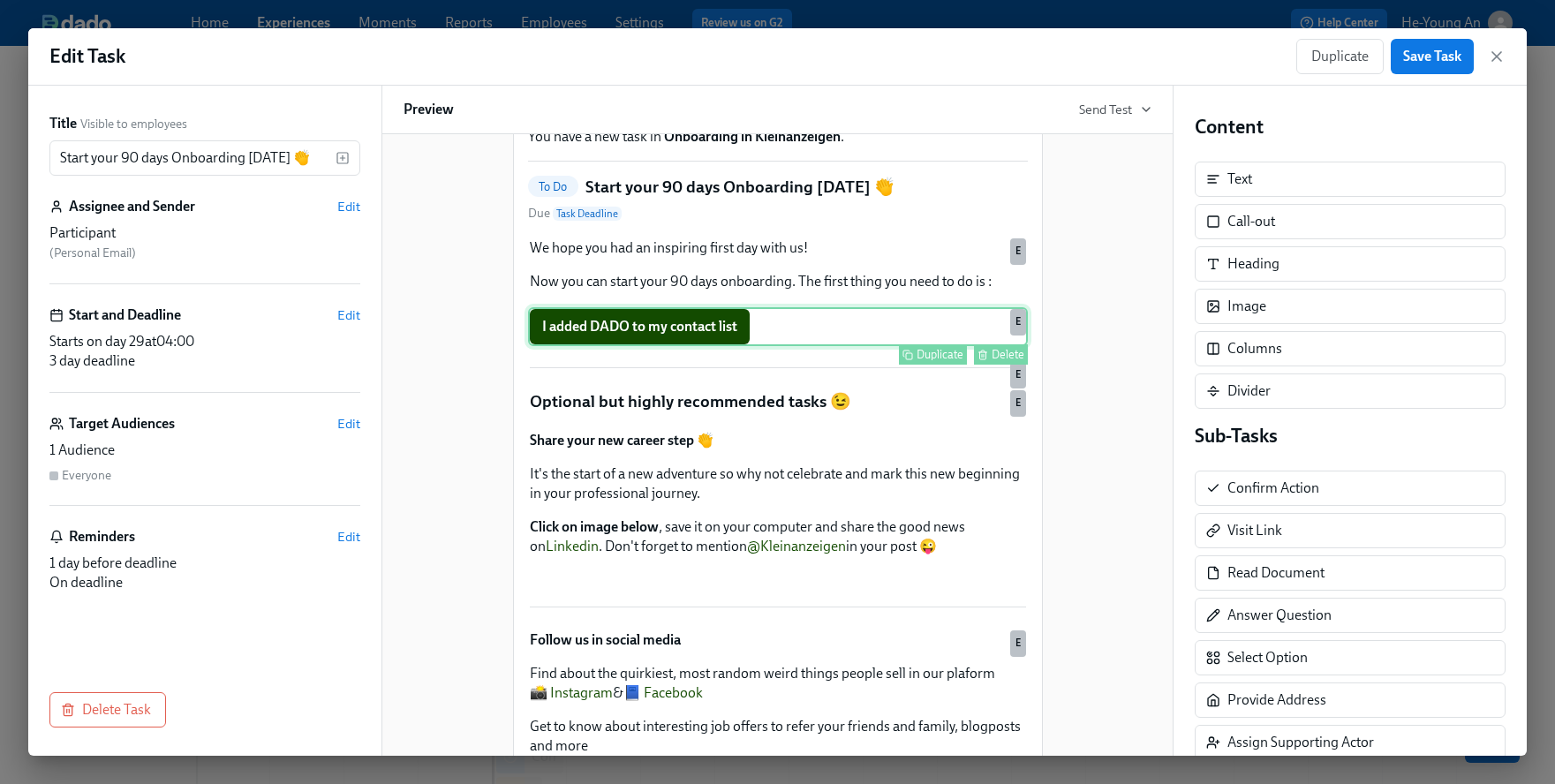 click on "Delete" at bounding box center (1008, 354) 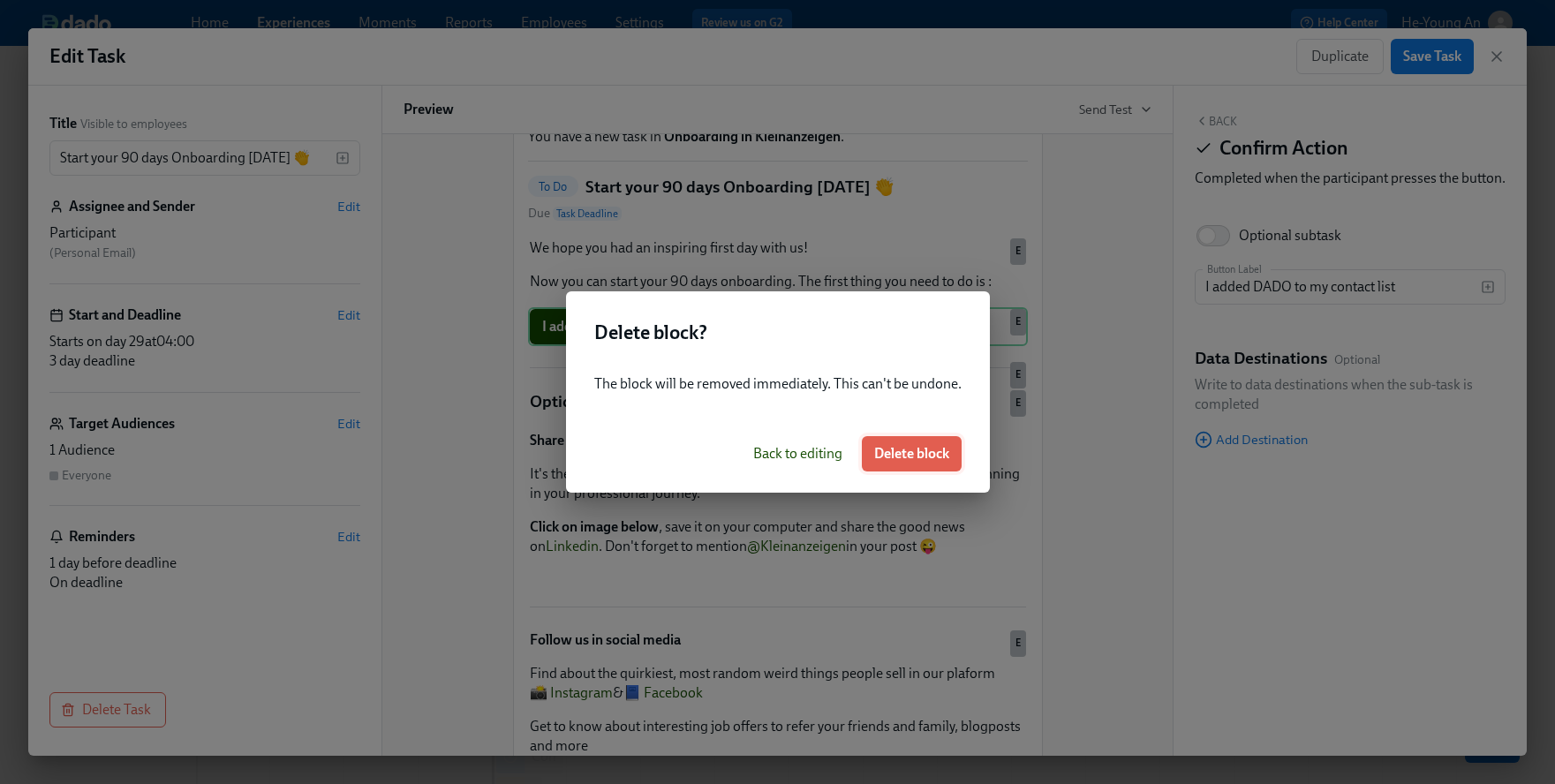 click on "Delete block" at bounding box center (911, 454) 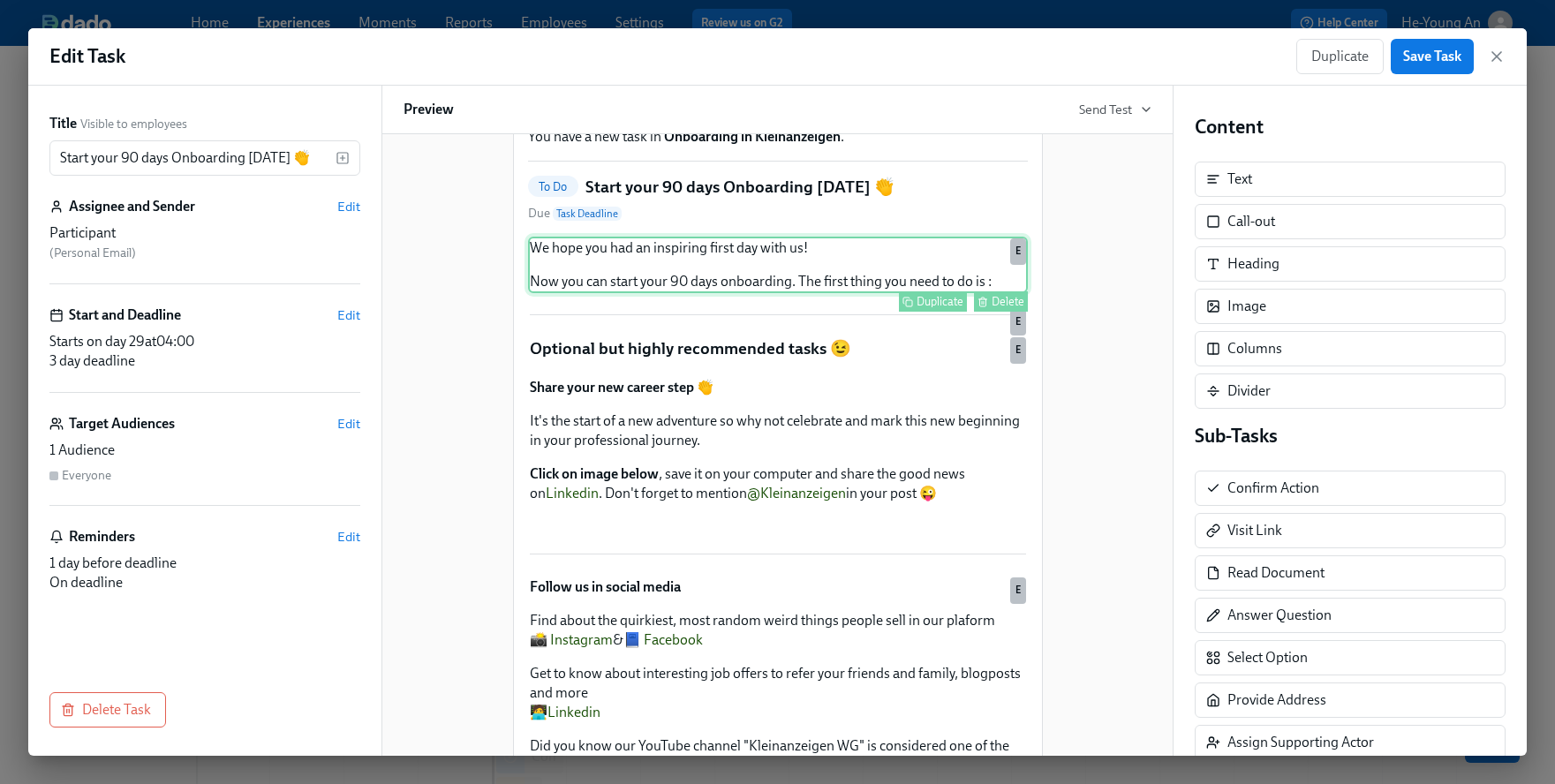 click on "We hope you had an inspiring first day with us!
Now you can start your 90 days onboarding. The first thing you need to do is :   Duplicate   Delete E" at bounding box center (778, 265) 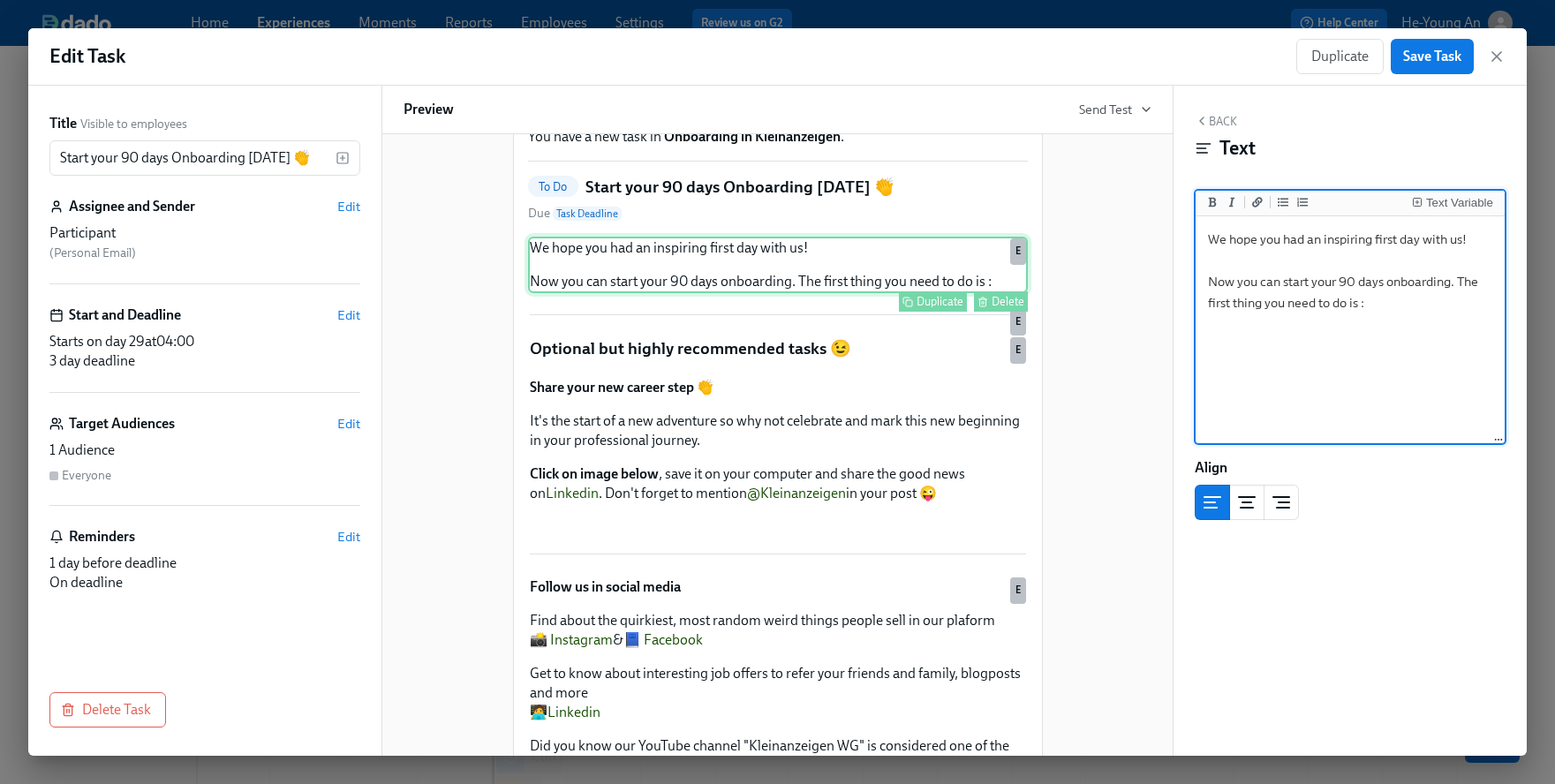 click on "We hope you had an inspiring first day with us!
Now you can start your 90 days onboarding. The first thing you need to do is :   Duplicate   Delete E" at bounding box center [778, 265] 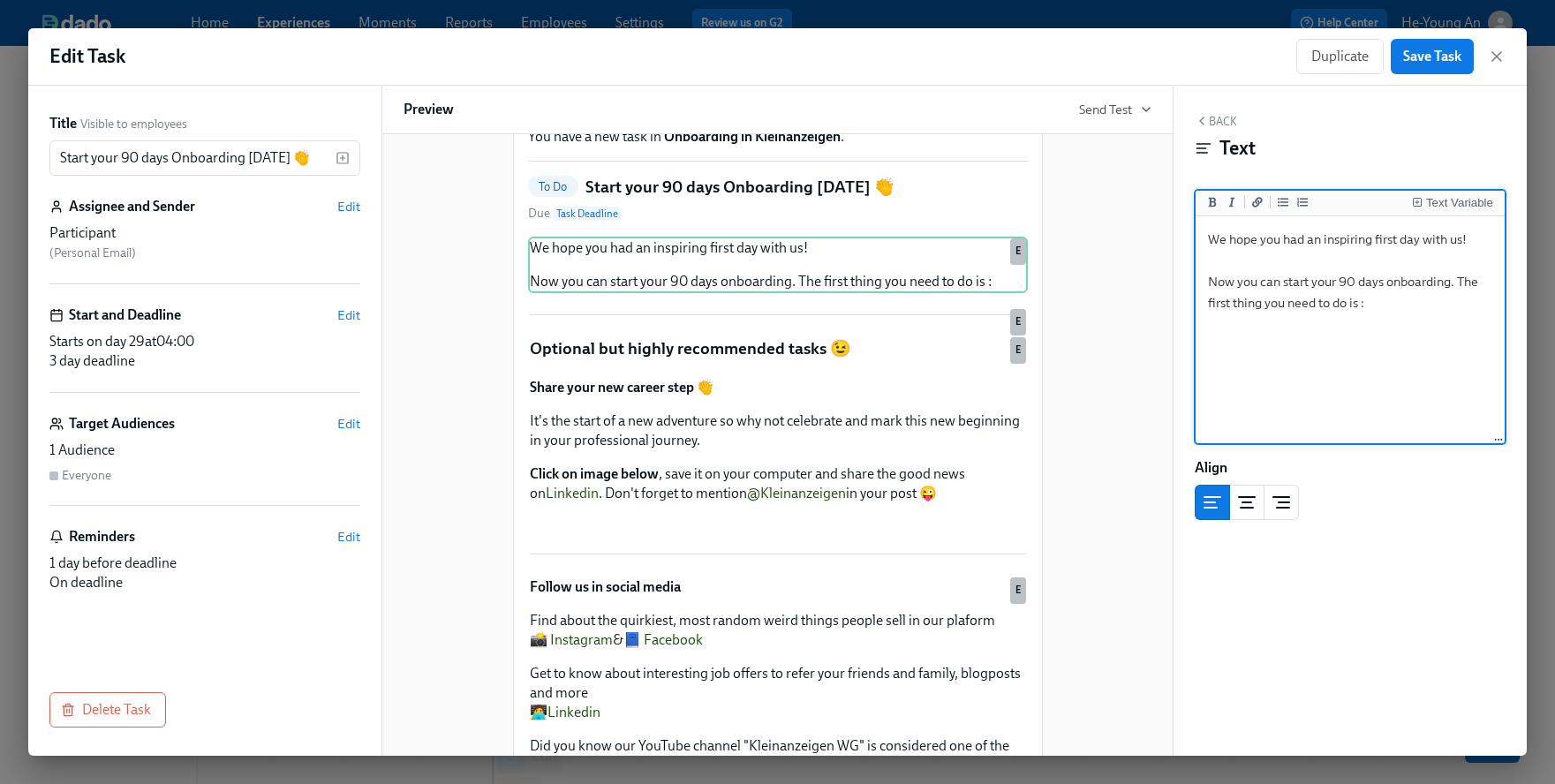 click on "We hope you had an inspiring first day with us!
Now you can start your 90 days onboarding. The first thing you need to do is :" at bounding box center (1350, 330) 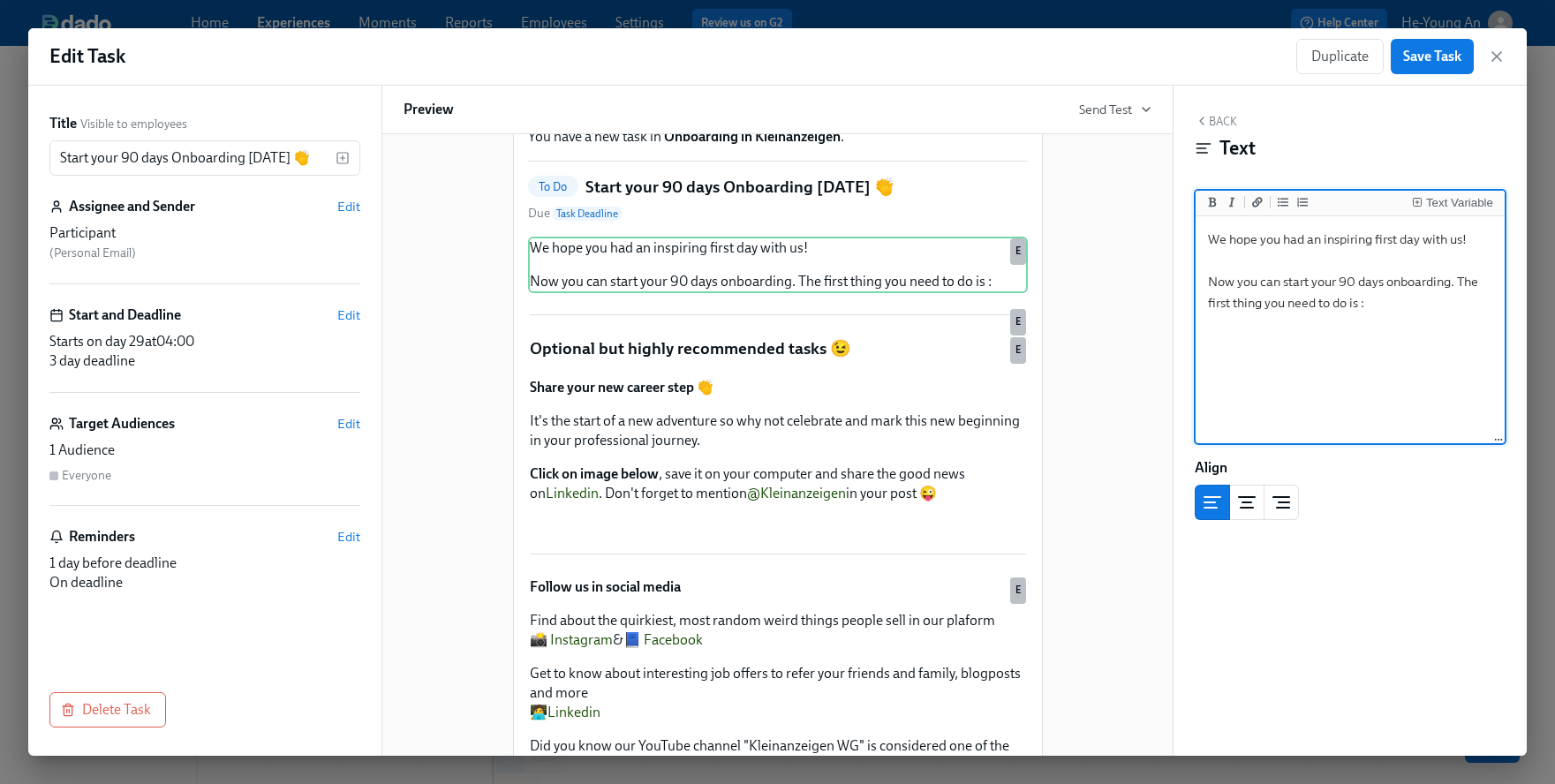 drag, startPoint x: 1415, startPoint y: 302, endPoint x: 1460, endPoint y: 279, distance: 50.53712 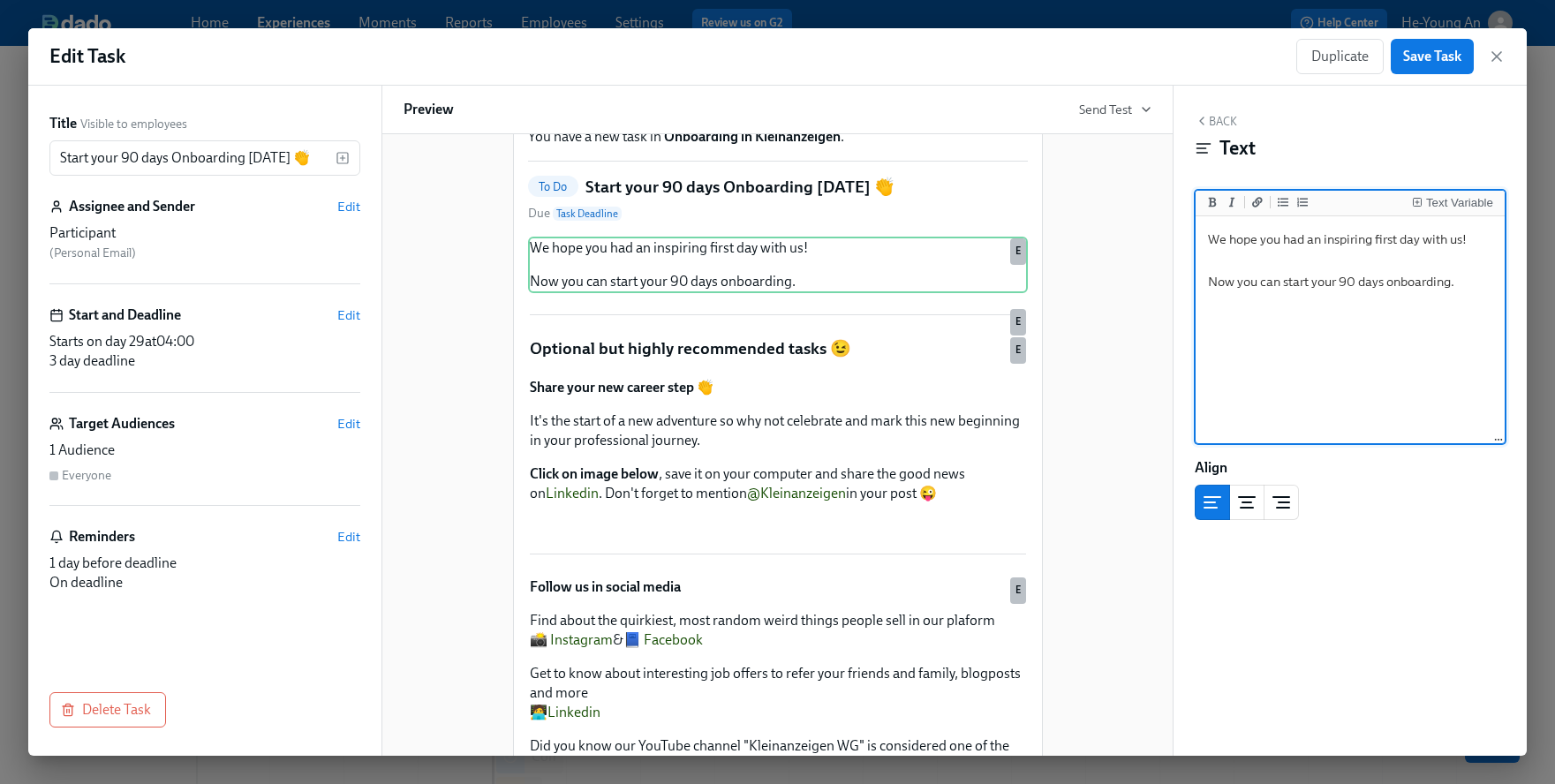 click on "We hope you had an inspiring first day with us!
Now you can start your 90 days onboarding." at bounding box center [1350, 330] 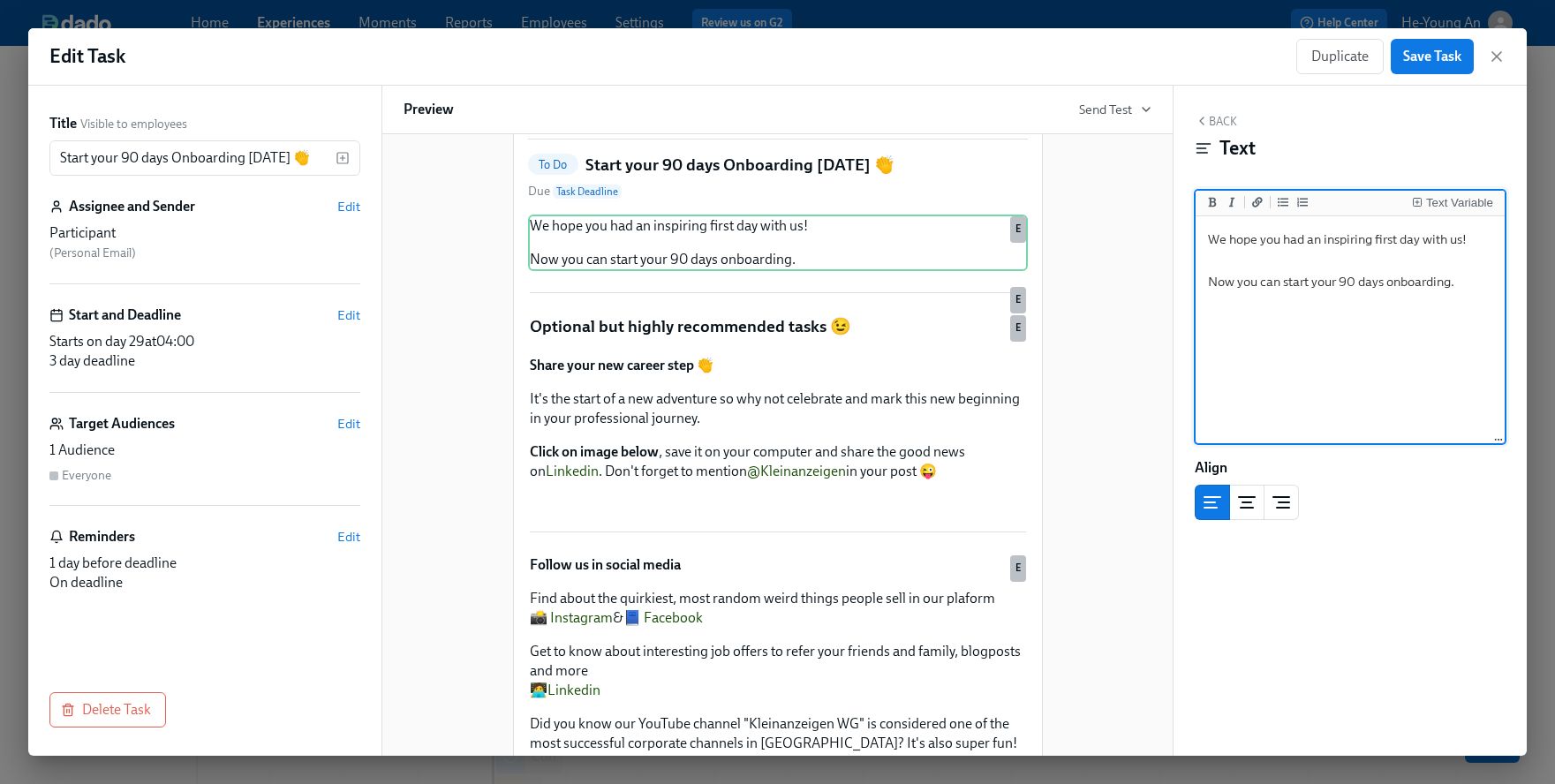 scroll, scrollTop: 112, scrollLeft: 0, axis: vertical 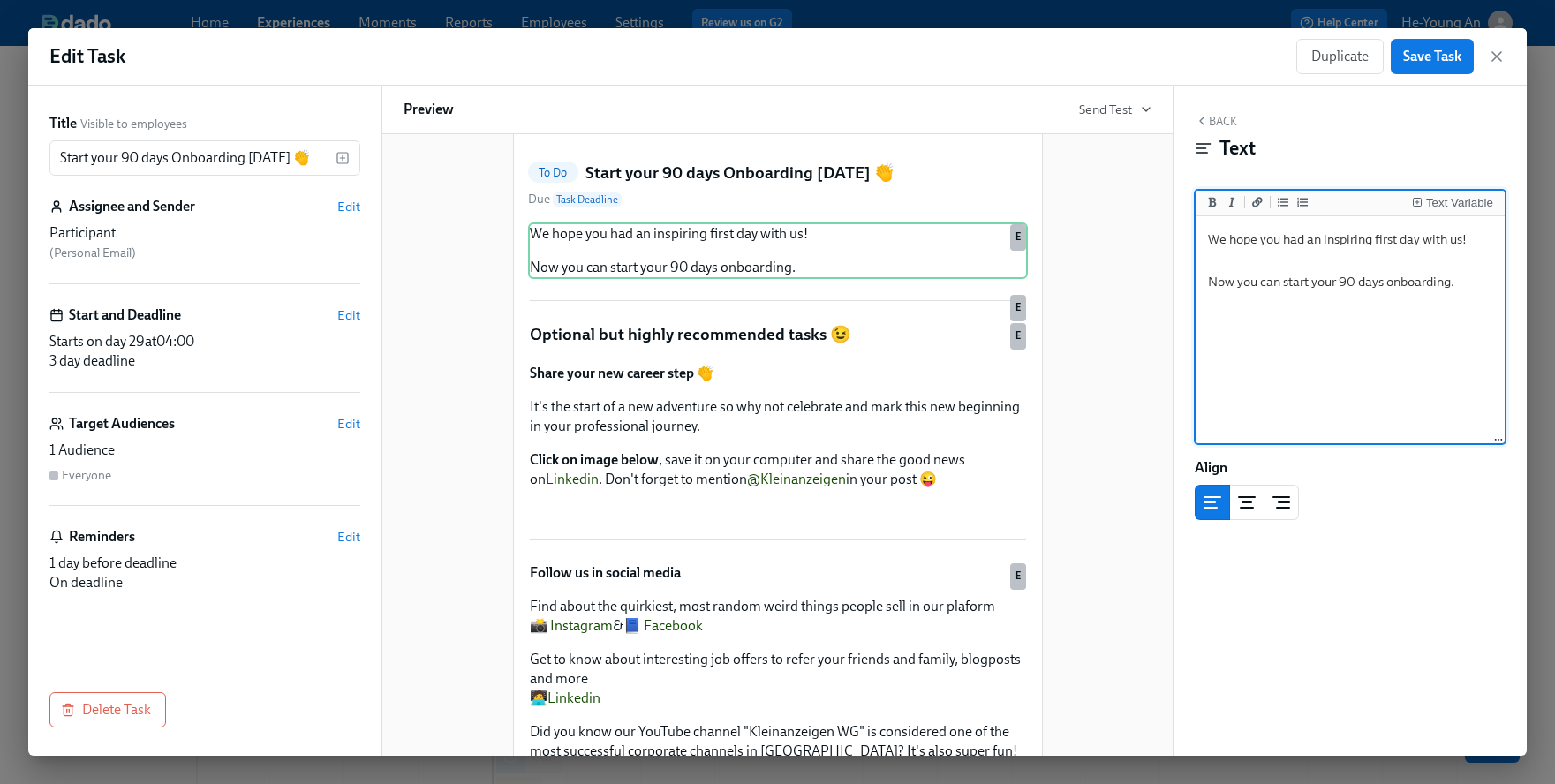 click on "We hope you had an inspiring first day with us!
Now you can start your 90 days onboarding." at bounding box center [1350, 330] 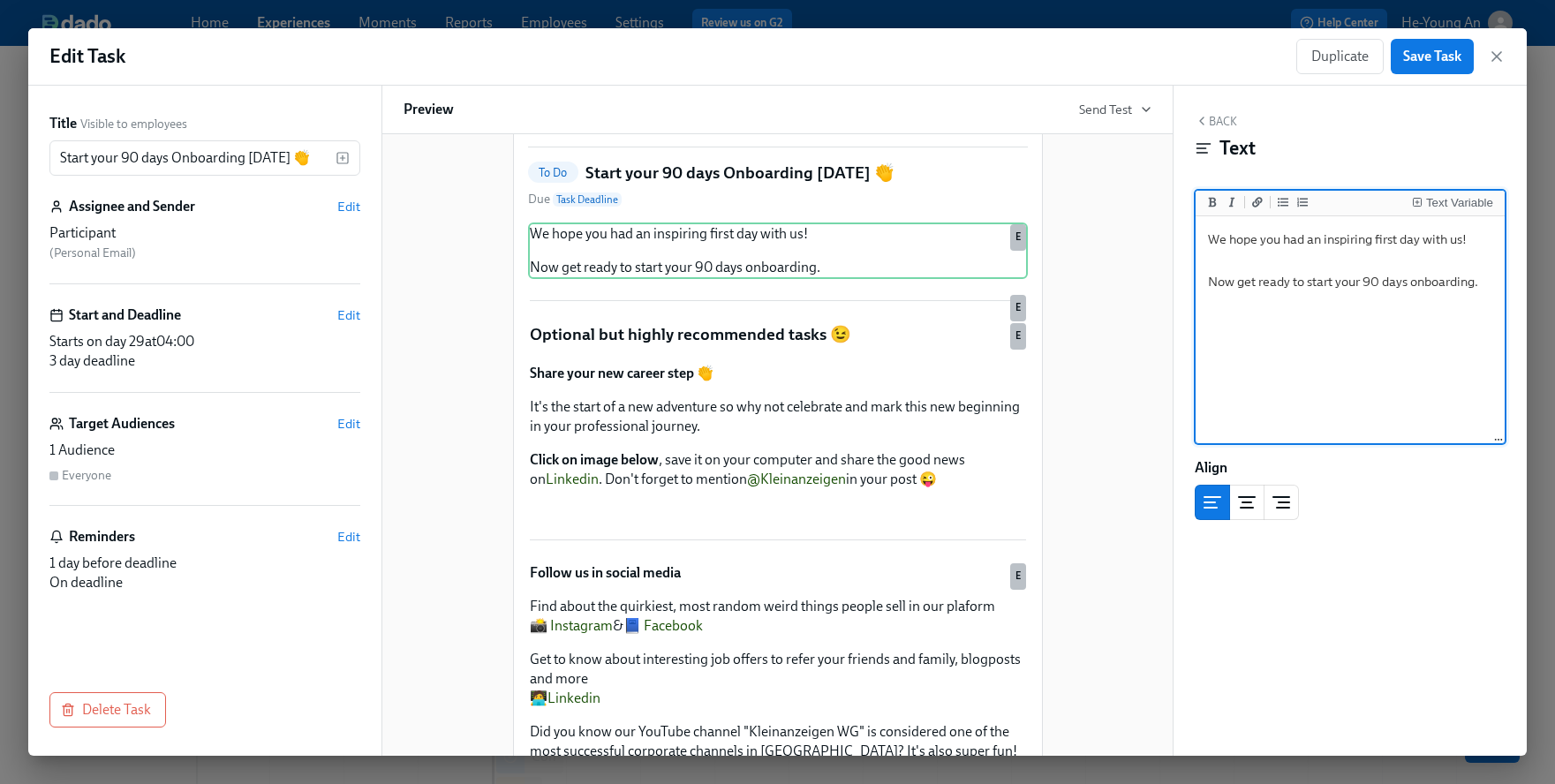 click on "We hope you had an inspiring first day with us!
Now get ready to start your 90 days onboarding." at bounding box center (1350, 330) 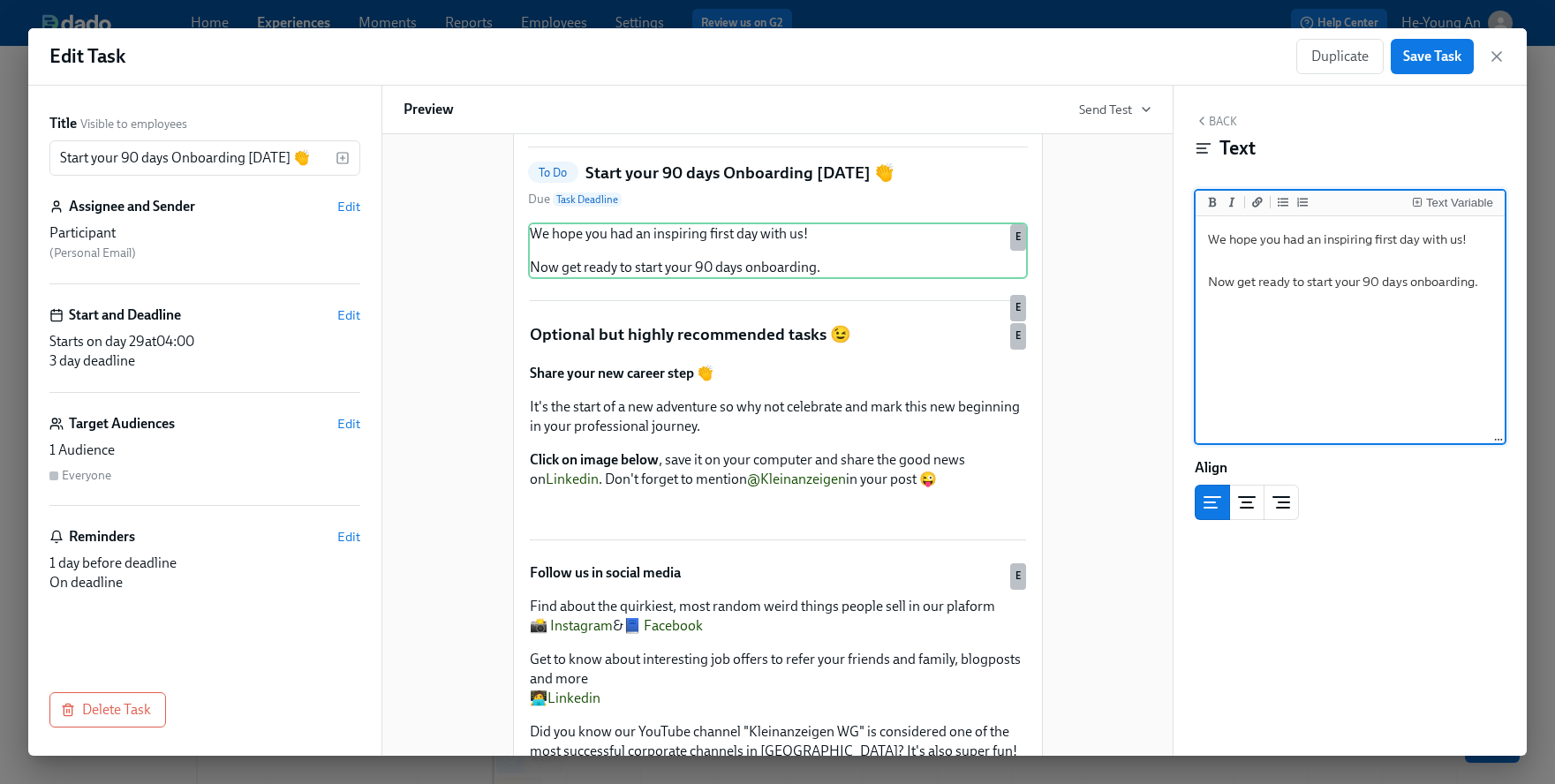 click on "We hope you had an inspiring first day with us!
Now get ready to start your 90 days onboarding." at bounding box center (1350, 330) 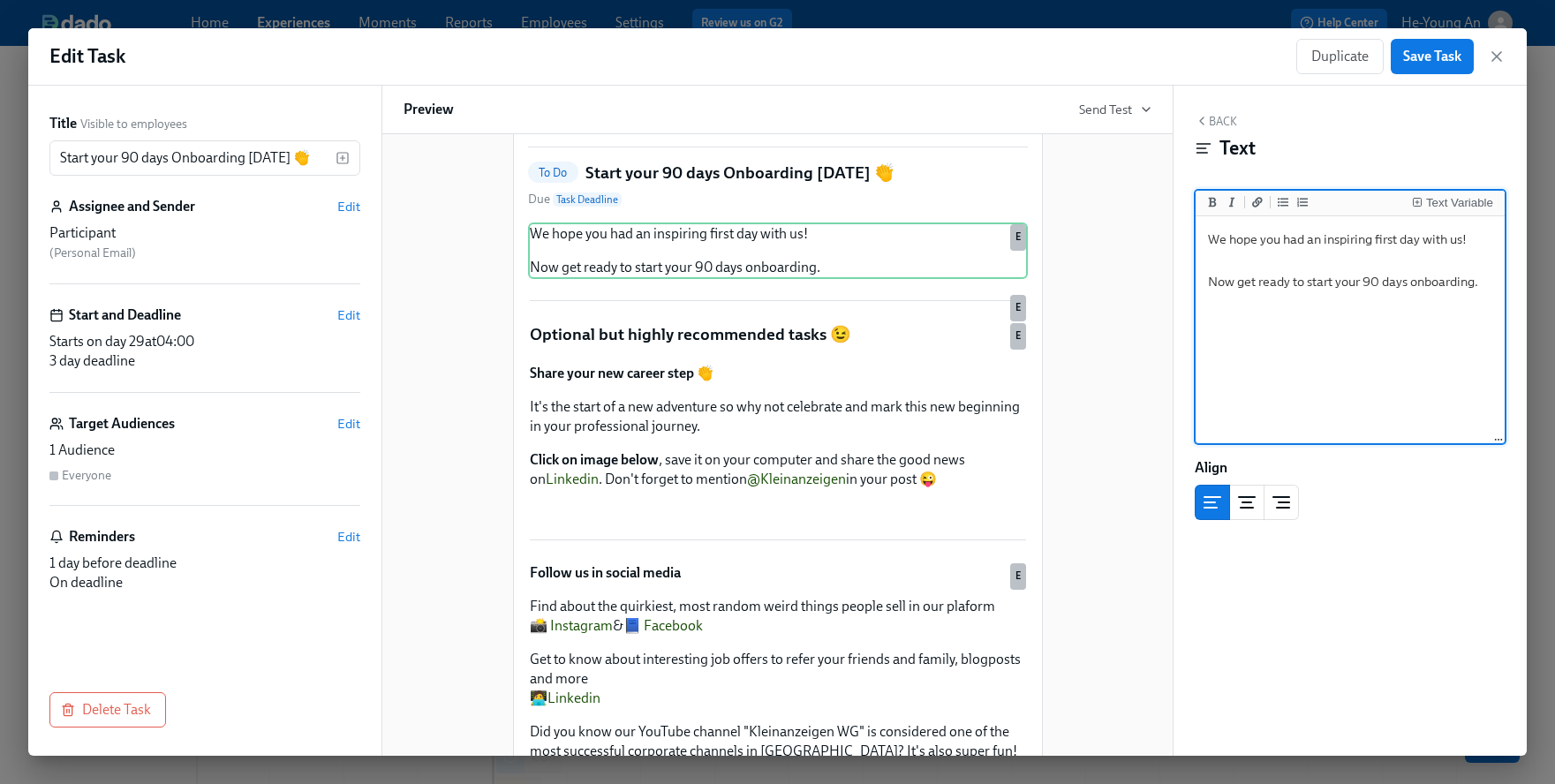 click on "We hope you had an inspiring first day with us!
Now get ready to start your 90 days onboarding." at bounding box center (1350, 330) 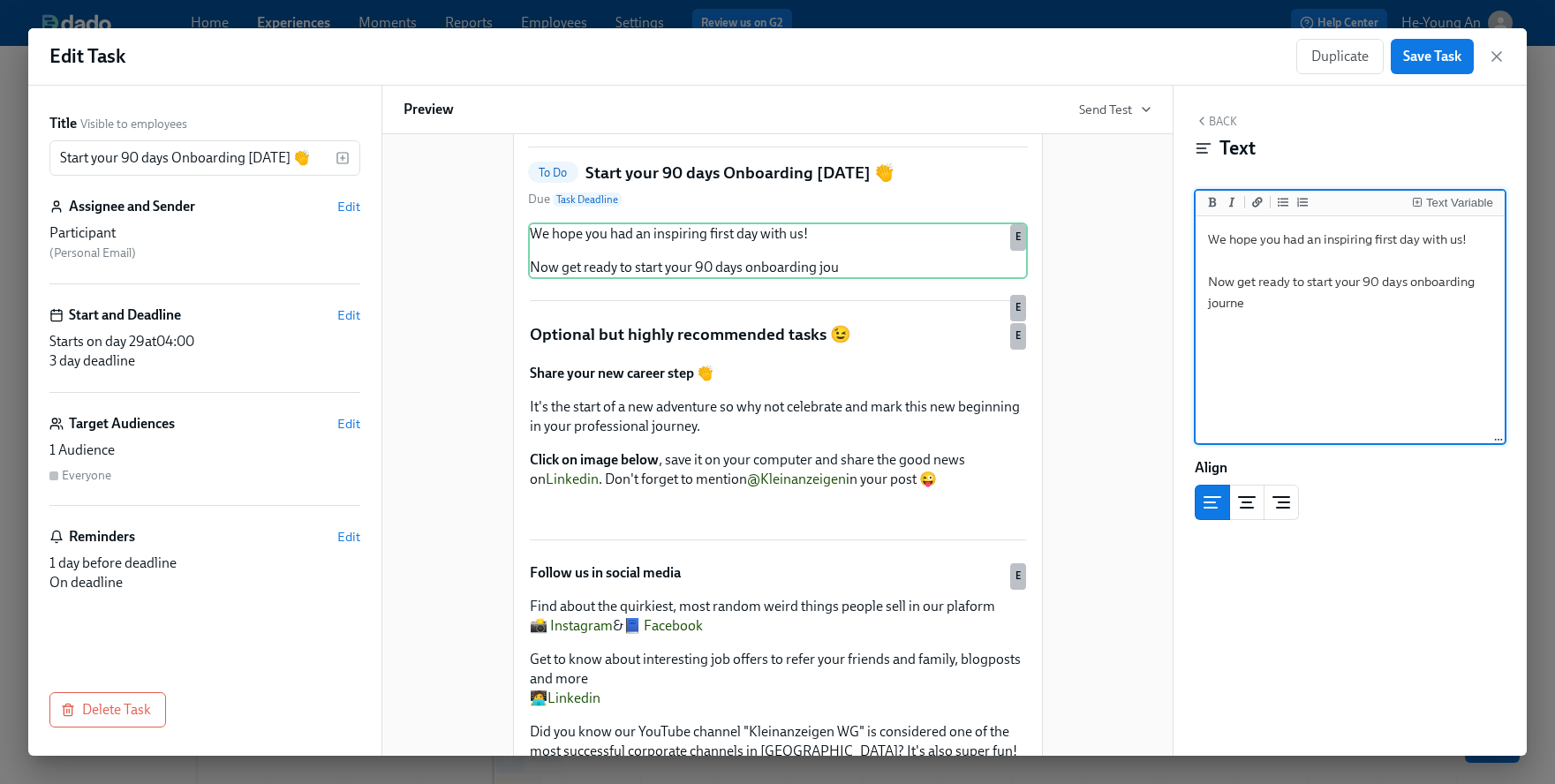 type on "We hope you had an inspiring first day with us!
Now get ready to start your 90 days onboarding journey." 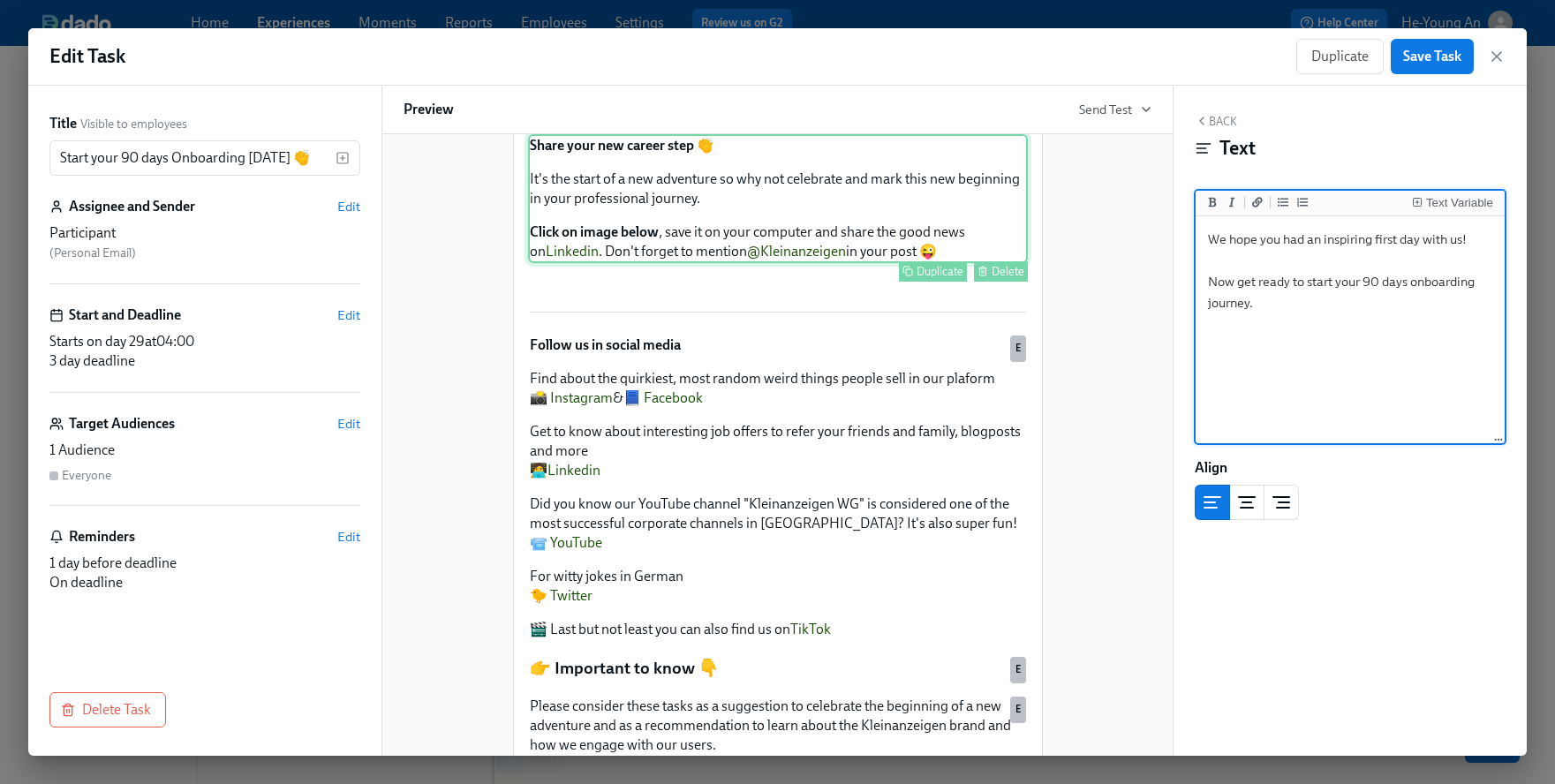 scroll, scrollTop: 347, scrollLeft: 0, axis: vertical 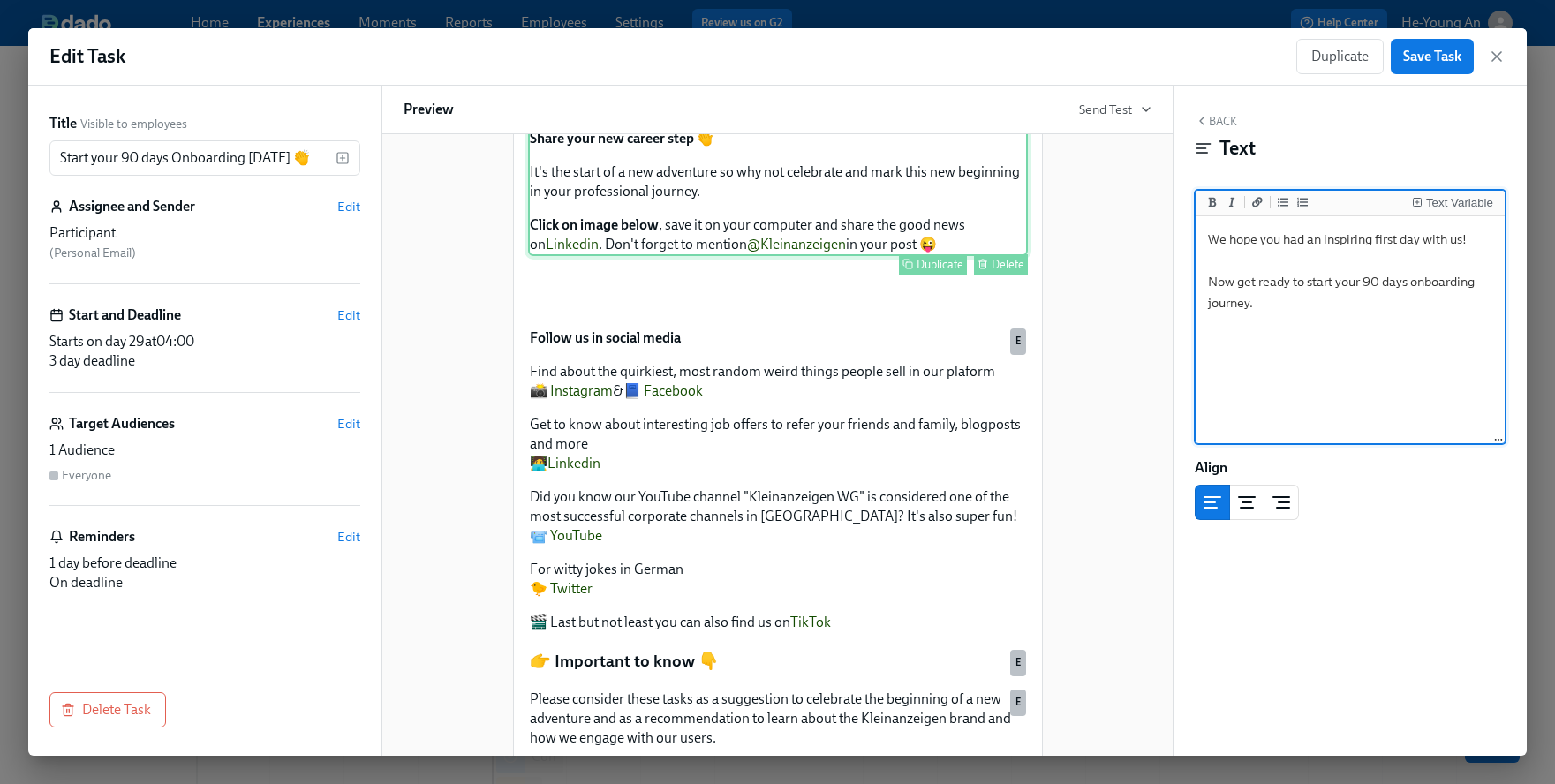 click on "Share your new career step 👏
It's the start of a new adventure so why not celebrate and mark this new beginning in your professional journey.
Click on image below , save it on your computer and share the good news on  Linkedin . Don't forget to mention  @Kleinanzeigen  in your post 😜   Duplicate   Delete" at bounding box center (778, 192) 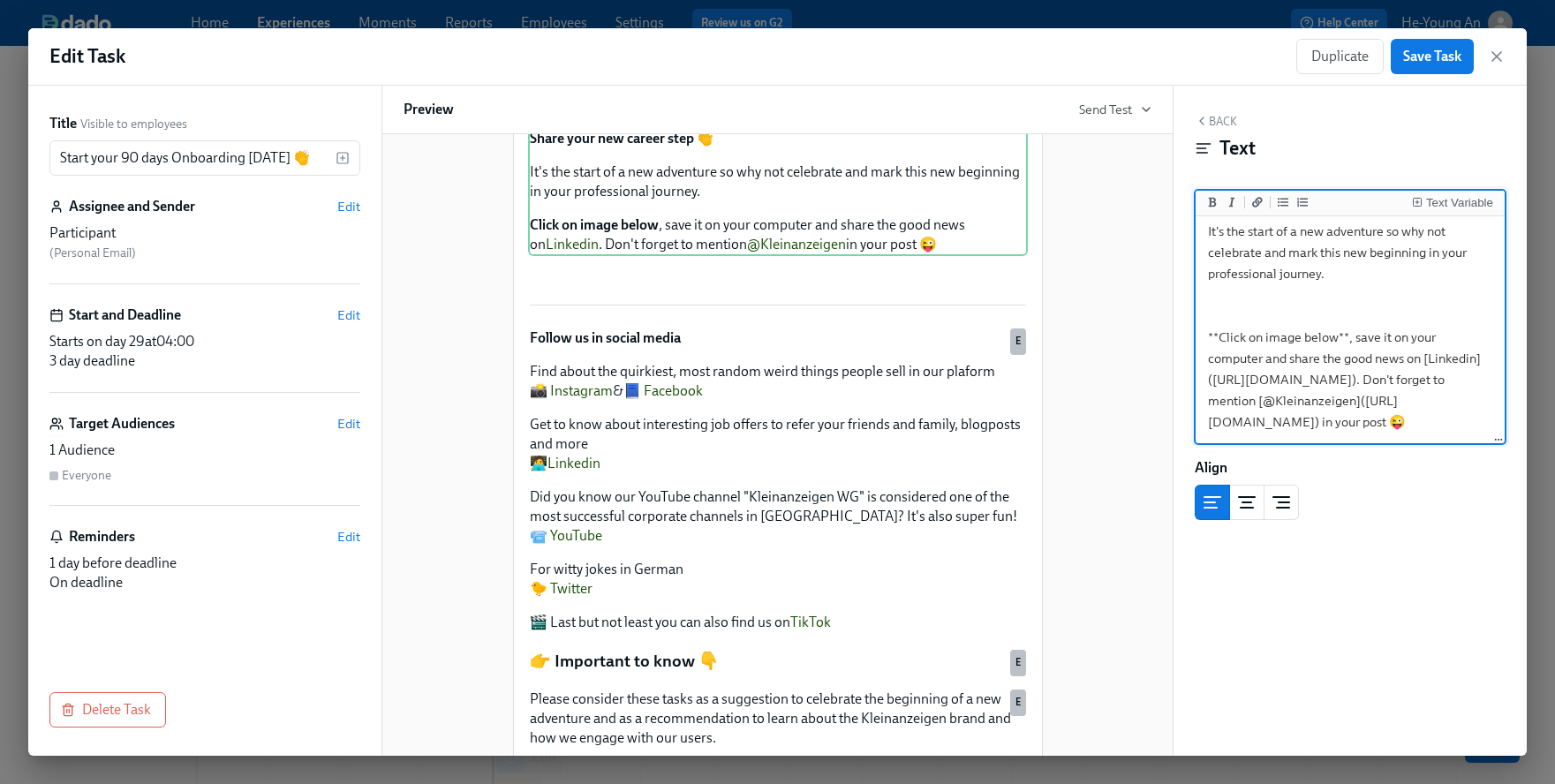 scroll, scrollTop: 72, scrollLeft: 0, axis: vertical 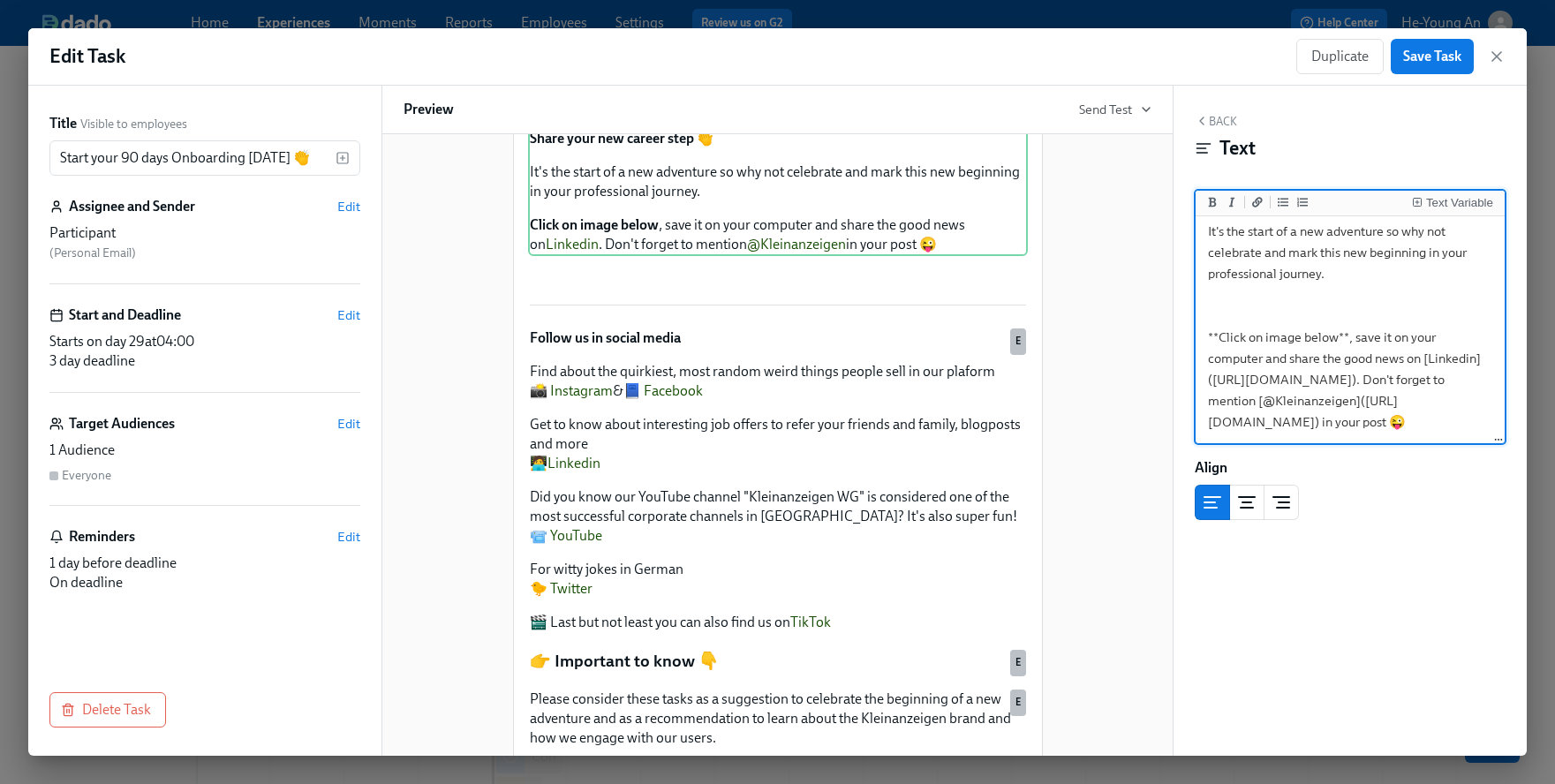drag, startPoint x: 1211, startPoint y: 403, endPoint x: 1213, endPoint y: 418, distance: 15.13275 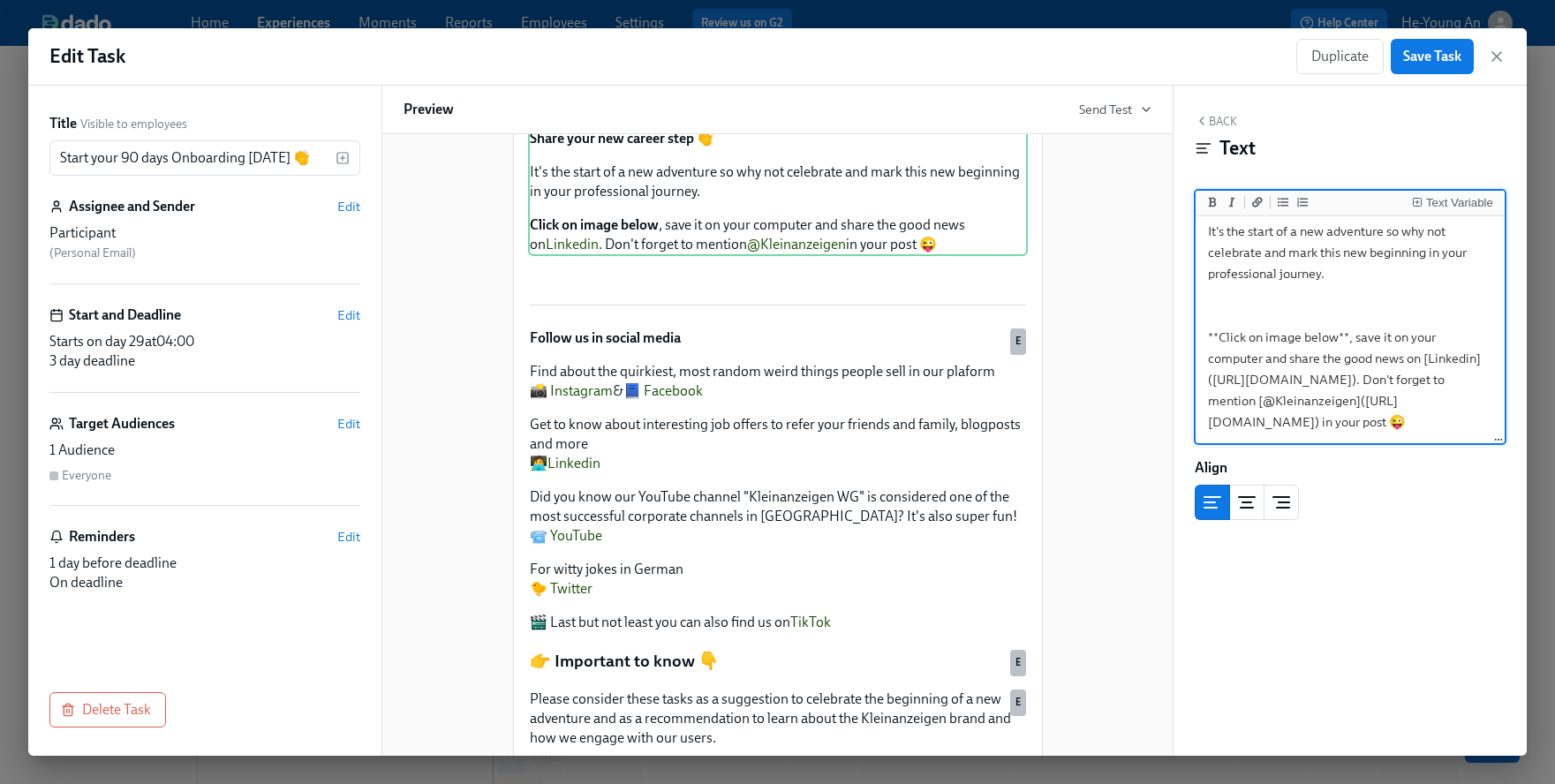 scroll, scrollTop: 0, scrollLeft: 0, axis: both 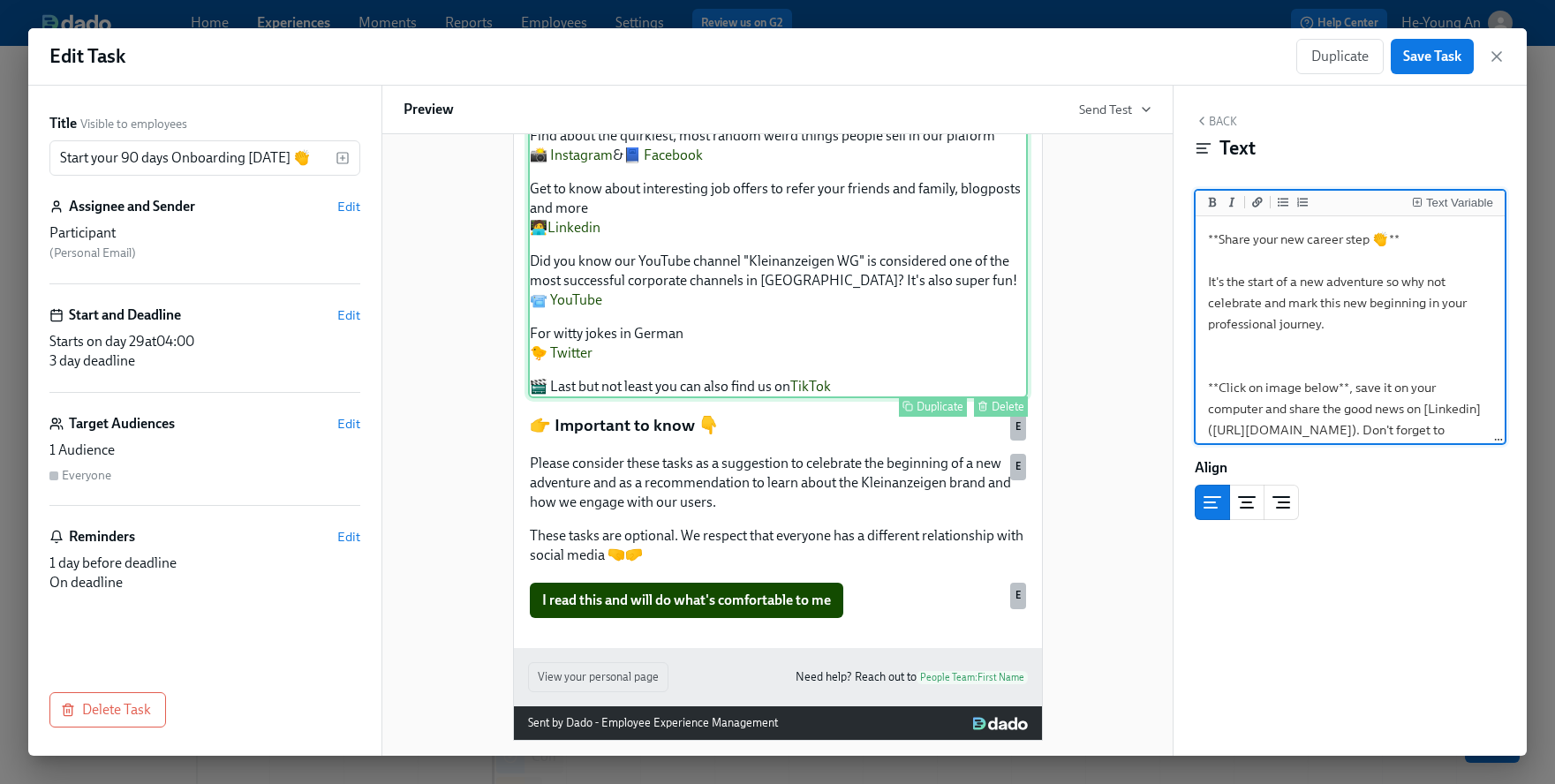 click on "Follow us in social media
Find about the quirkiest, most random weird things people sell in our plaform
📸 Instagram  &  📘 Facebook
Get to know about interesting job offers to refer your friends and family, blogposts and more
🧑‍💻Linkedin
Did you know our YouTube channel "Kleinanzeigen WG" is considered one of the most successful corporate channels in Germany? It's also super fun!
📹 YouTube
For witty jokes in German
🐤 Twitter
🎬 Last but not least you can also find us on  TikTok   Duplicate   Delete E" at bounding box center (778, 245) 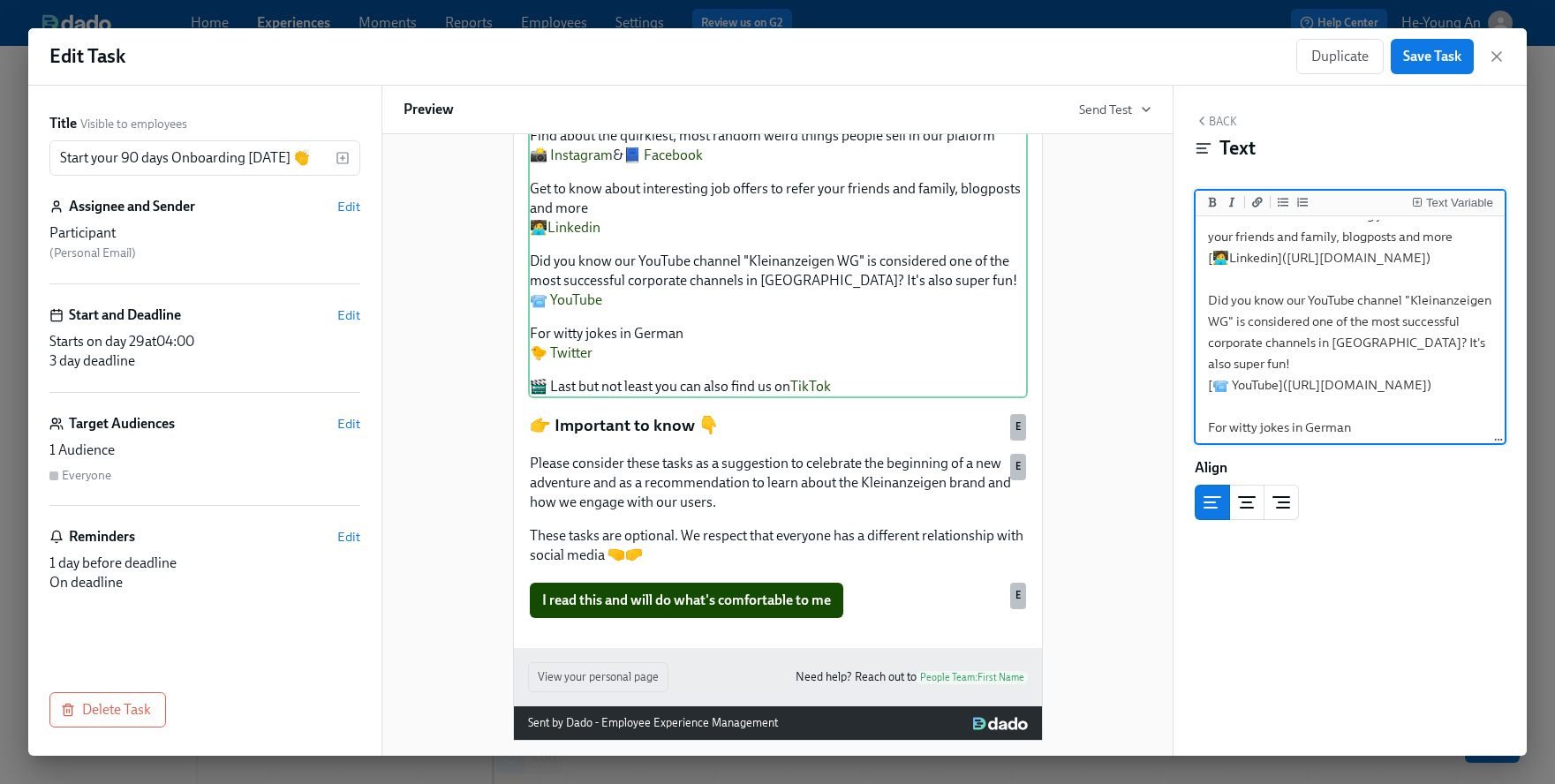 scroll, scrollTop: 197, scrollLeft: 0, axis: vertical 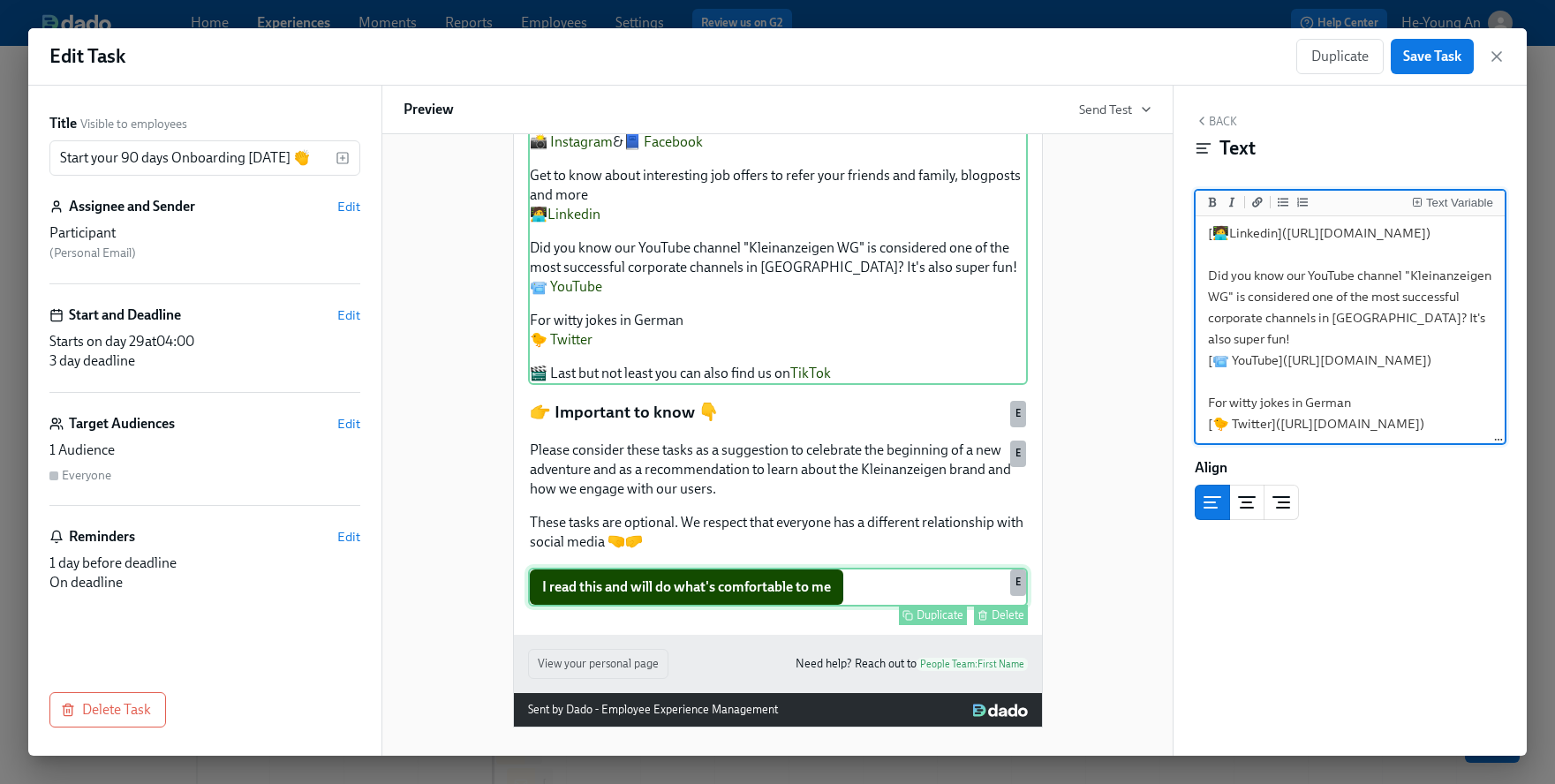 click on "I read this and will do what's comfortable to me   Duplicate   Delete E" at bounding box center [778, 587] 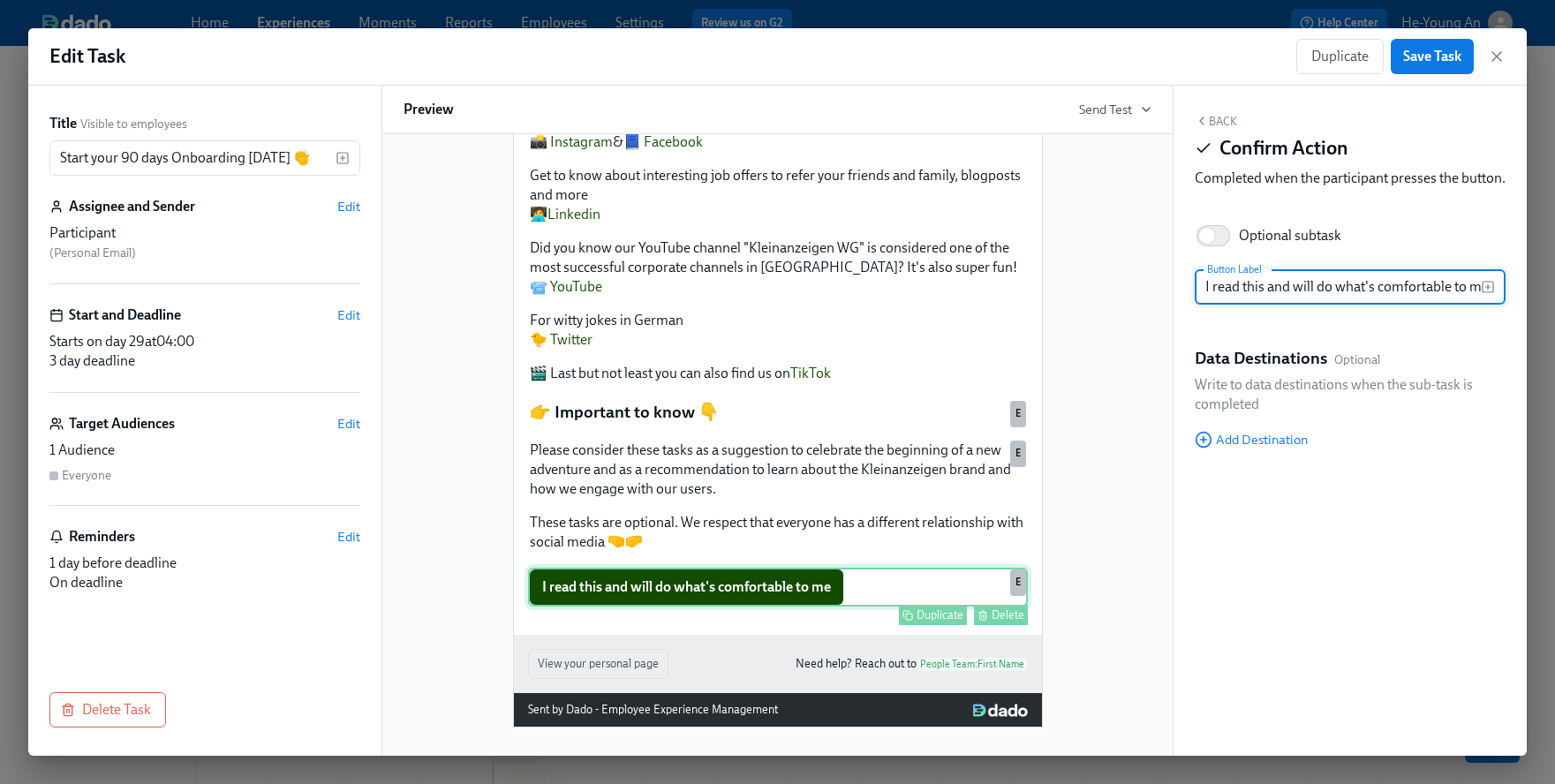 scroll, scrollTop: 0, scrollLeft: 6, axis: horizontal 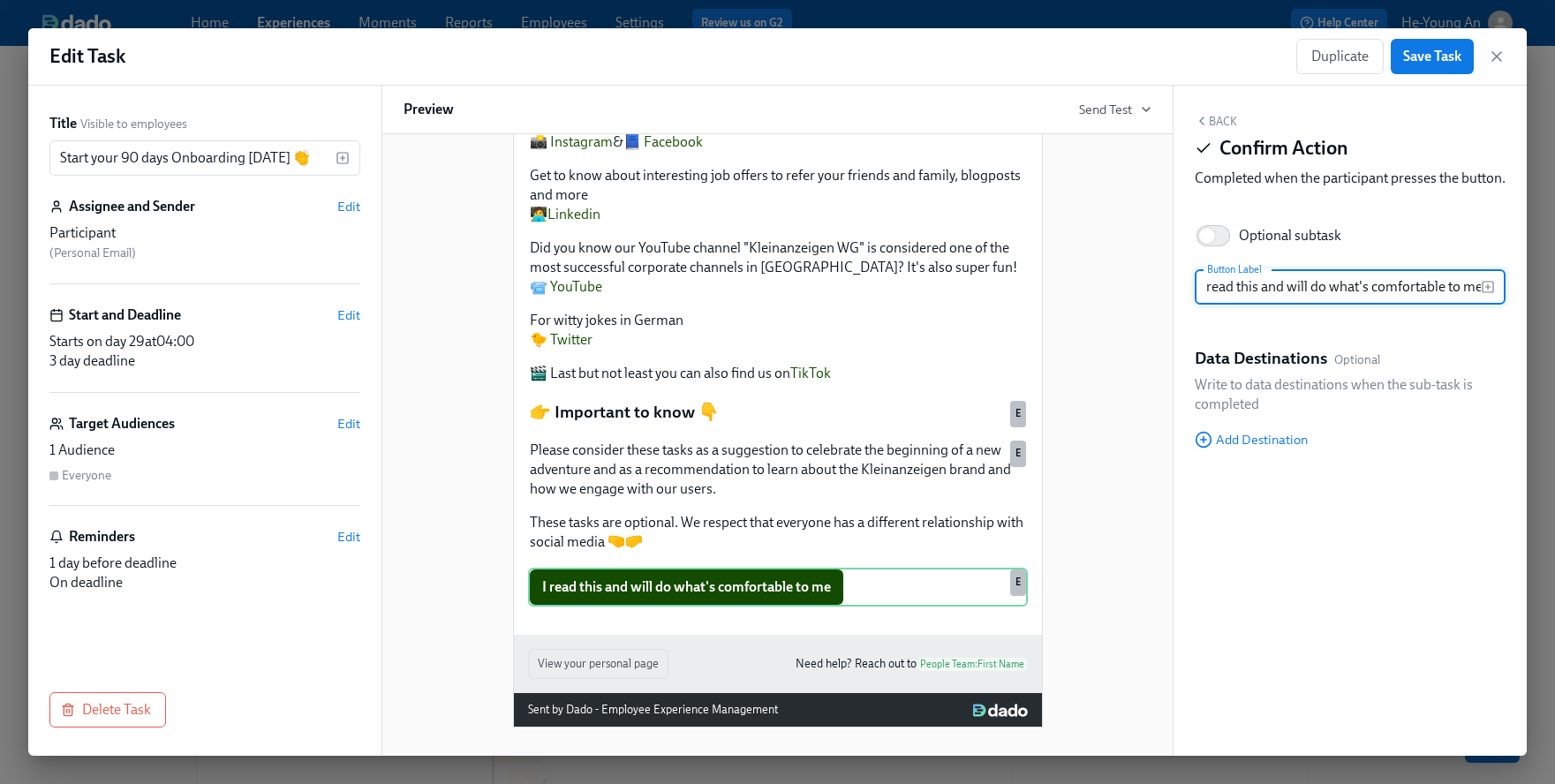 click on "I read this and will do what's comfortable to me" at bounding box center (1338, 287) 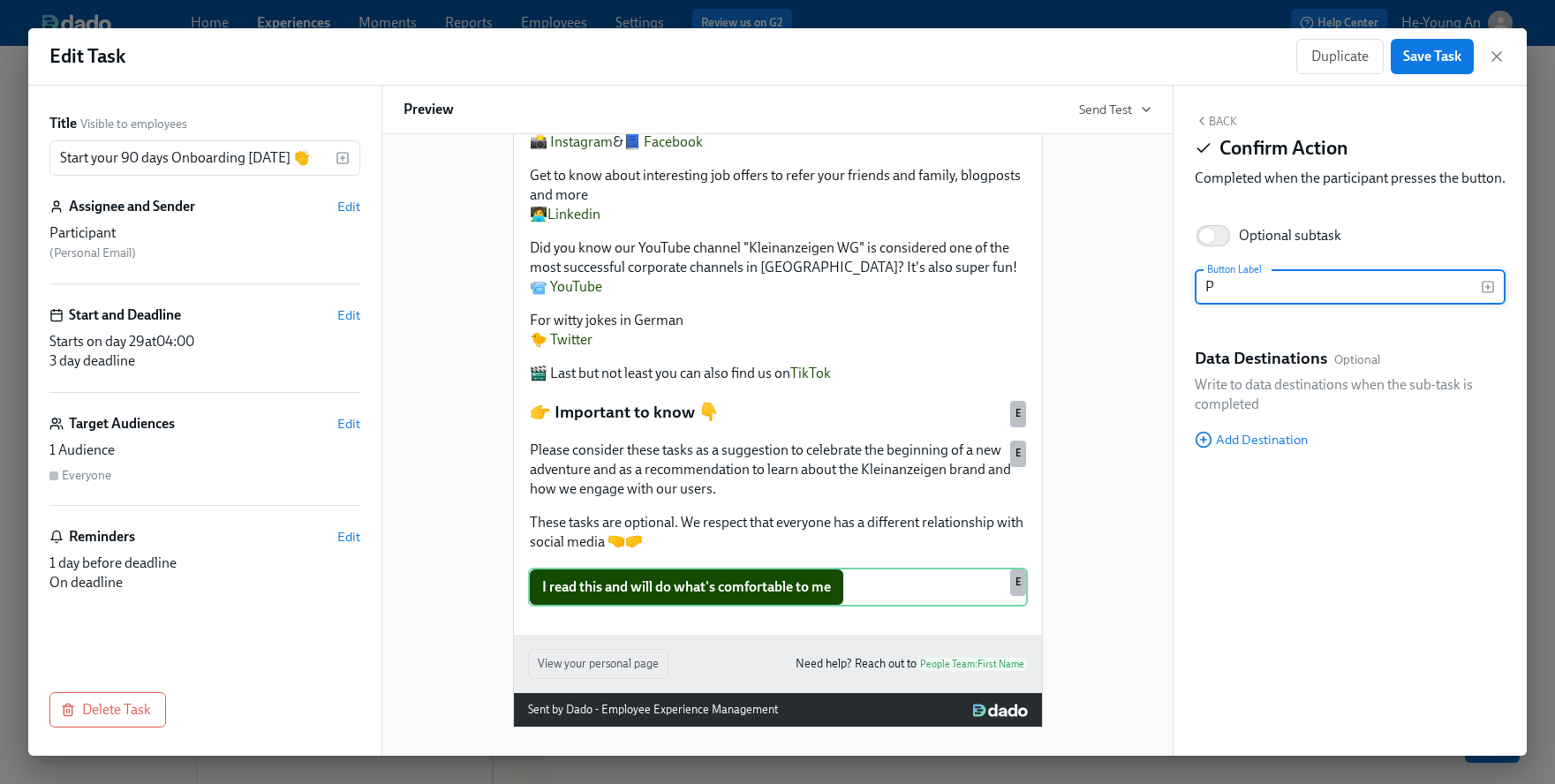 scroll, scrollTop: 0, scrollLeft: 0, axis: both 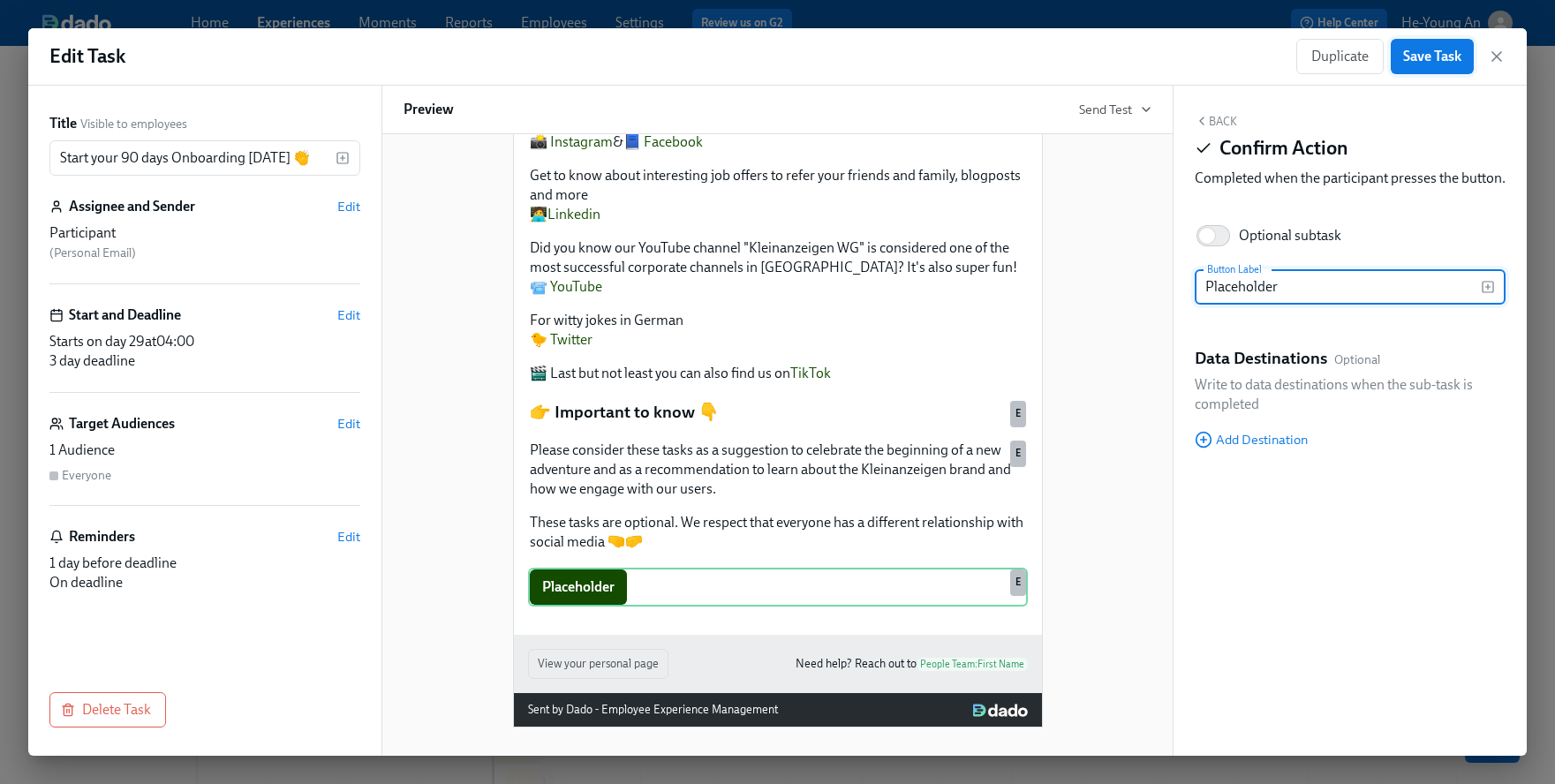 type on "Placeholder" 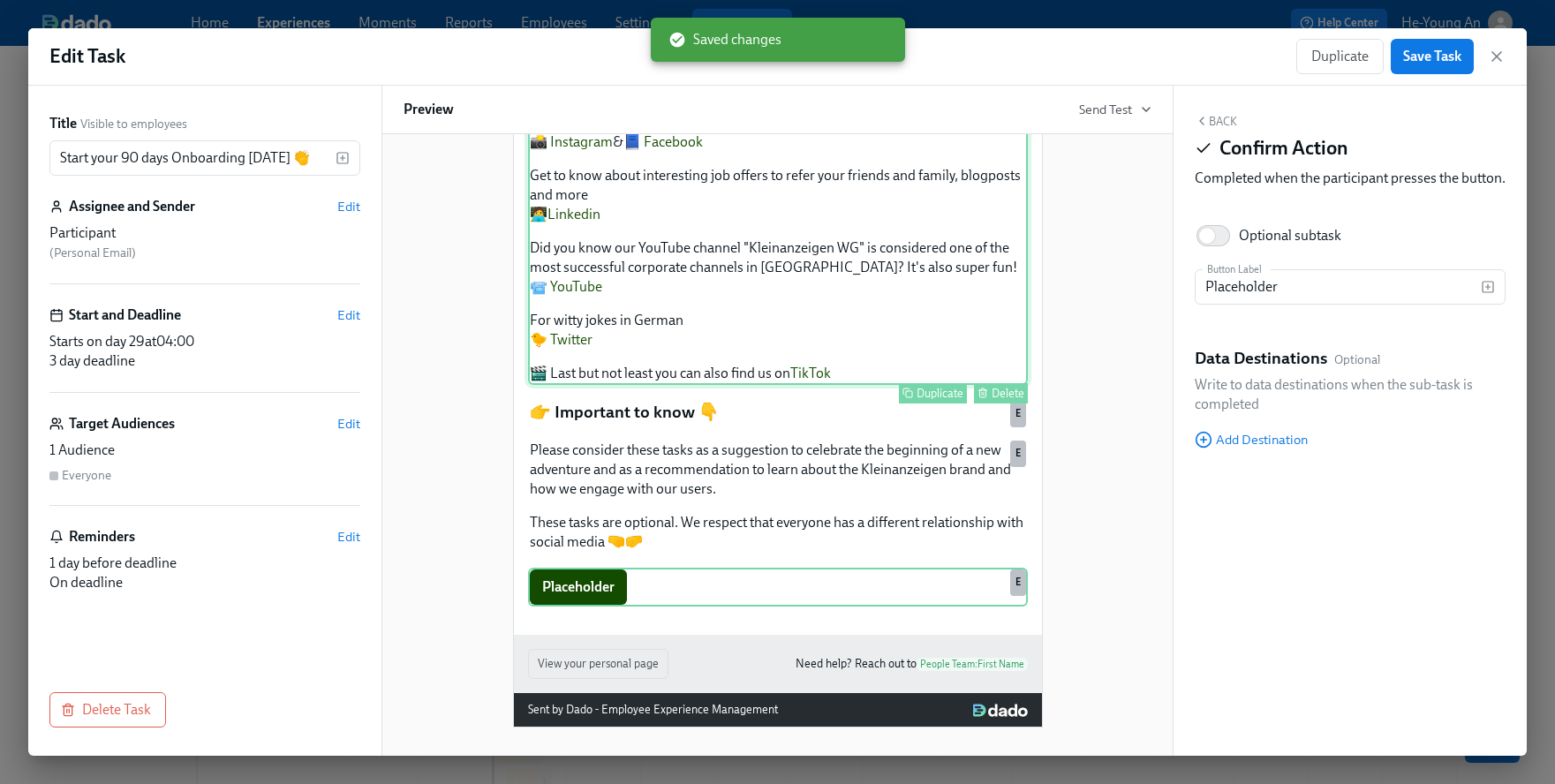 scroll, scrollTop: 0, scrollLeft: 0, axis: both 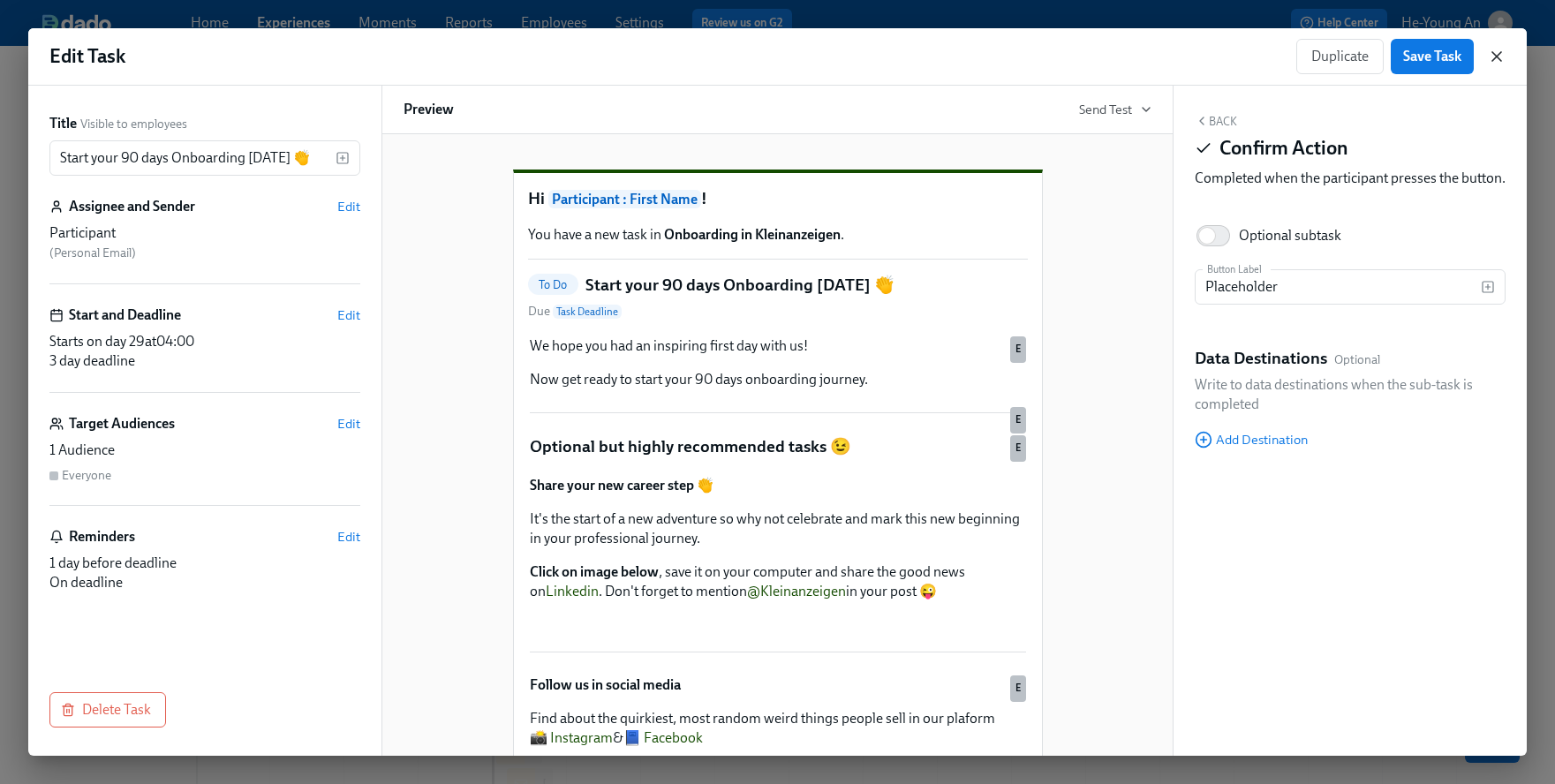 click 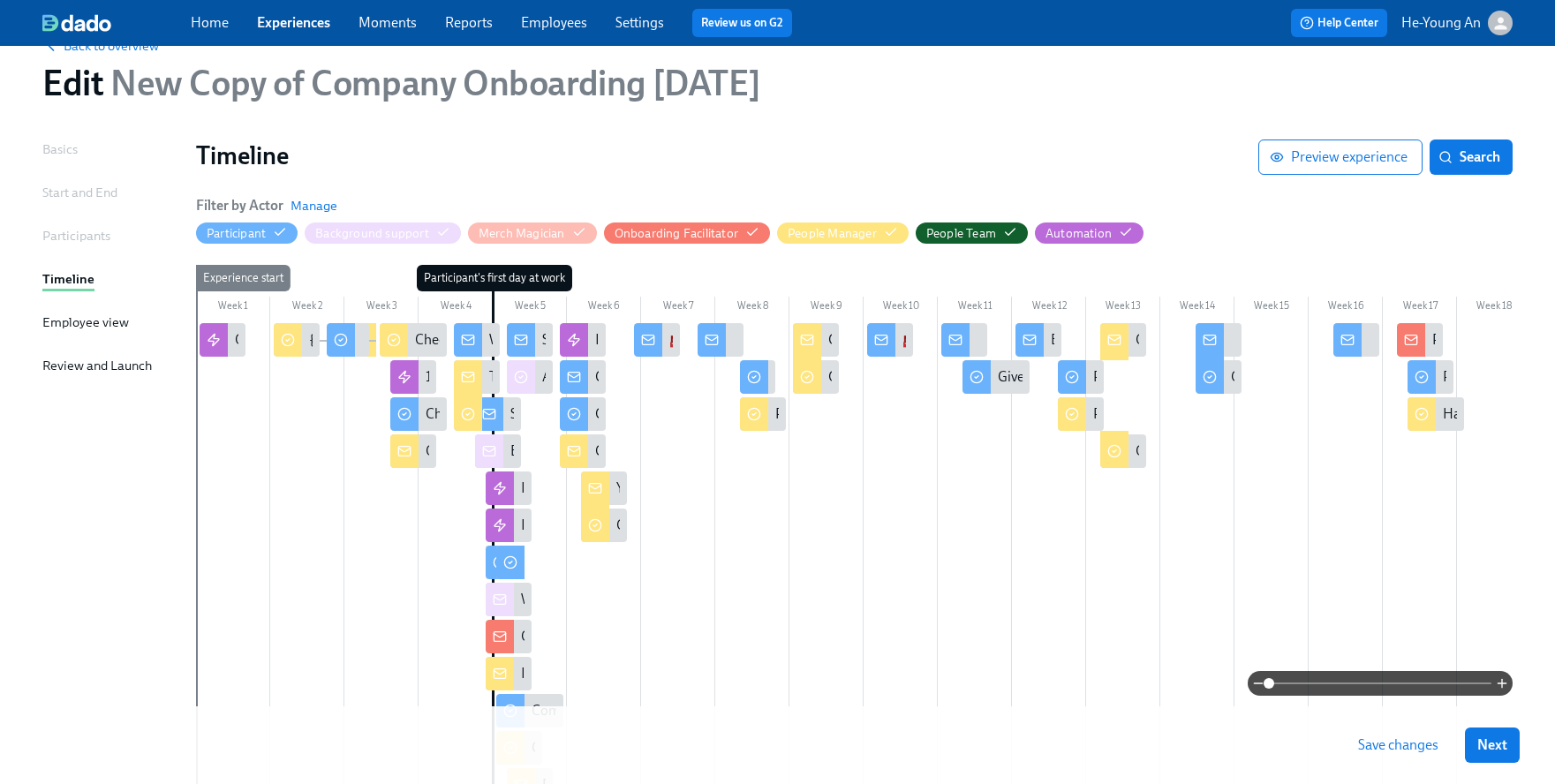 click 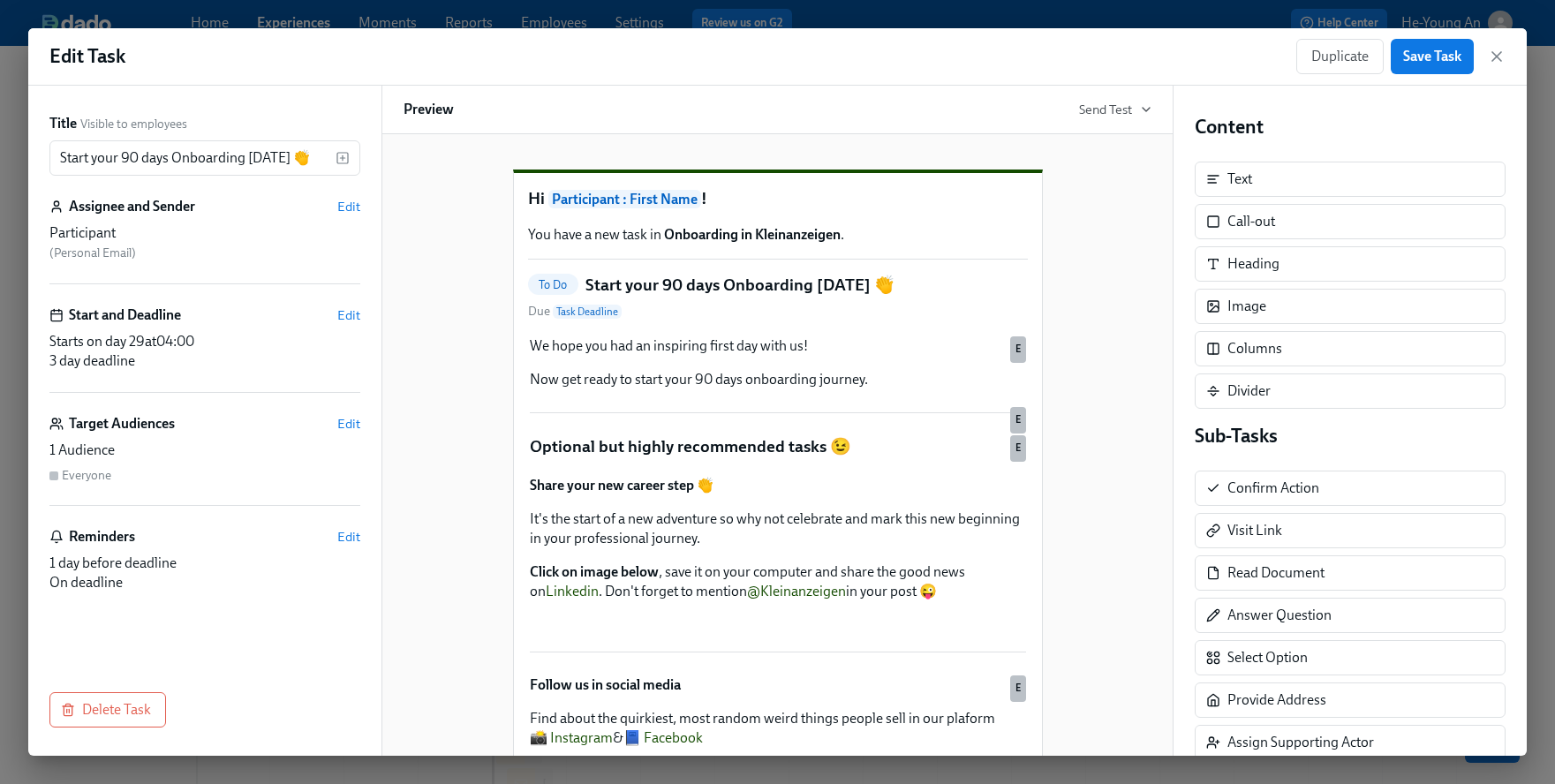 click on "Duplicate Save Task" at bounding box center (1400, 57) 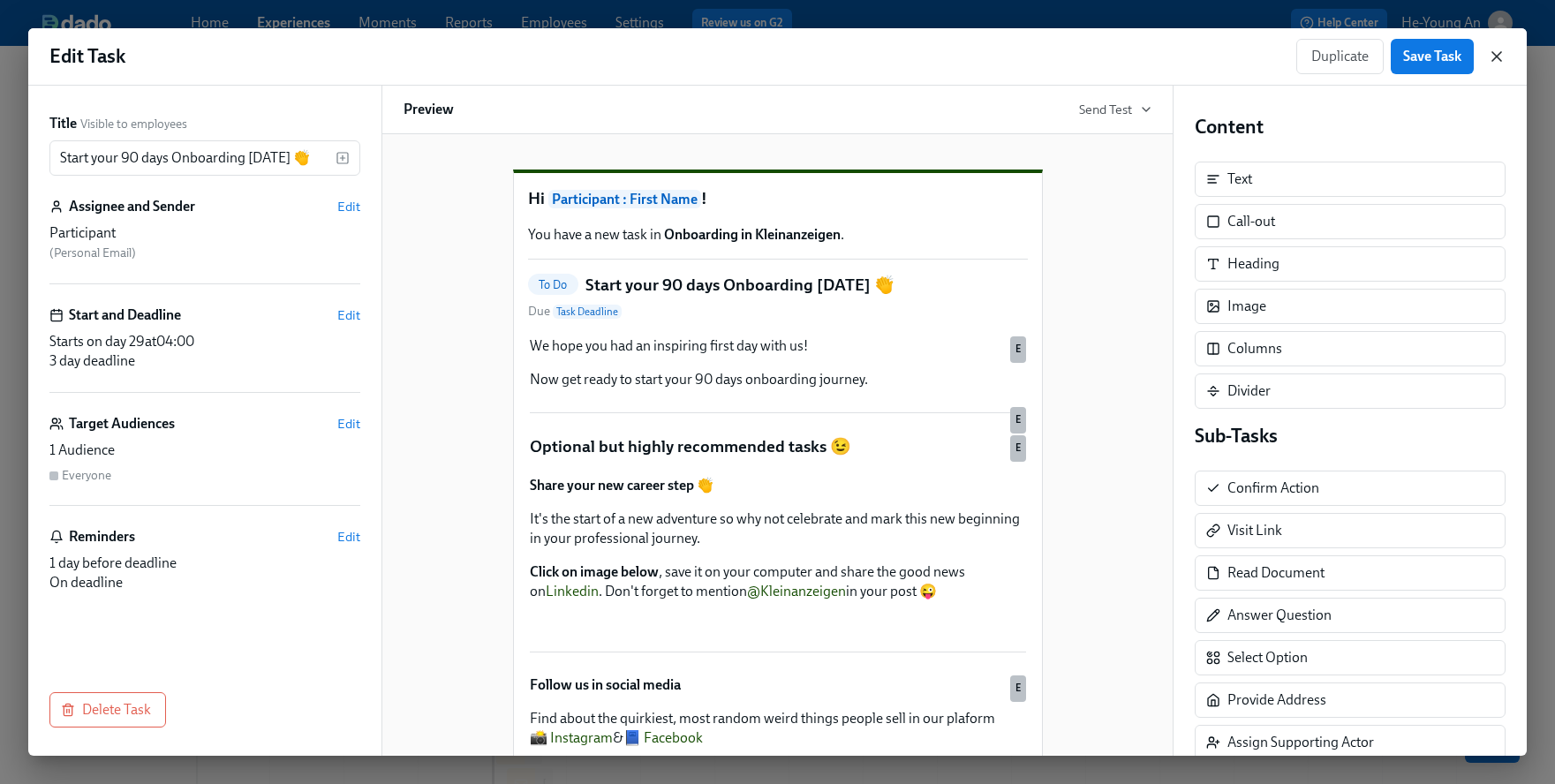 click 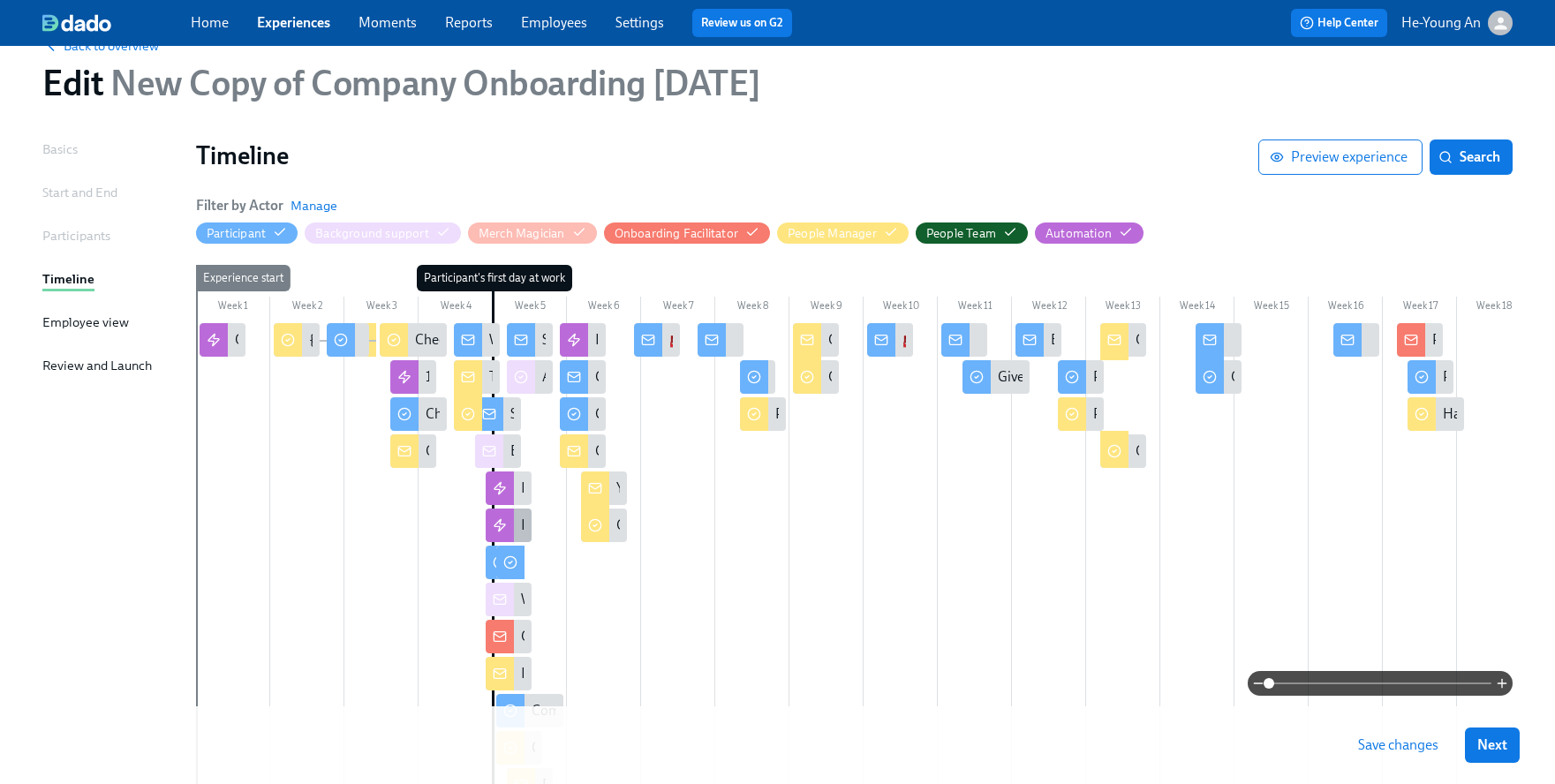 click on "Invitation to Onboarding Sessions" at bounding box center (509, 525) 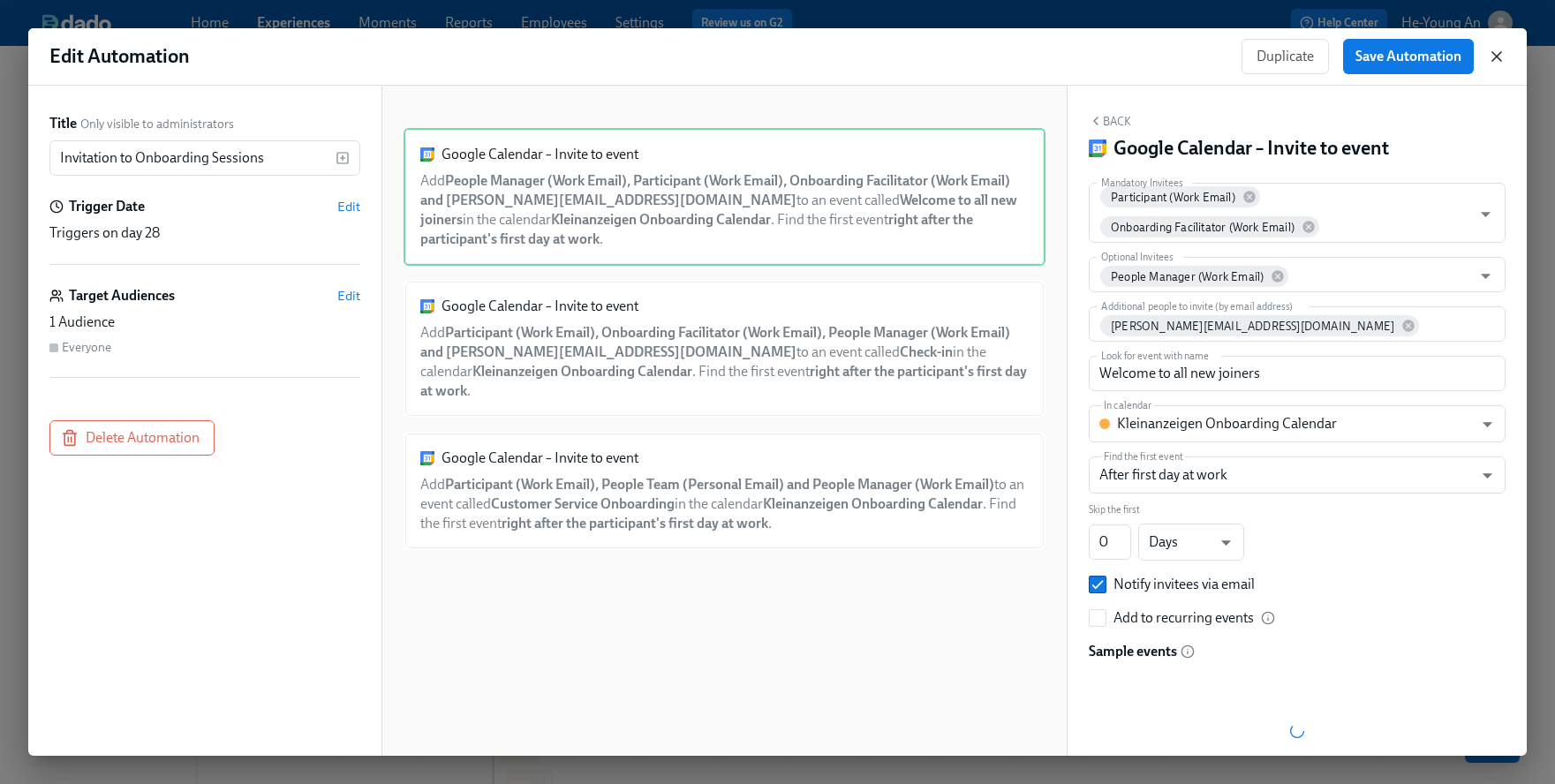 click 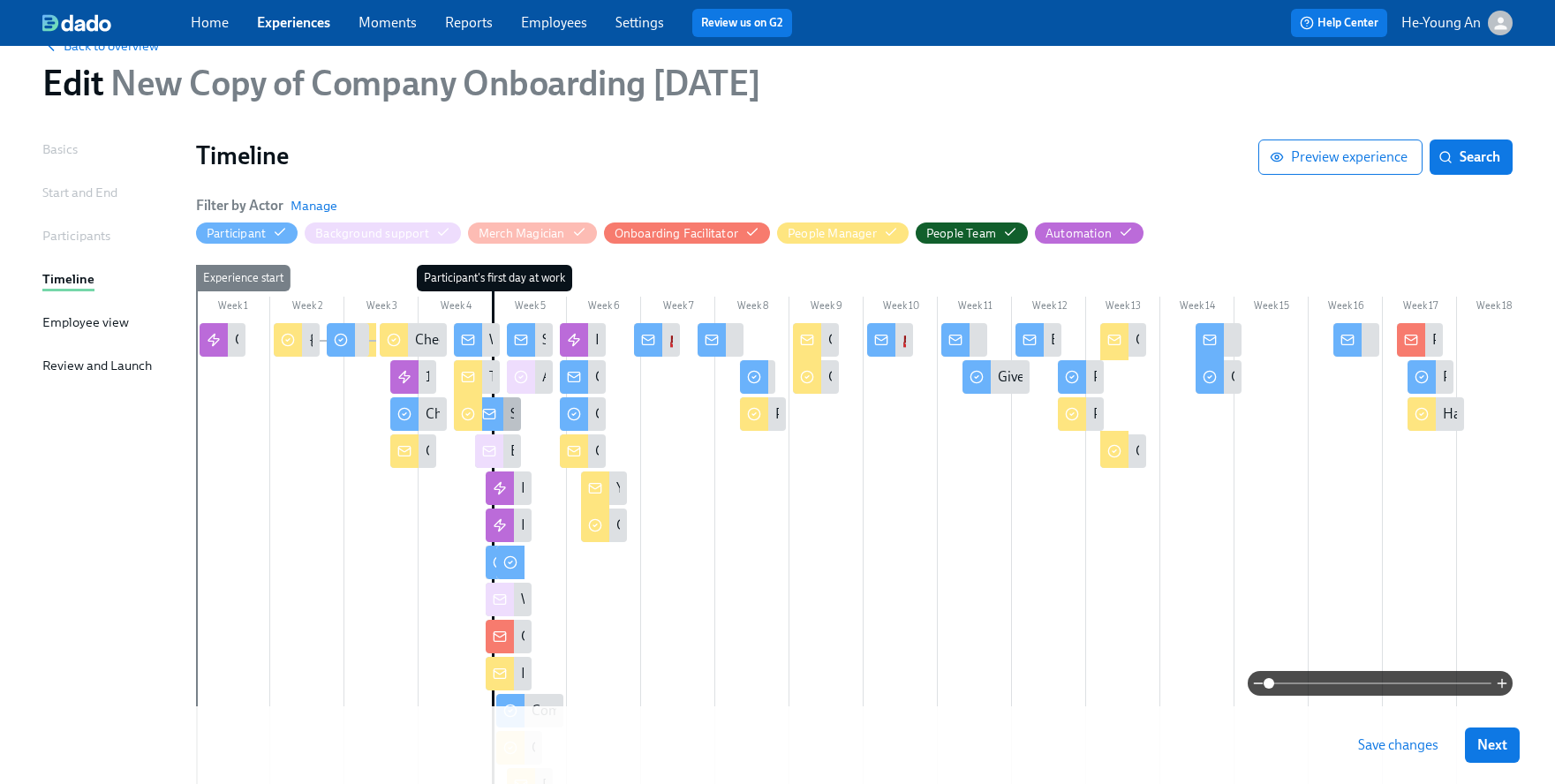 click at bounding box center [489, 414] 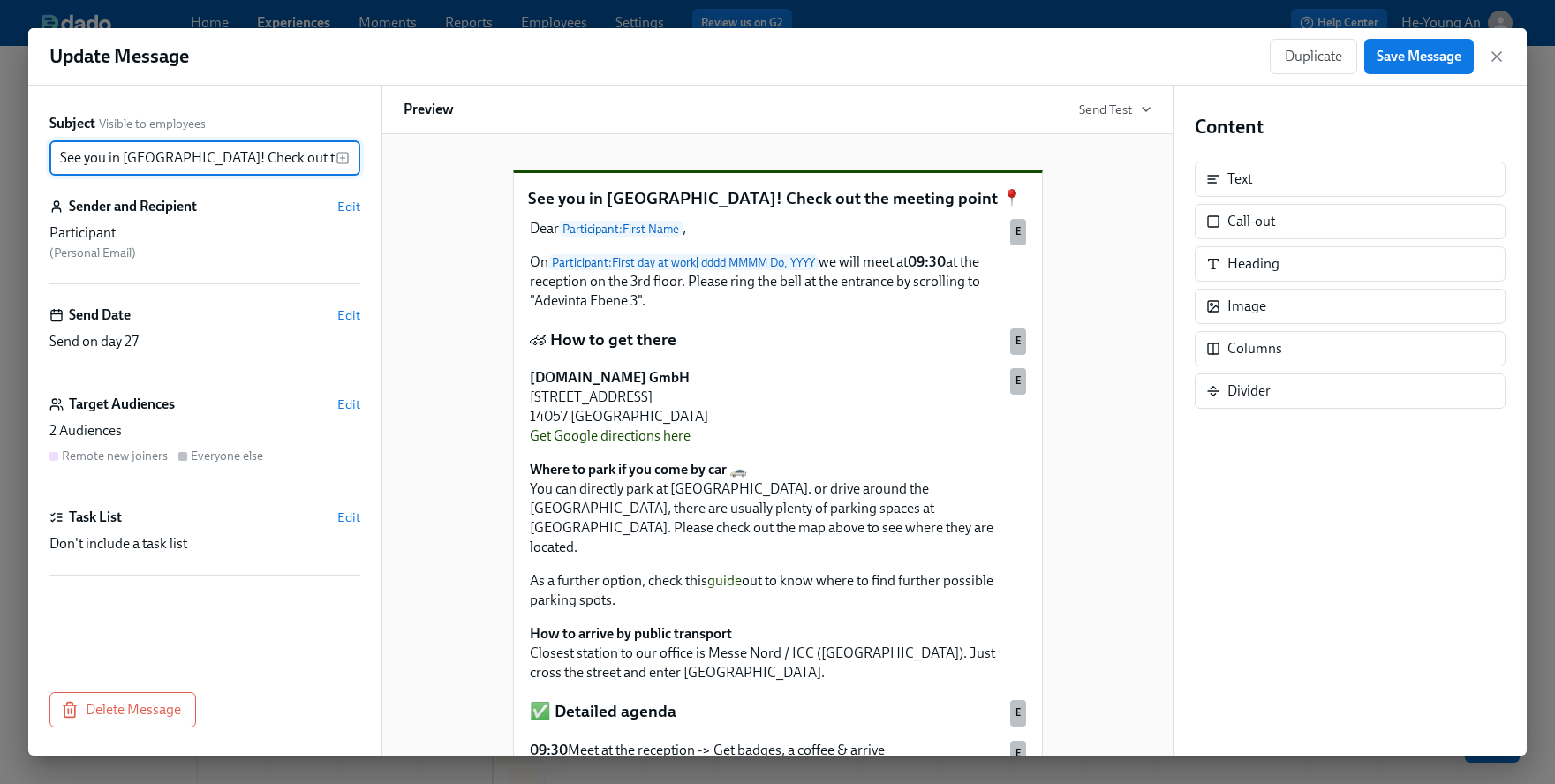 scroll, scrollTop: 0, scrollLeft: 75, axis: horizontal 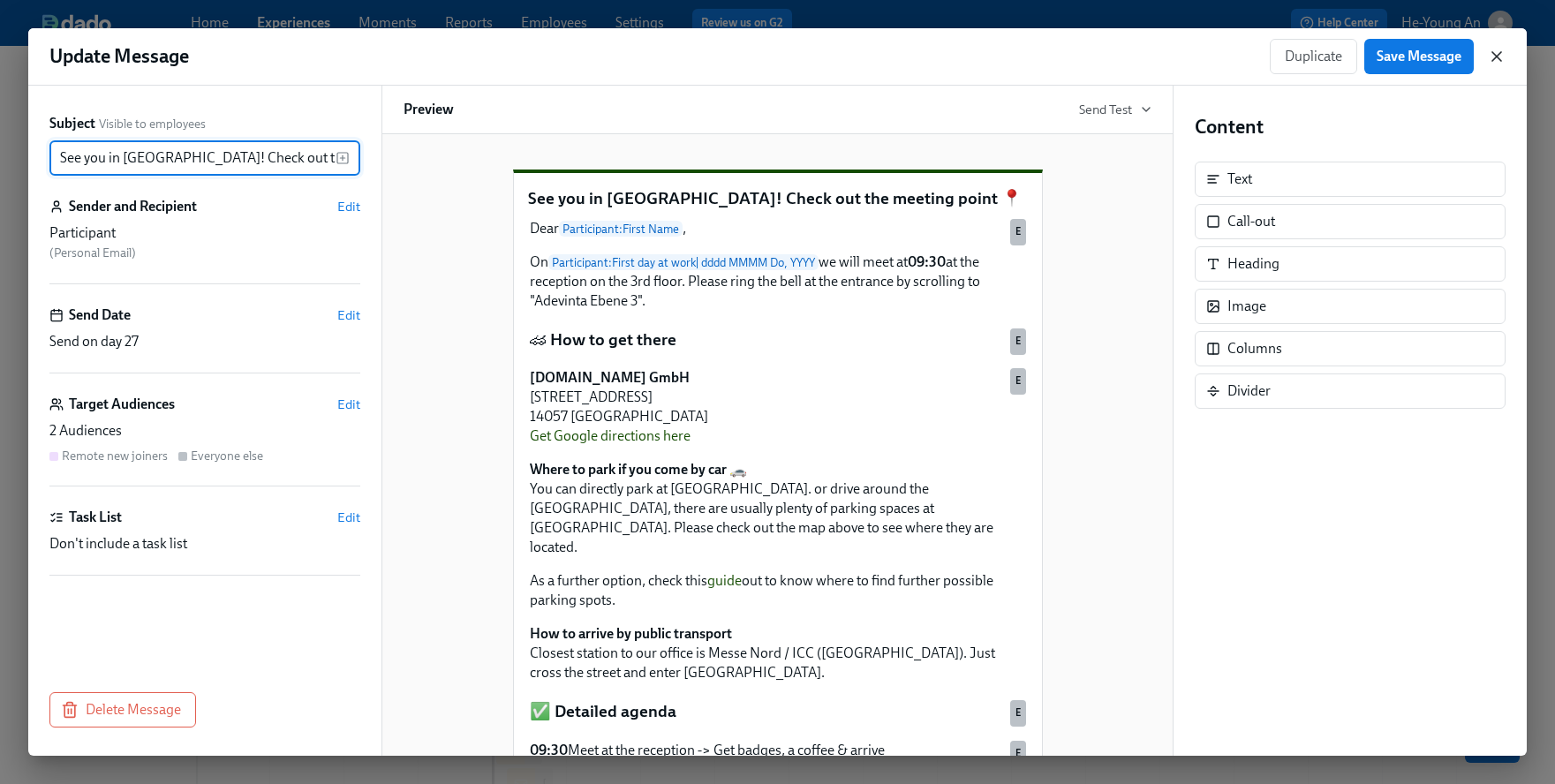 click 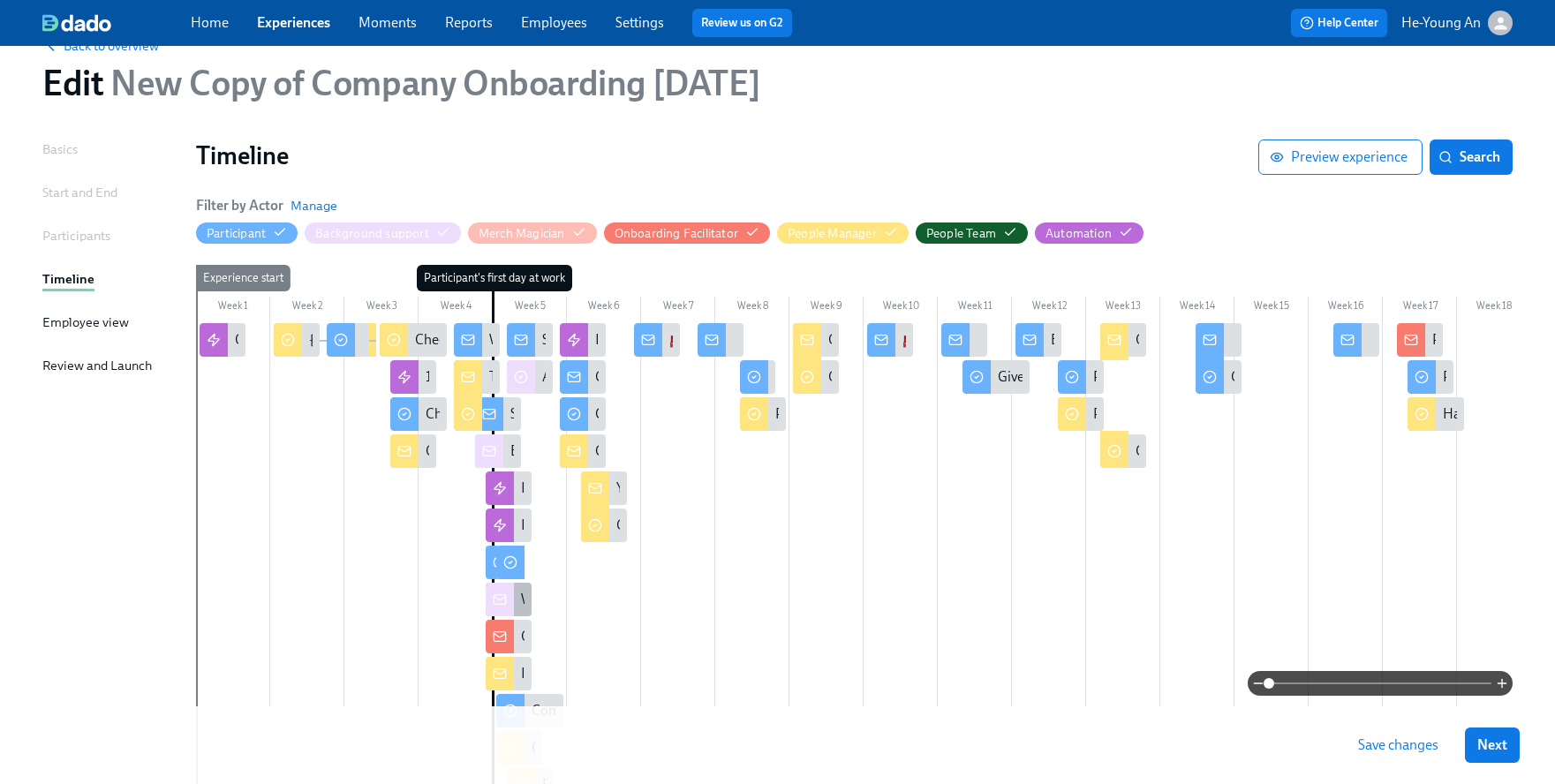 click 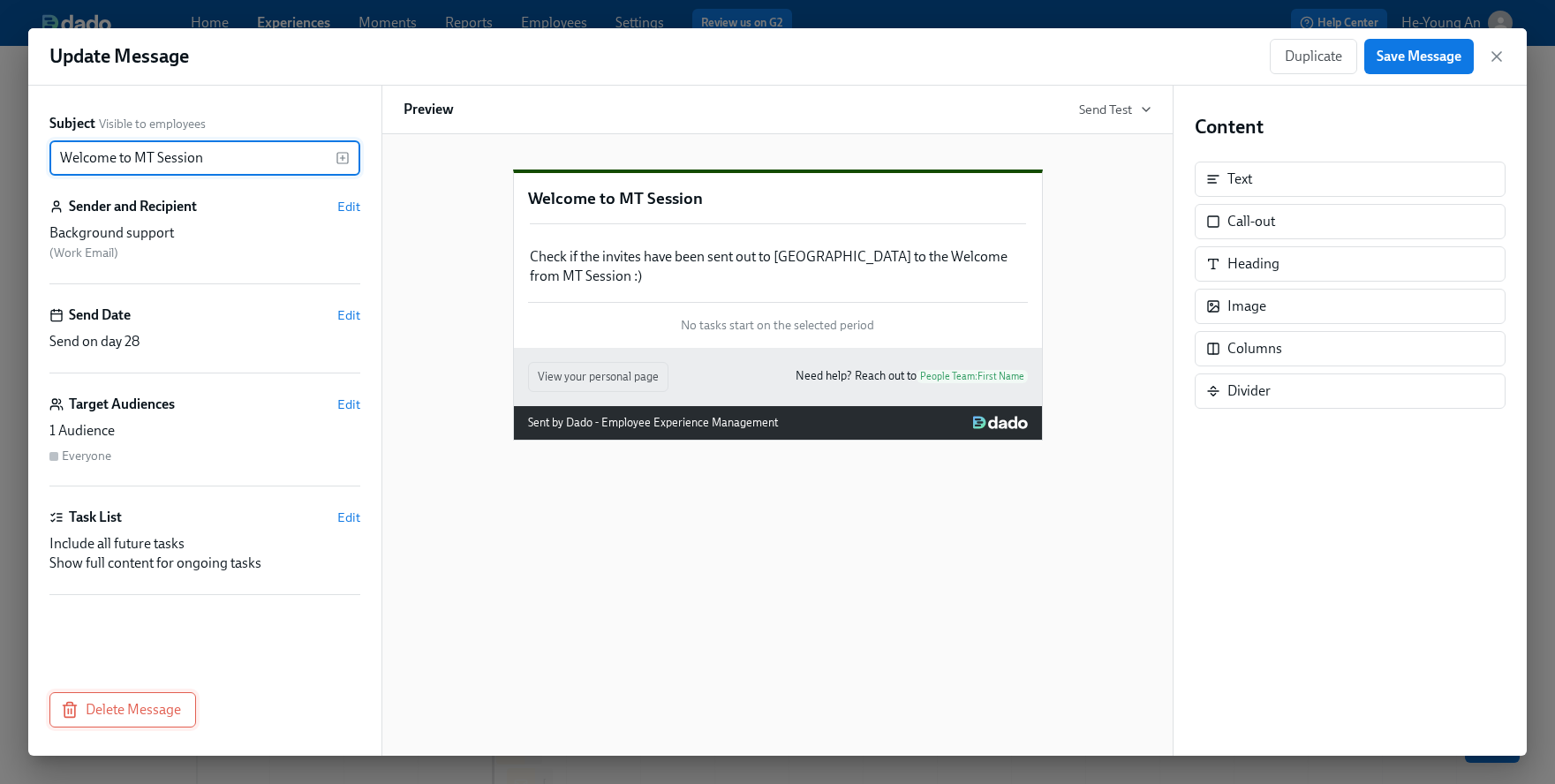 click on "Delete Message" at bounding box center [123, 710] 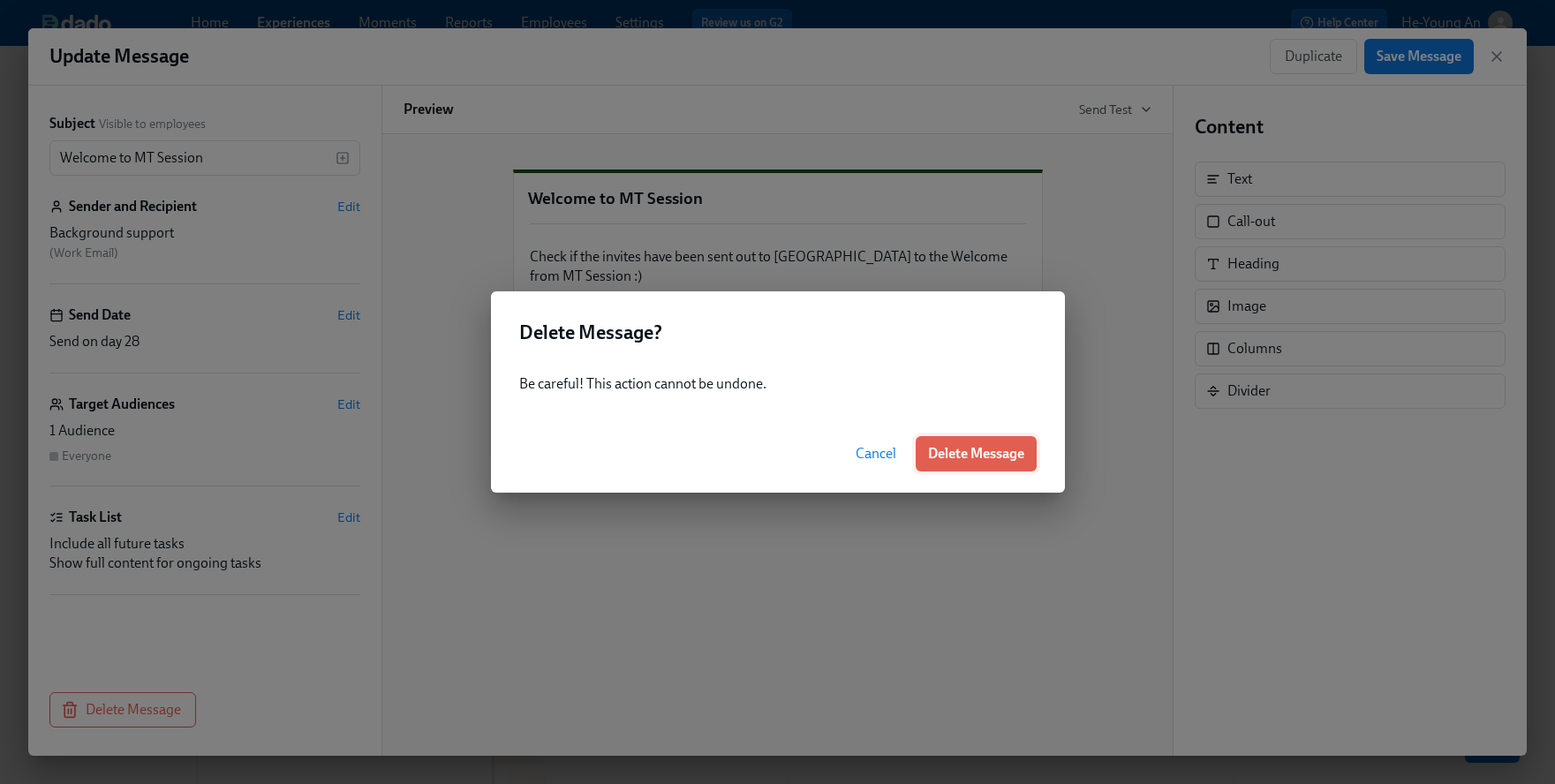 click on "Delete Message" at bounding box center [976, 454] 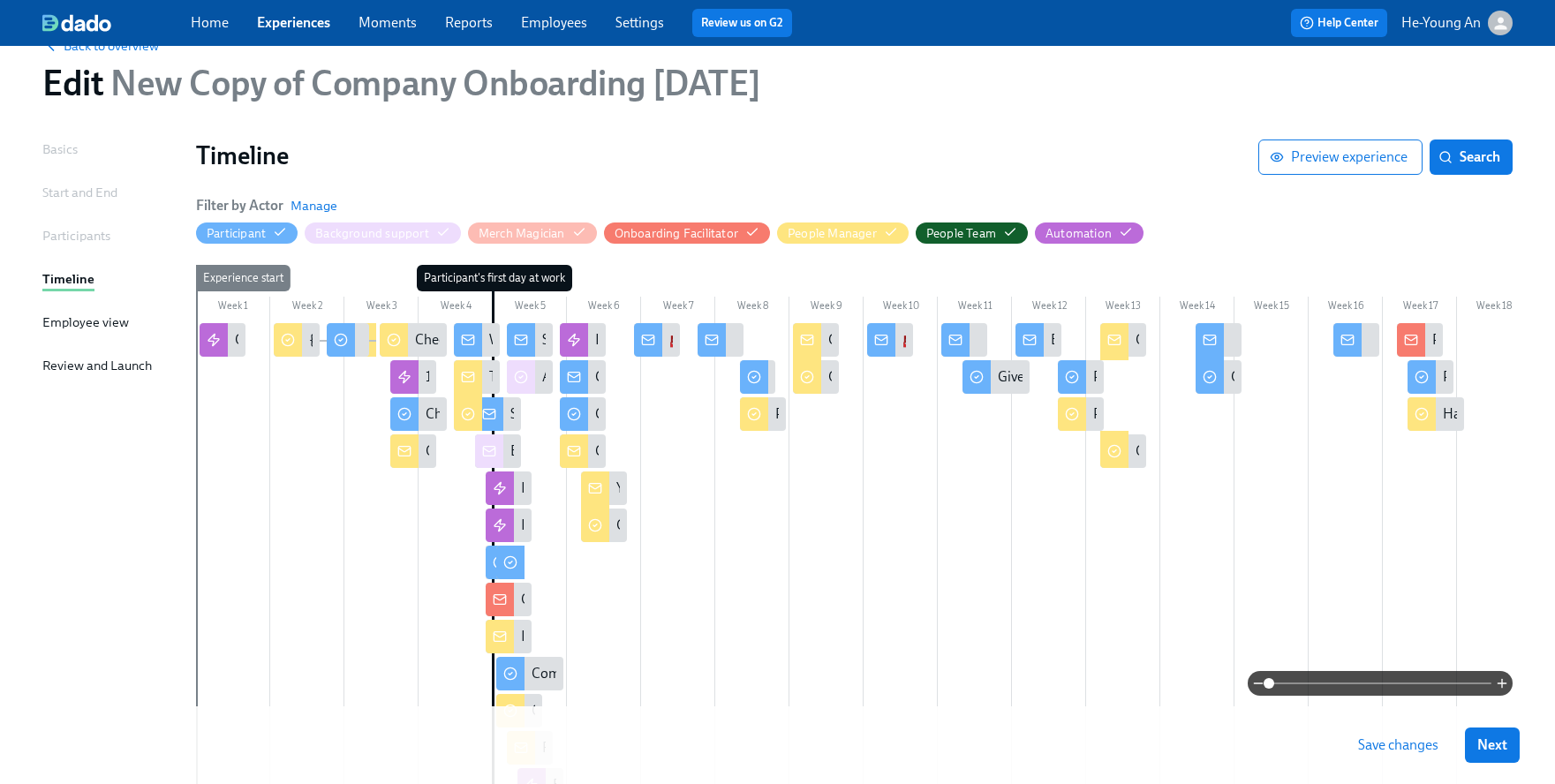 click at bounding box center [510, 562] 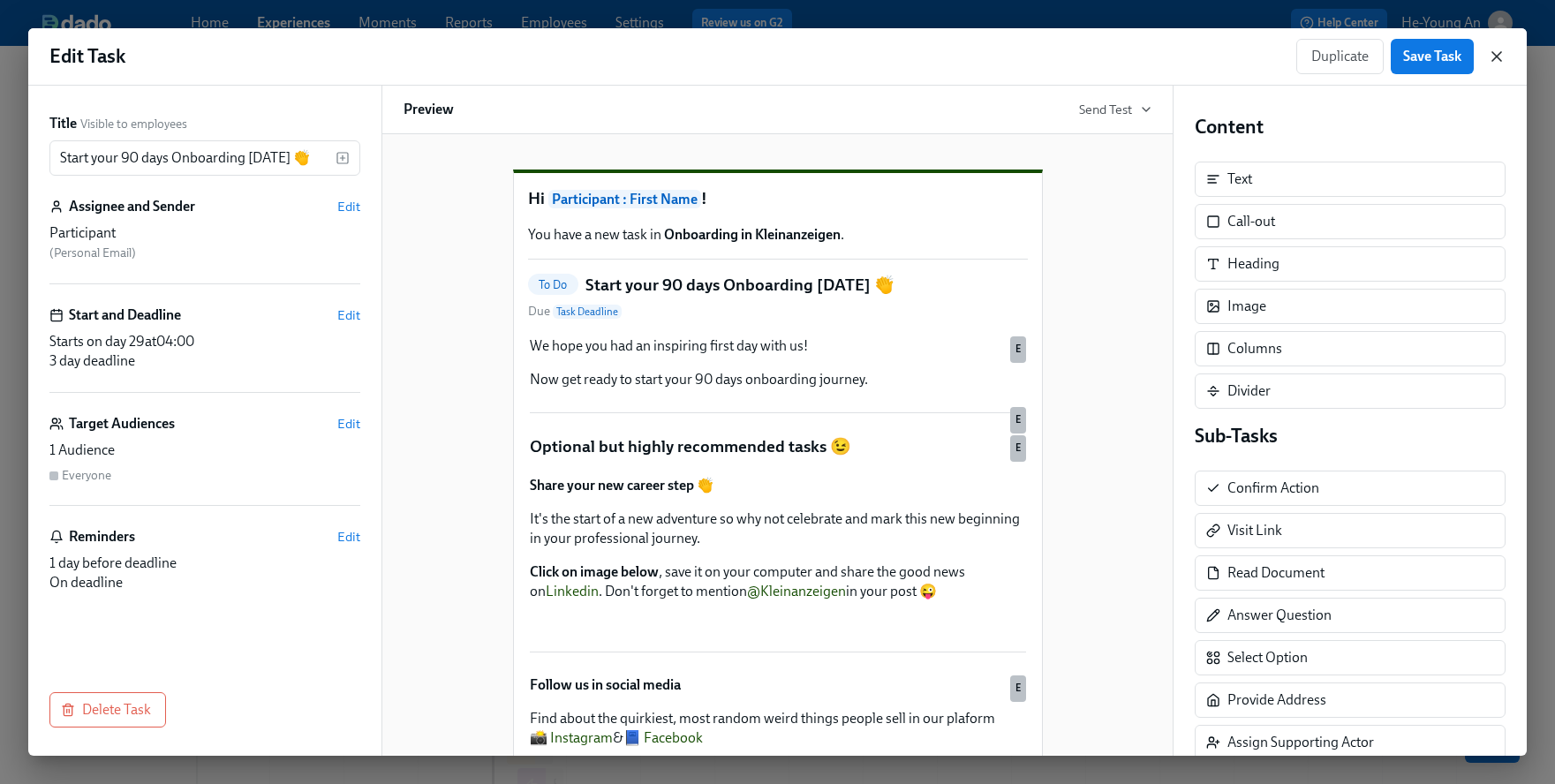 click 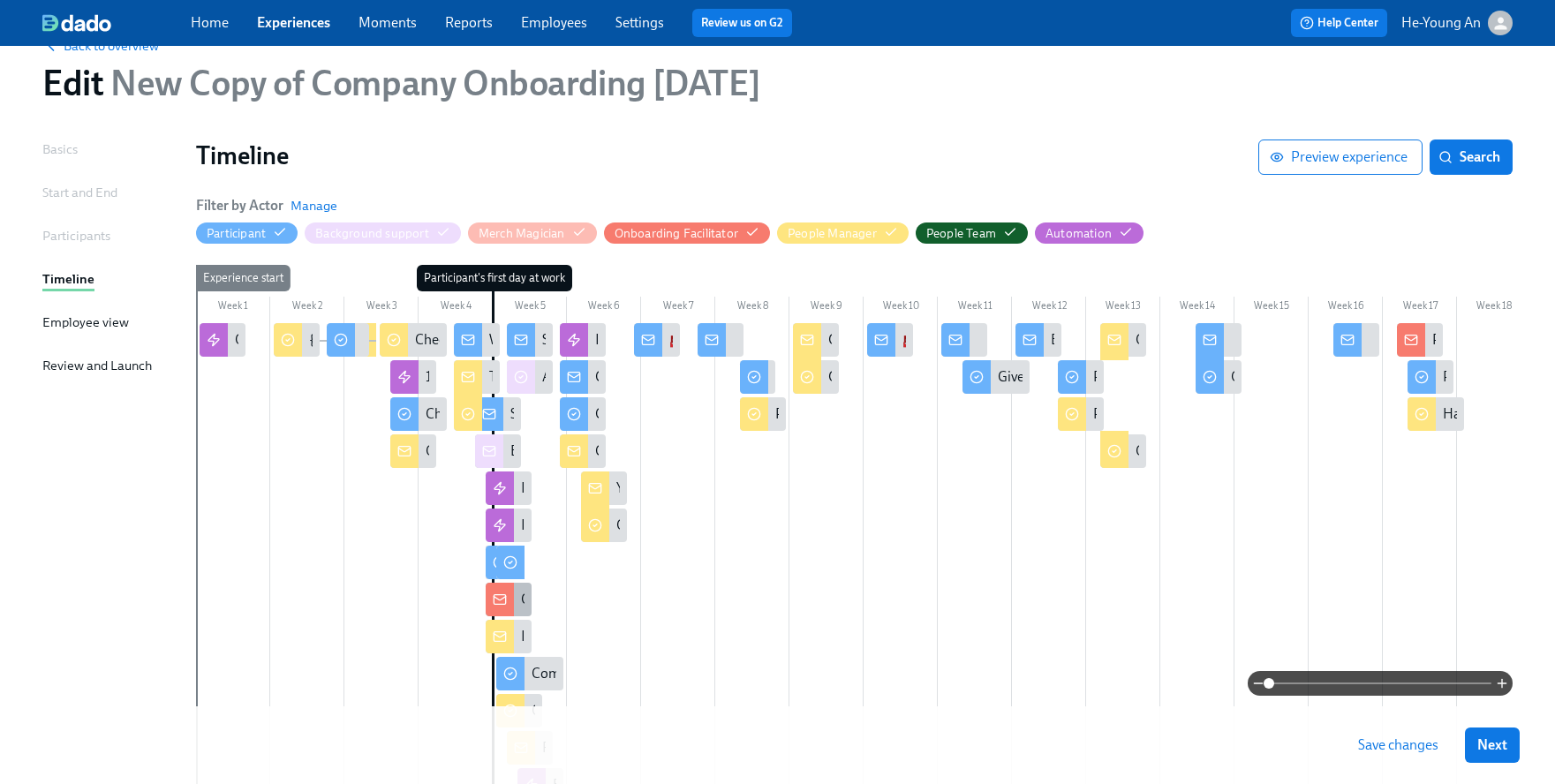 click on "Change the name of the slack channel" at bounding box center [509, 599] 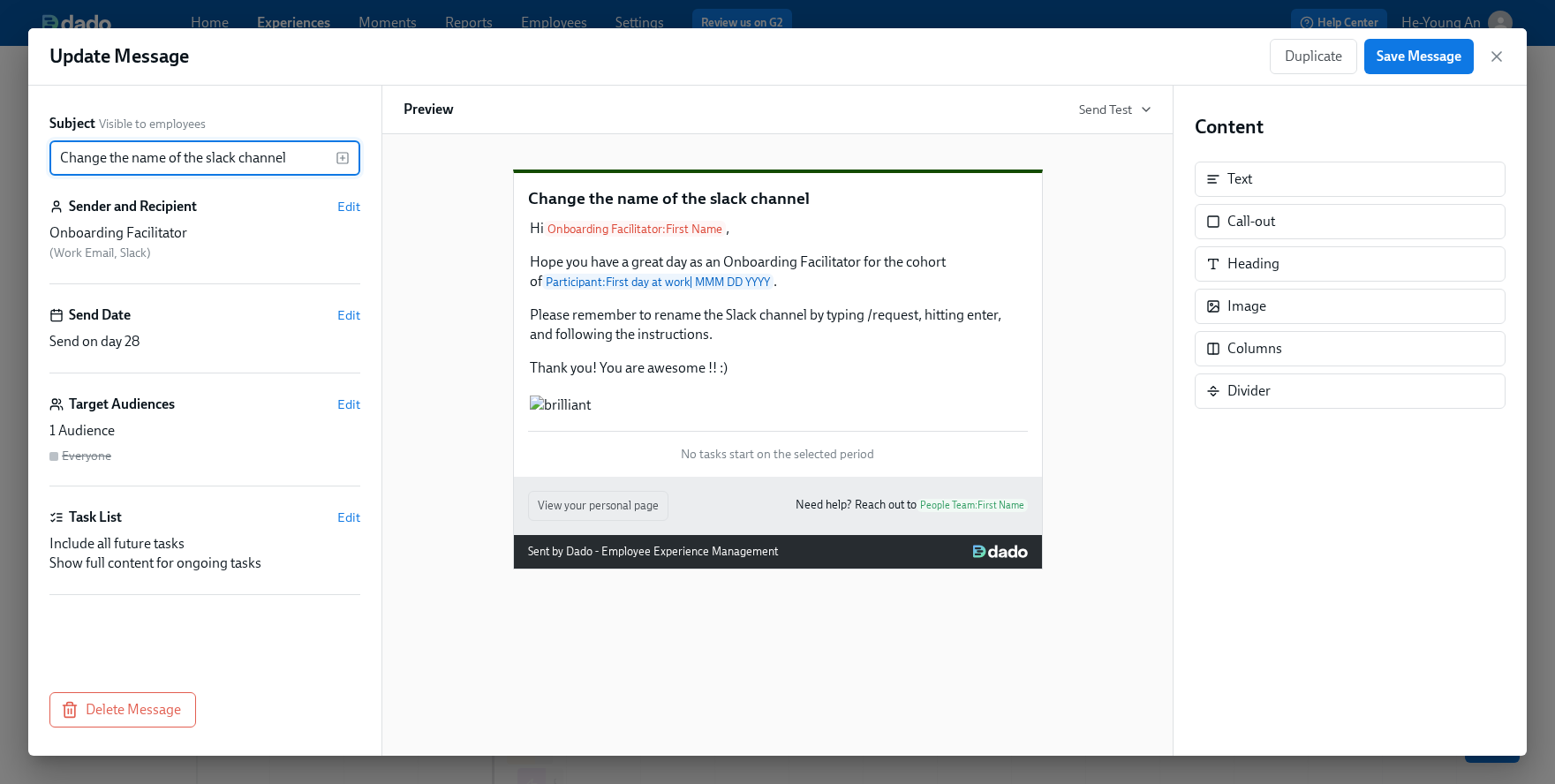 scroll, scrollTop: 0, scrollLeft: 0, axis: both 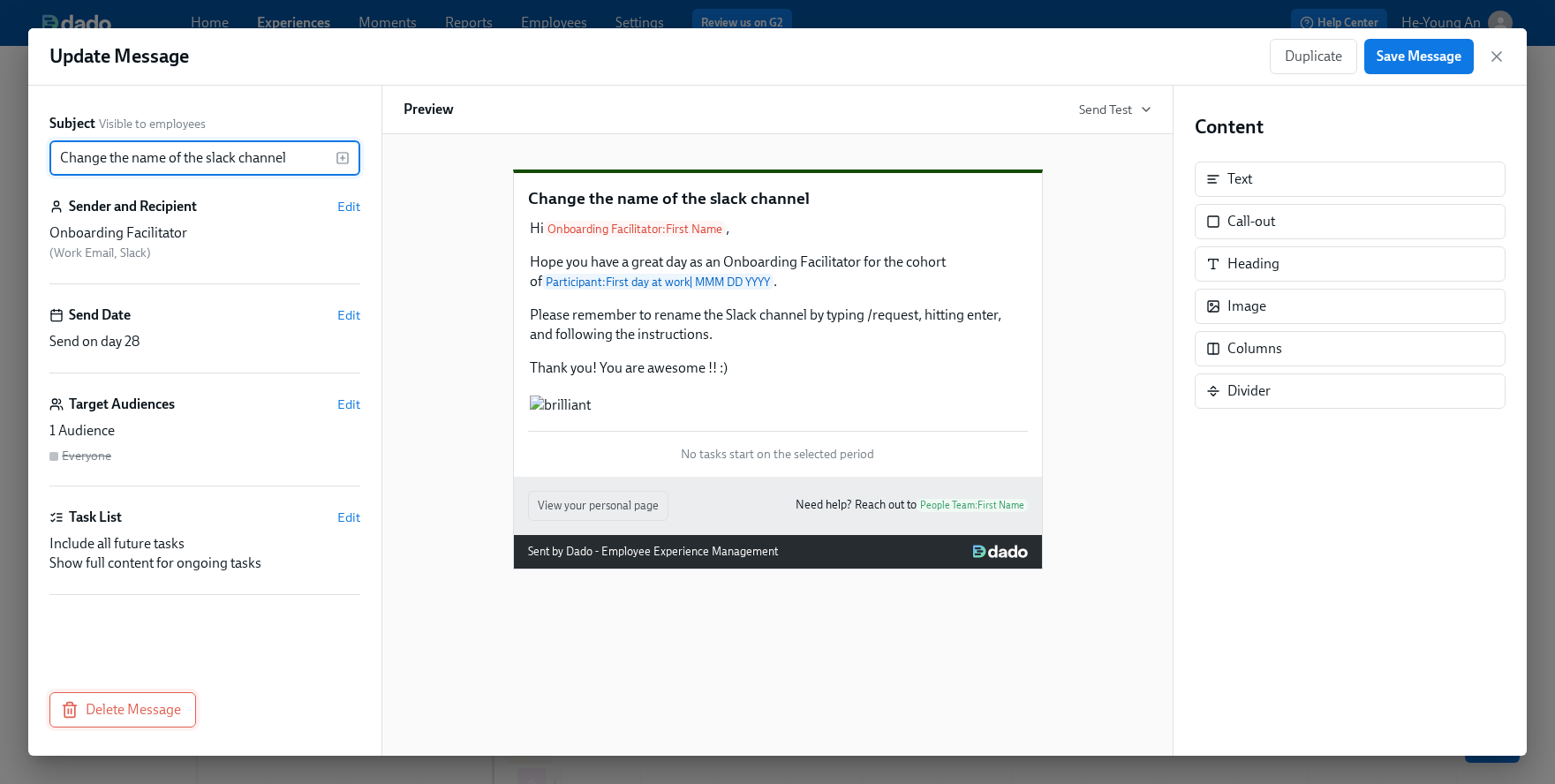 click on "Delete Message" at bounding box center (123, 710) 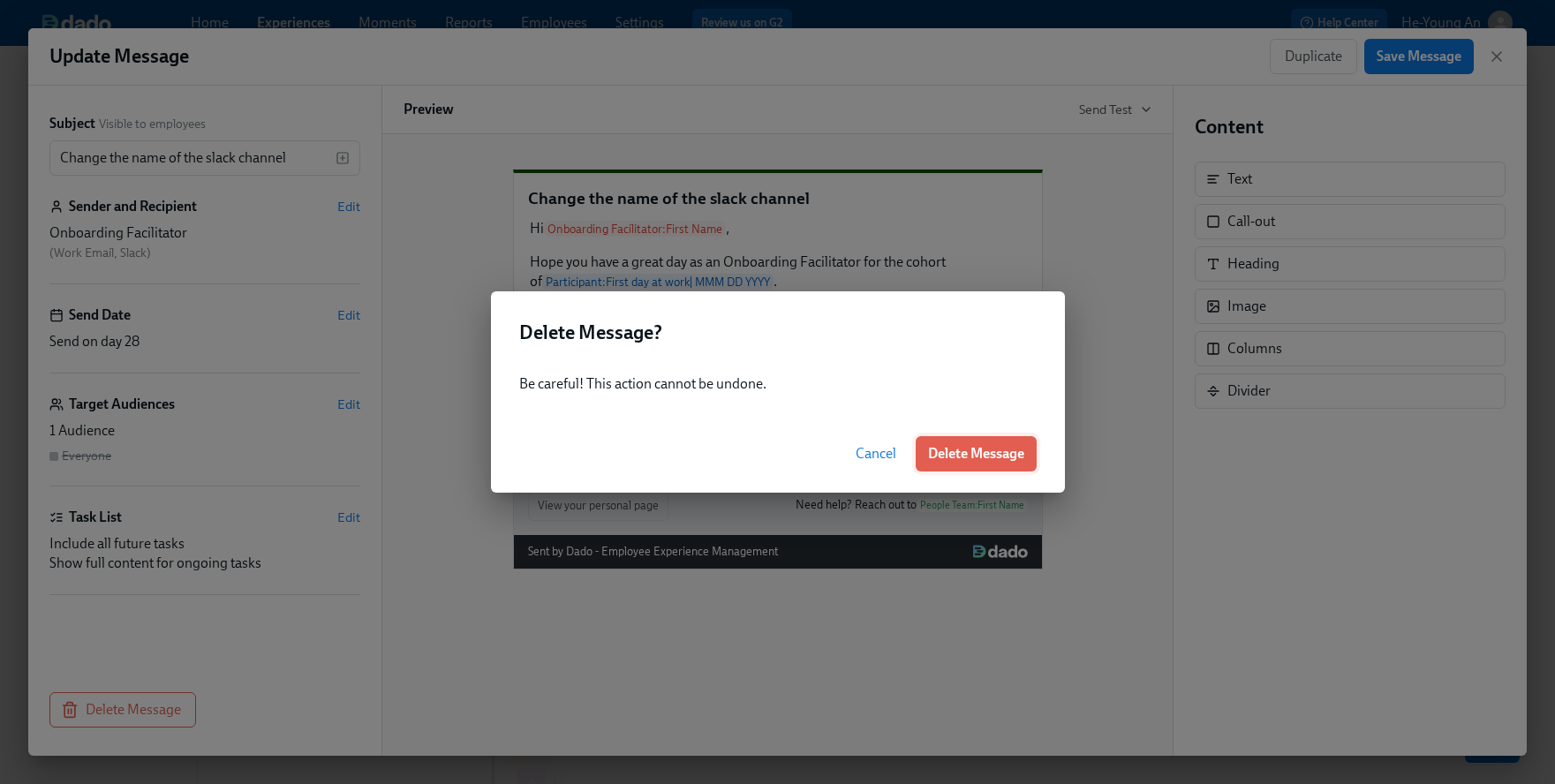click on "Delete Message" at bounding box center [976, 454] 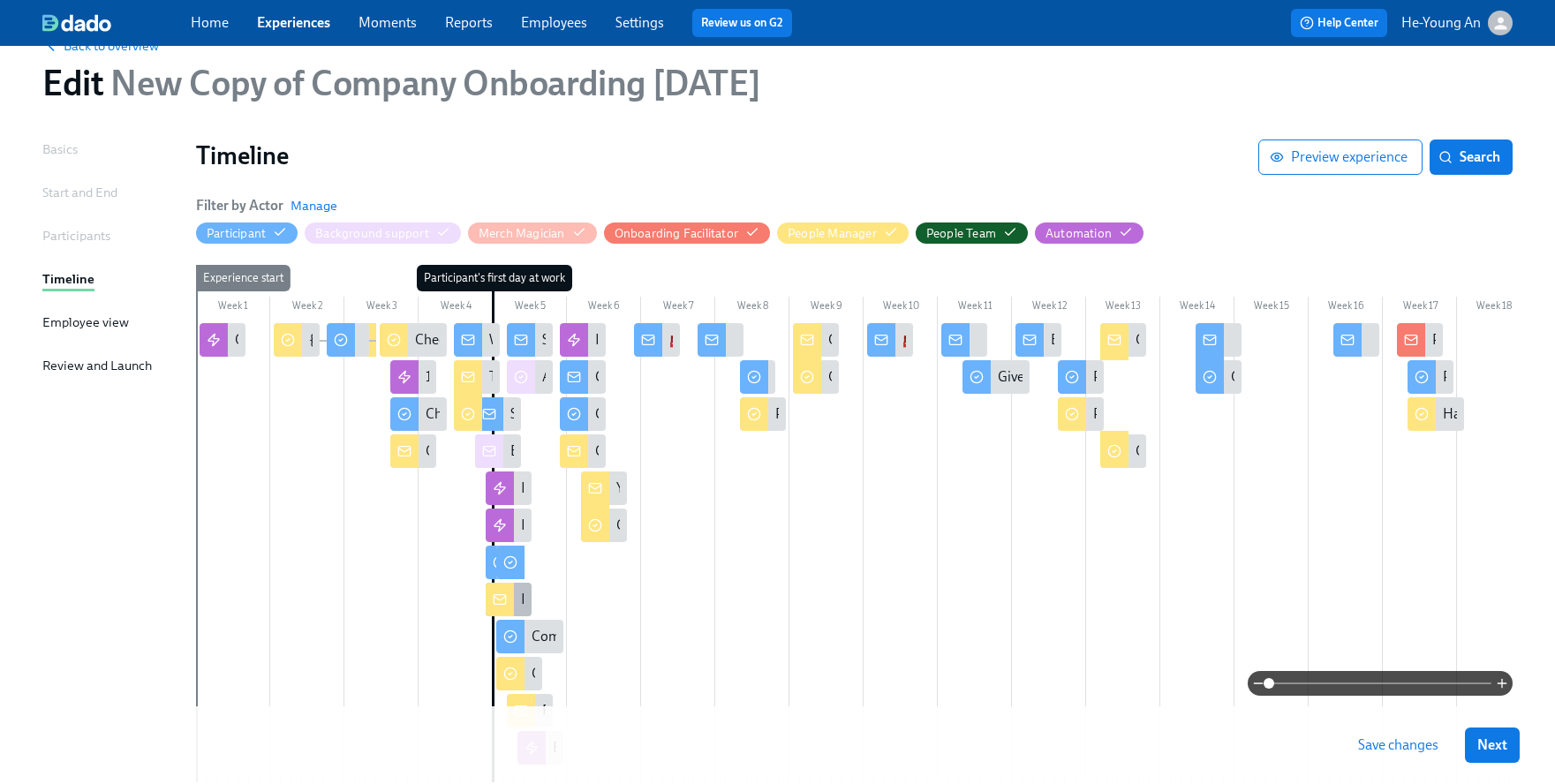 click at bounding box center [500, 599] 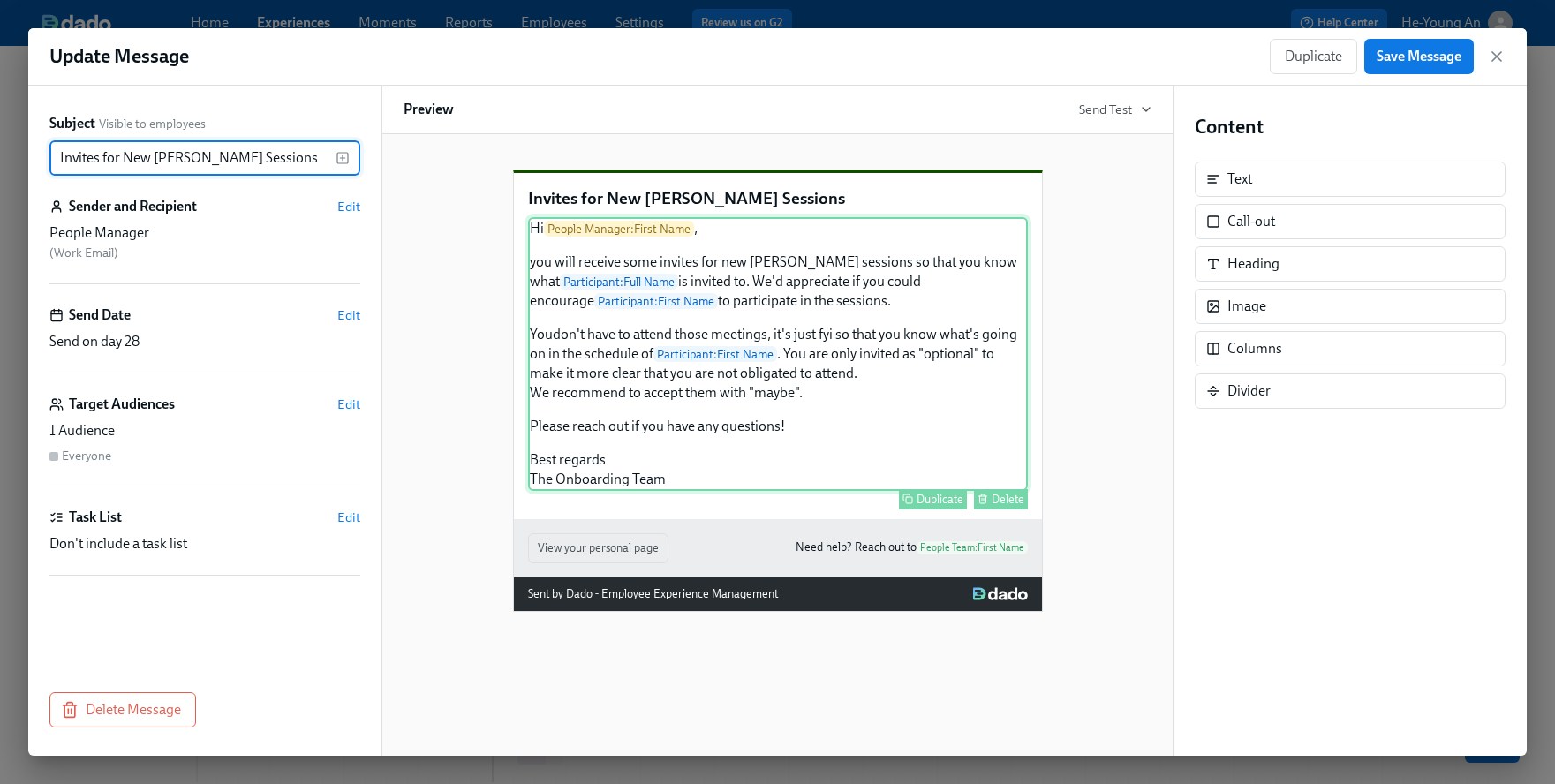 click on "Hi  People Manager :  First Name ,
you will receive some invites for new joiner sessions so that you know what  Participant :  Full Name  is invited to. We'd appreciate if you could encourage  Participant :  First Name  to participate in the sessions.
Youdon't have to attend those meetings, it's just fyi so that you know what's going on in the schedule of  Participant :  First Name . You are only invited as "optional" to make it more clear that you are not obligated to attend.
We recommend to accept them with "maybe".
Please reach out if you have any questions!
Best regards
The Onboarding Team   Duplicate   Delete" at bounding box center (778, 354) 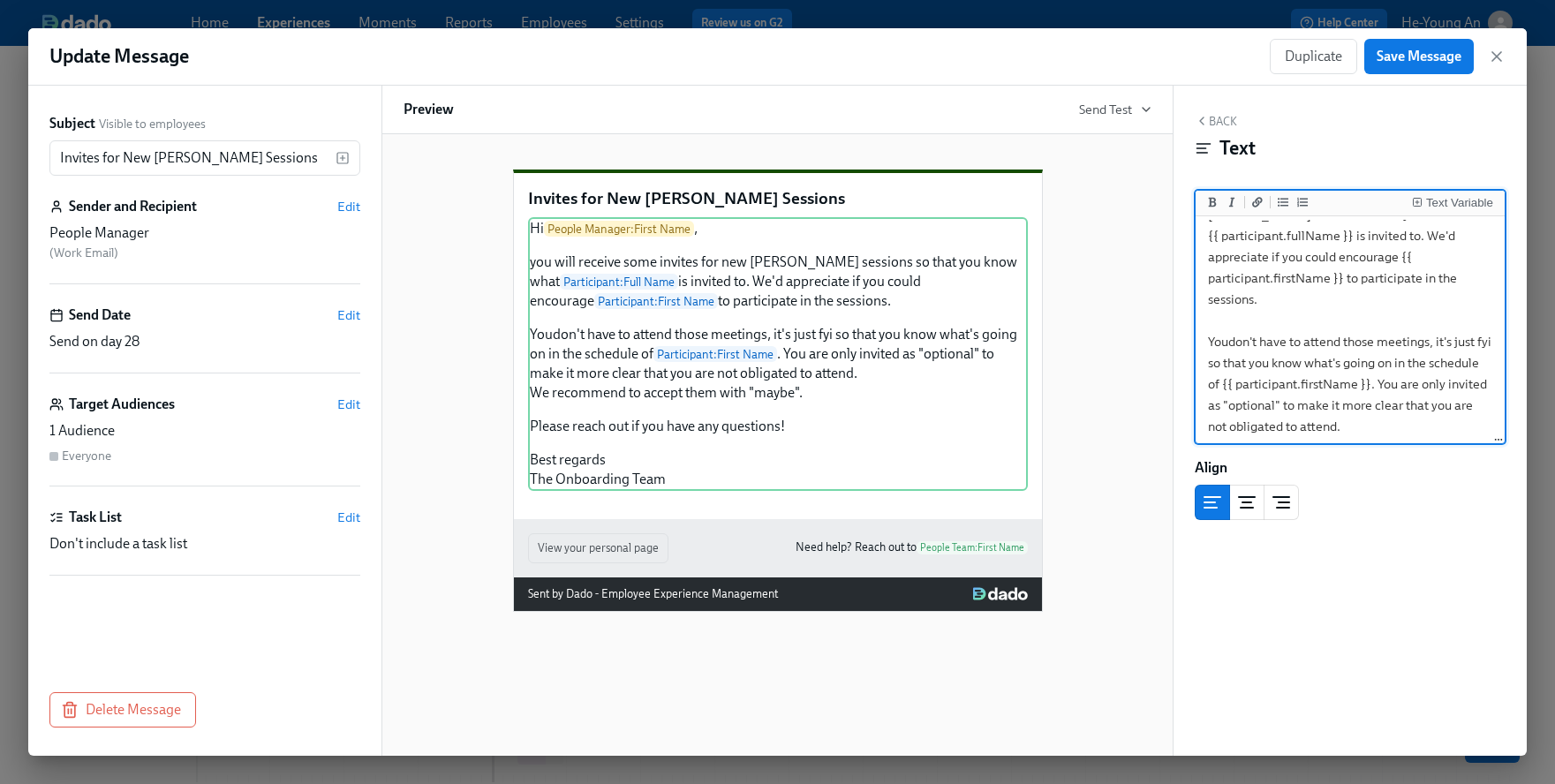 scroll, scrollTop: 109, scrollLeft: 0, axis: vertical 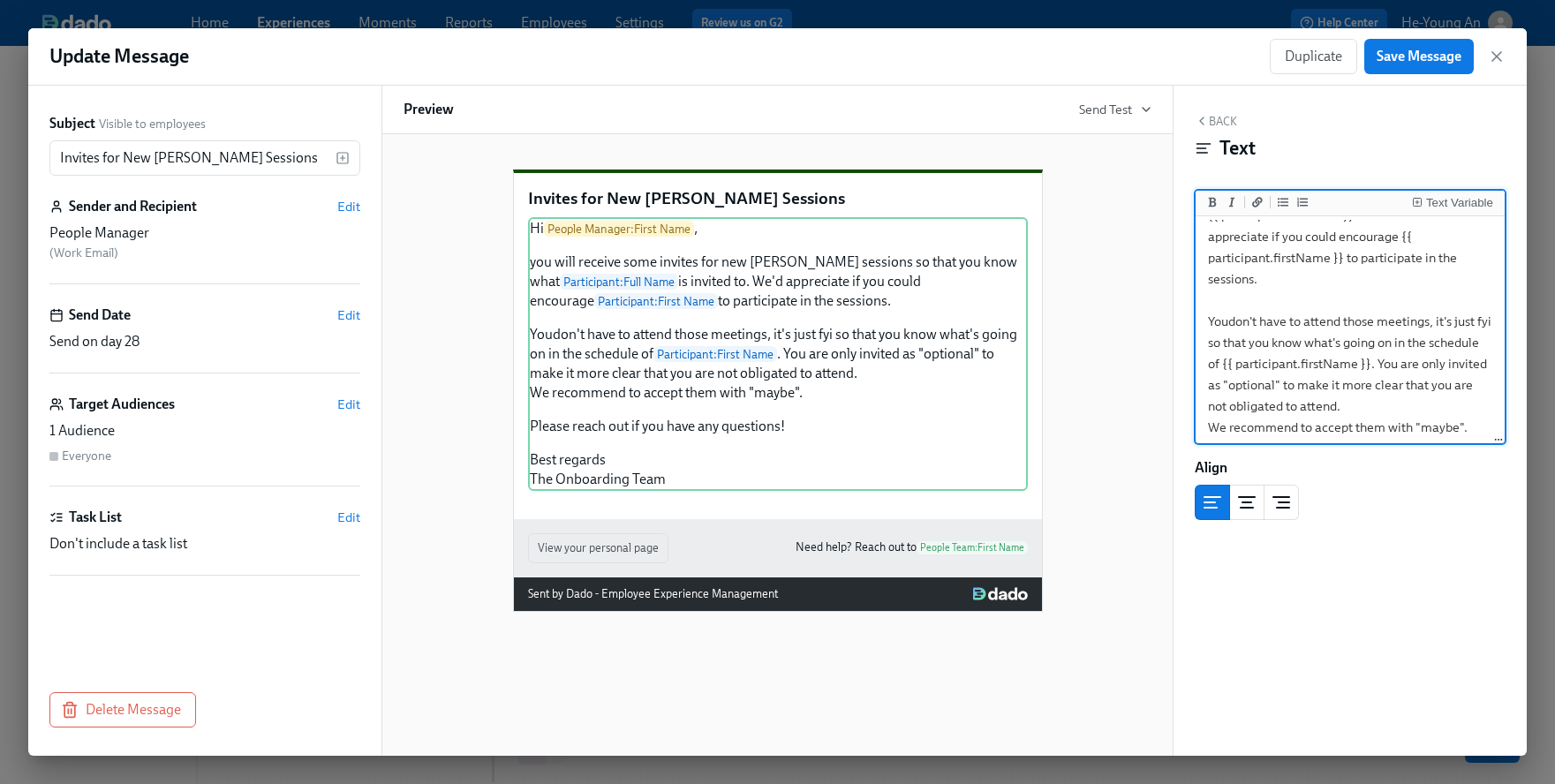 click on "Hi {{ peopleManager.firstName }},
you will receive some invites for new joiner sessions so that you know what {{ participant.fullName }} is invited to. We'd appreciate if you could encourage {{ participant.firstName }} to participate in the sessions.
Youdon't have to attend those meetings, it's just fyi so that you know what's going on in the schedule of {{ participant.firstName }}. You are only invited as "optional" to make it more clear that you are not obligated to attend.
We recommend to accept them with "maybe".
Please reach out if you have any questions!
Best regards
The Onboarding Team" at bounding box center (1350, 343) 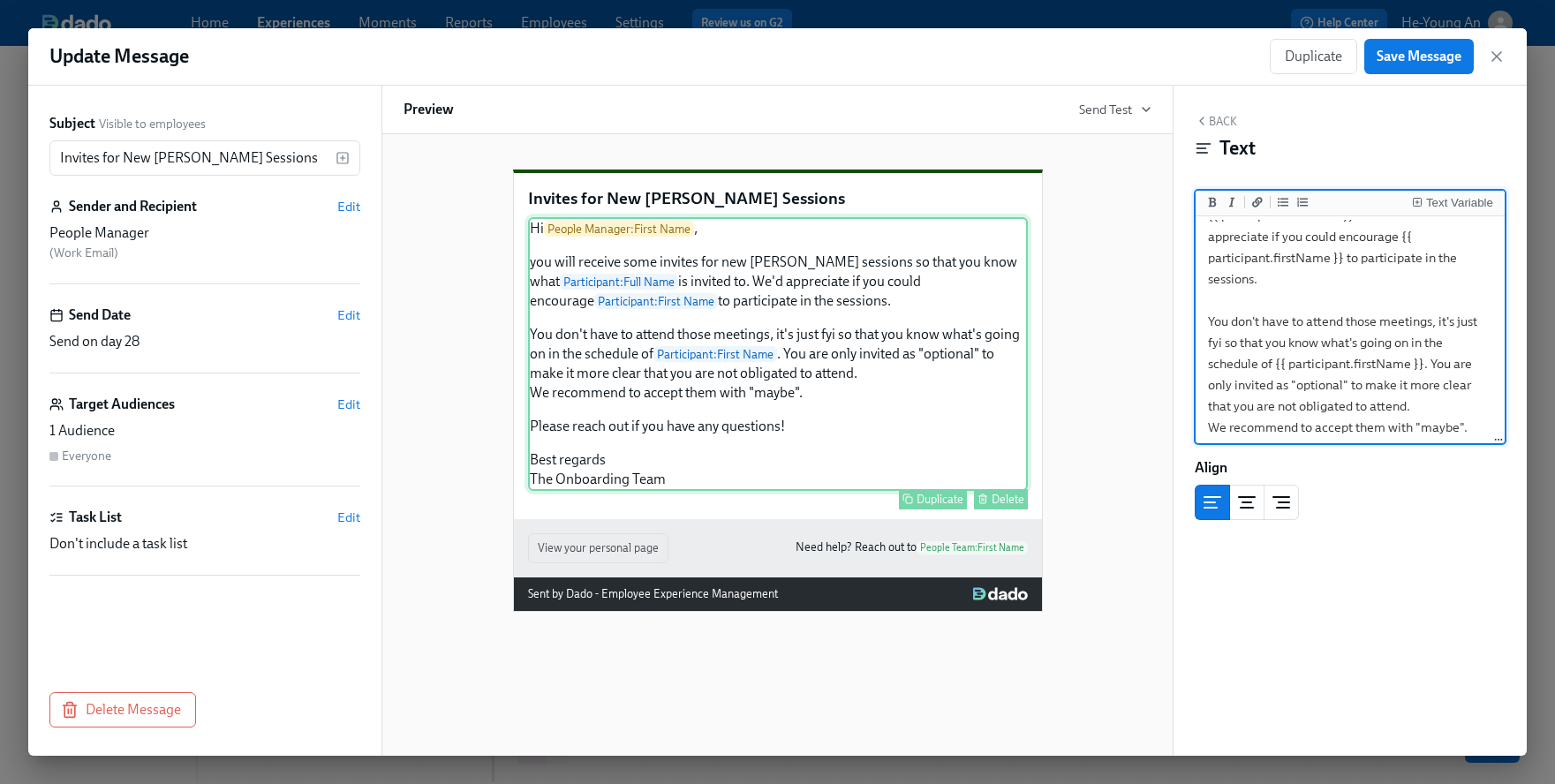 click on "Hi  People Manager :  First Name ,
you will receive some invites for new joiner sessions so that you know what  Participant :  Full Name  is invited to. We'd appreciate if you could encourage  Participant :  First Name  to participate in the sessions.
You don't have to attend those meetings, it's just fyi so that you know what's going on in the schedule of  Participant :  First Name . You are only invited as "optional" to make it more clear that you are not obligated to attend.
We recommend to accept them with "maybe".
Please reach out if you have any questions!
Best regards
The Onboarding Team   Duplicate   Delete" at bounding box center [778, 354] 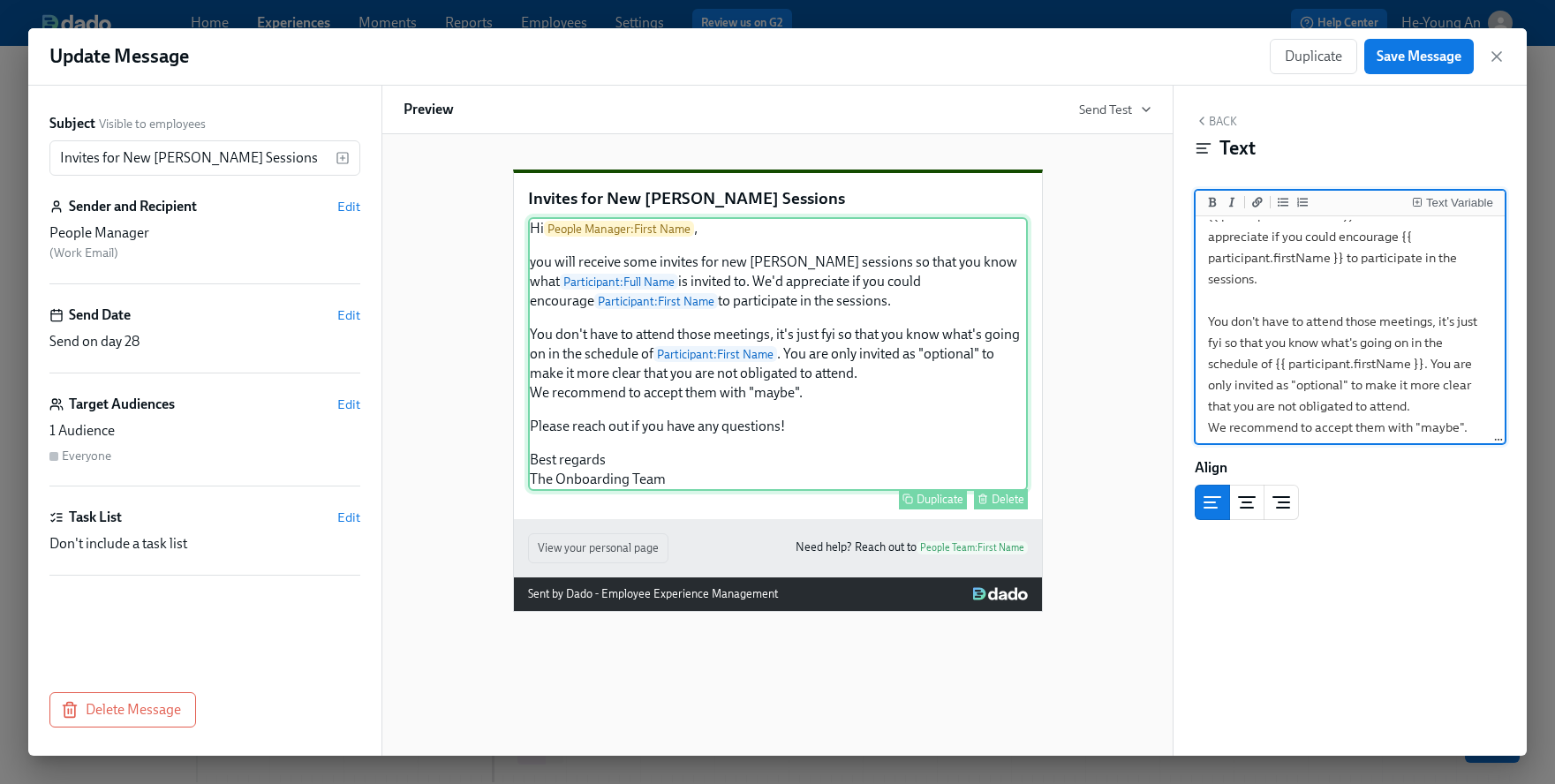 click on "Hi  People Manager :  First Name ,
you will receive some invites for new joiner sessions so that you know what  Participant :  Full Name  is invited to. We'd appreciate if you could encourage  Participant :  First Name  to participate in the sessions.
You don't have to attend those meetings, it's just fyi so that you know what's going on in the schedule of  Participant :  First Name . You are only invited as "optional" to make it more clear that you are not obligated to attend.
We recommend to accept them with "maybe".
Please reach out if you have any questions!
Best regards
The Onboarding Team   Duplicate   Delete" at bounding box center (778, 354) 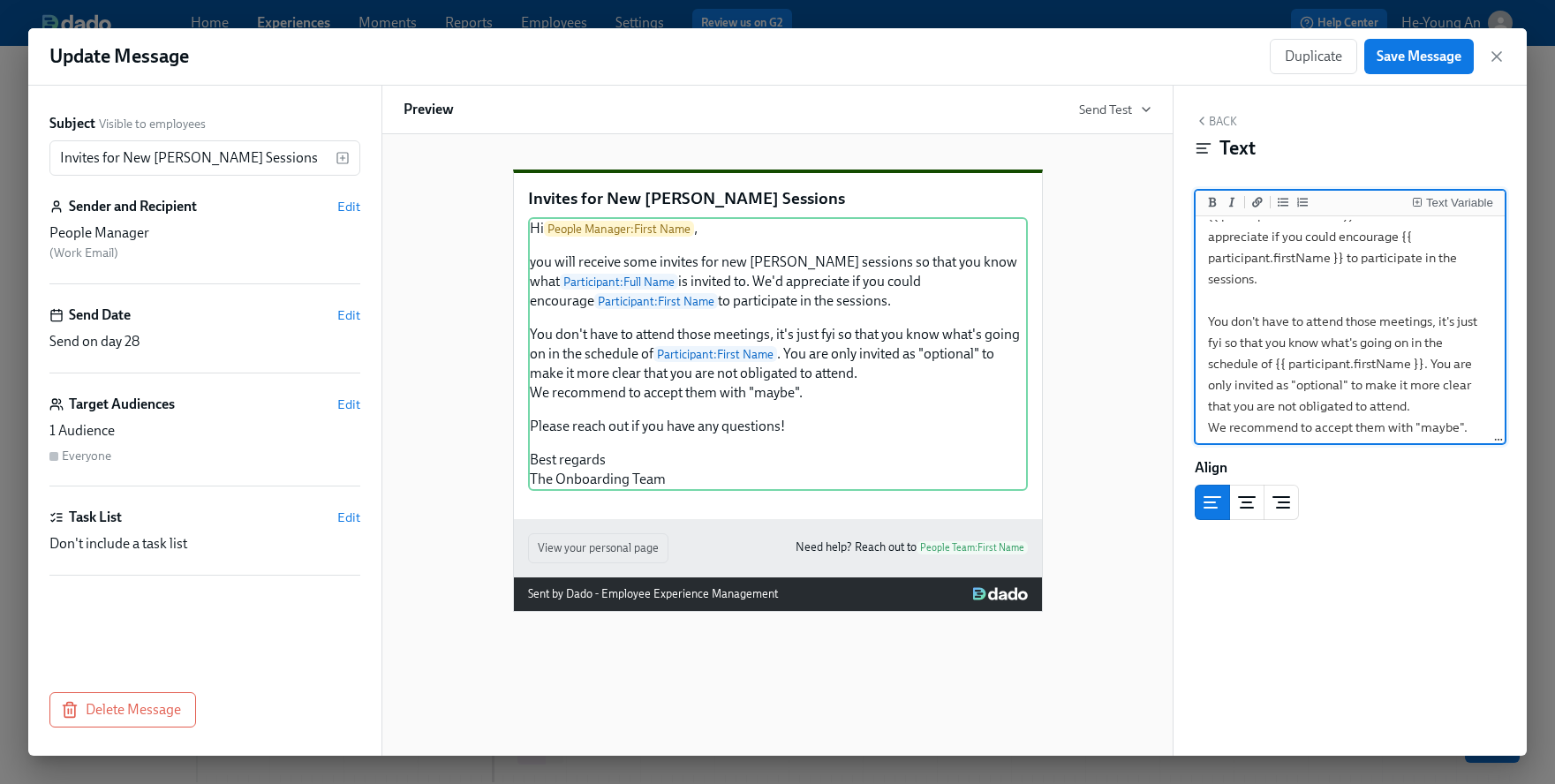 click on "Hi {{ peopleManager.firstName }},
you will receive some invites for new joiner sessions so that you know what {{ participant.fullName }} is invited to. We'd appreciate if you could encourage {{ participant.firstName }} to participate in the sessions.
You don't have to attend those meetings, it's just fyi so that you know what's going on in the schedule of {{ participant.firstName }}. You are only invited as "optional" to make it more clear that you are not obligated to attend.
We recommend to accept them with "maybe".
Please reach out if you have any questions!
Best regards
The Onboarding Team" at bounding box center (1350, 343) 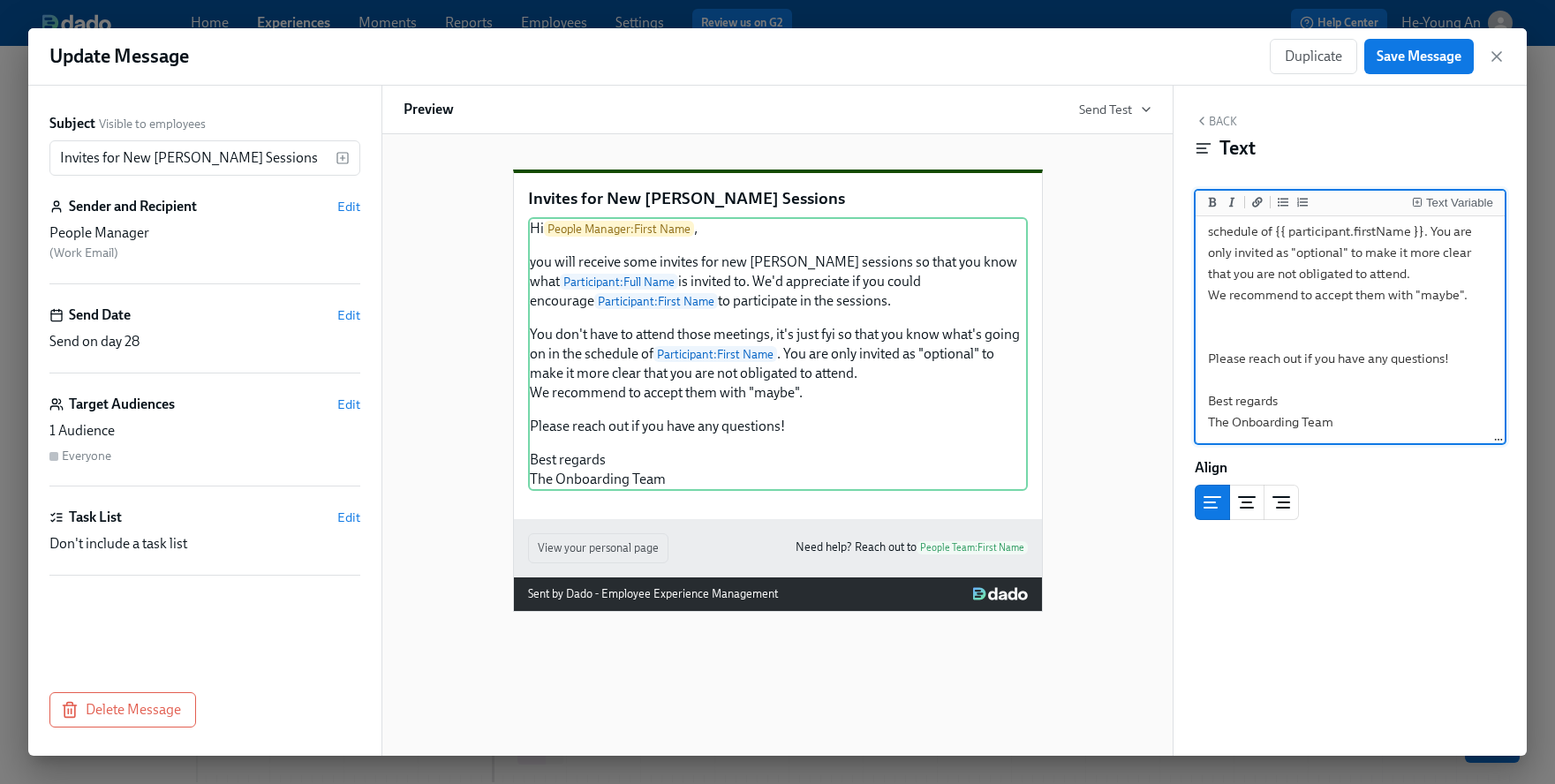 drag, startPoint x: 1337, startPoint y: 425, endPoint x: 1046, endPoint y: 411, distance: 291.33658 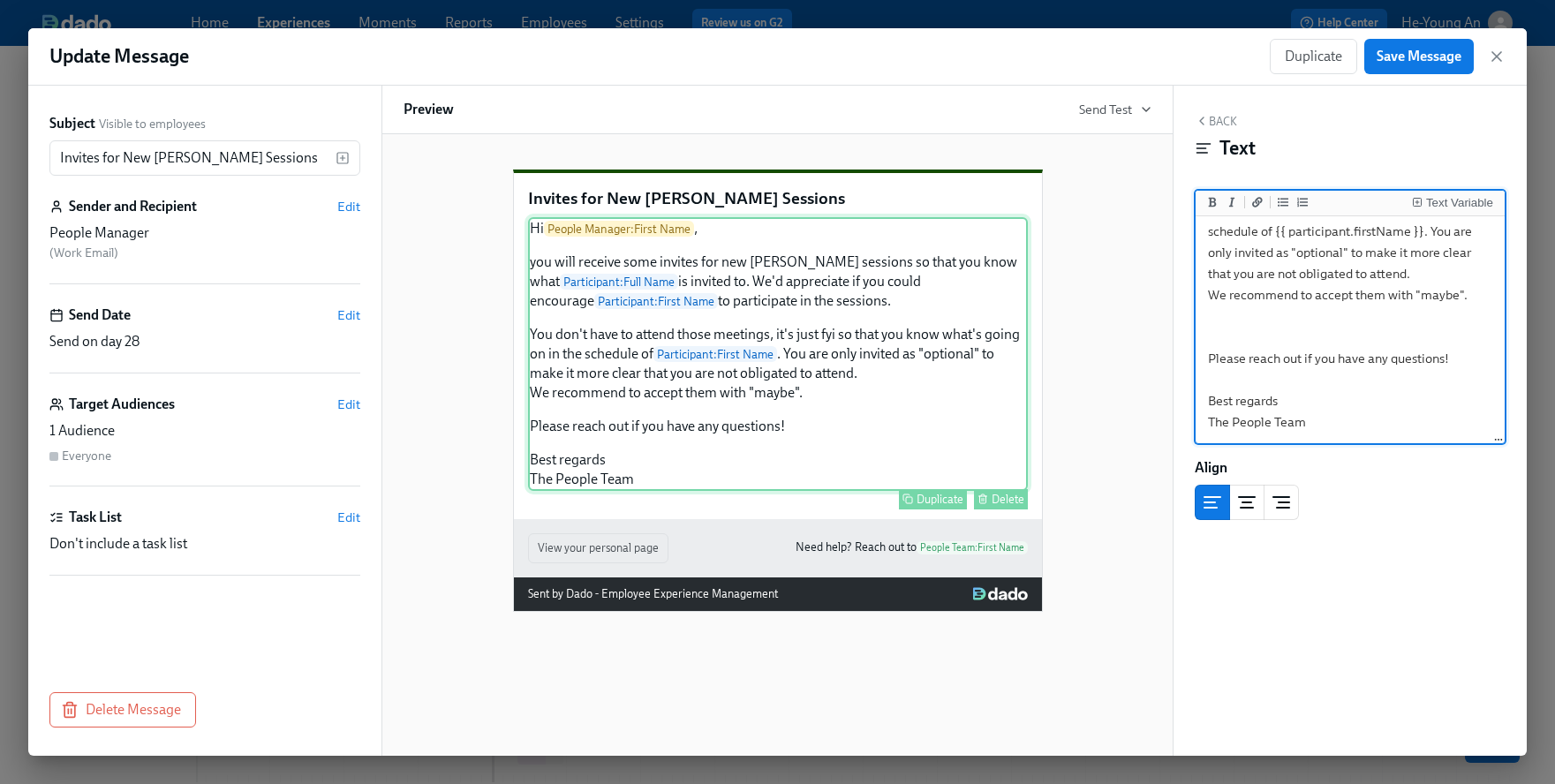 scroll, scrollTop: 0, scrollLeft: 0, axis: both 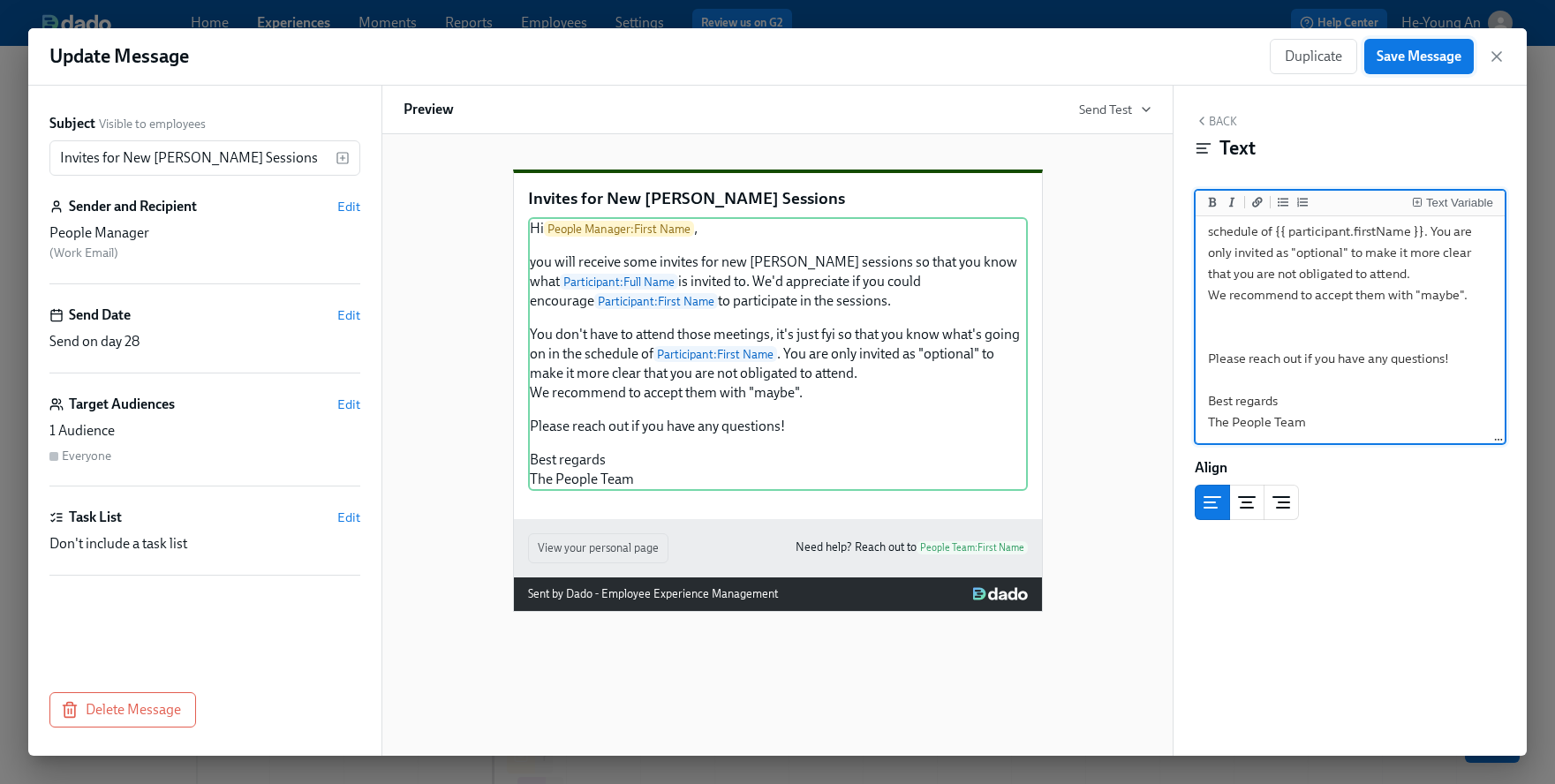 type on "Hi {{ peopleManager.firstName }},
you will receive some invites for new joiner sessions so that you know what {{ participant.fullName }} is invited to. We'd appreciate if you could encourage {{ participant.firstName }} to participate in the sessions.
You don't have to attend those meetings, it's just fyi so that you know what's going on in the schedule of {{ participant.firstName }}. You are only invited as "optional" to make it more clear that you are not obligated to attend.
We recommend to accept them with "maybe".
Please reach out if you have any questions!
Best regards
The People Team" 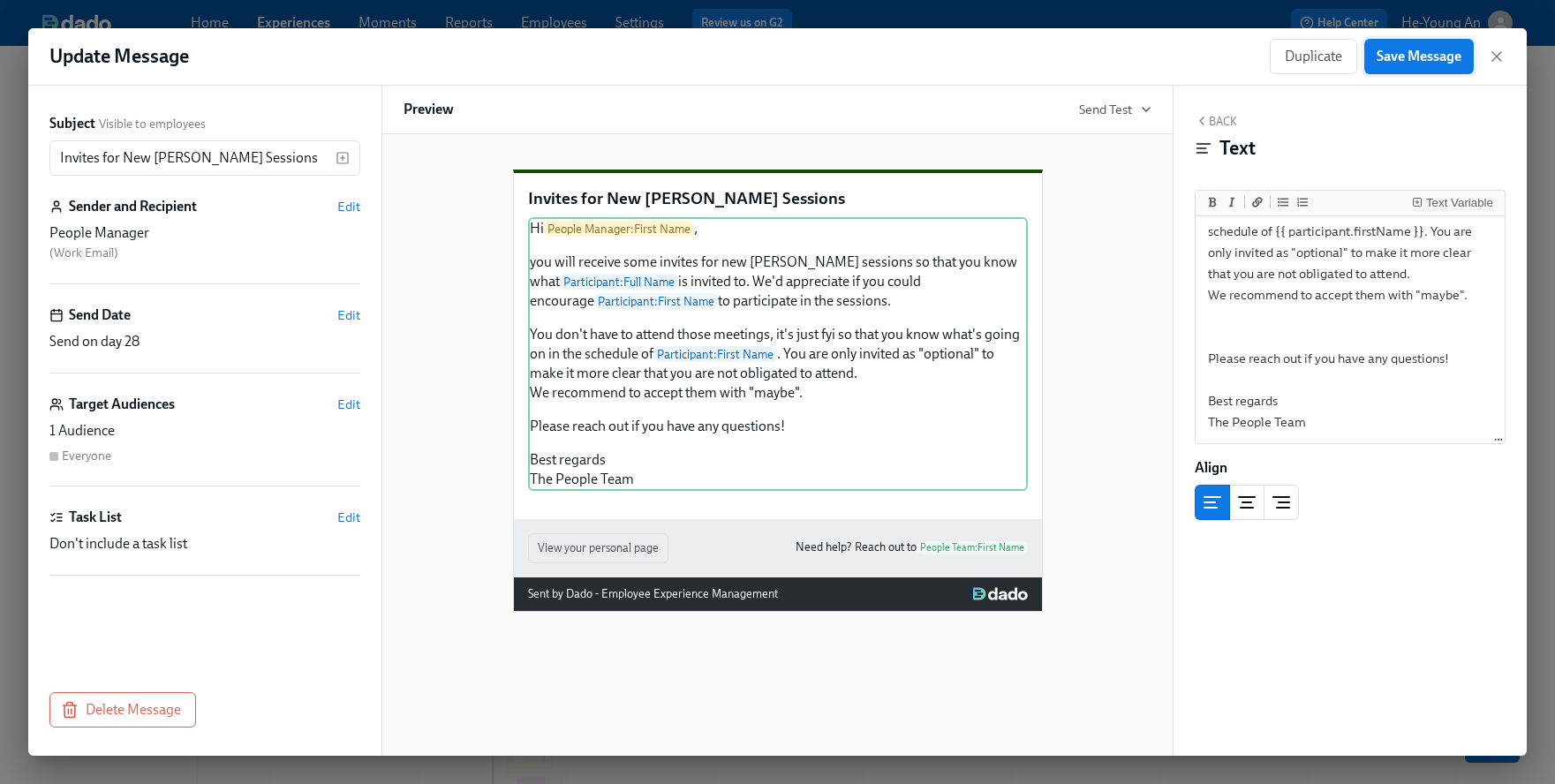 click on "Save Message" at bounding box center [1419, 57] 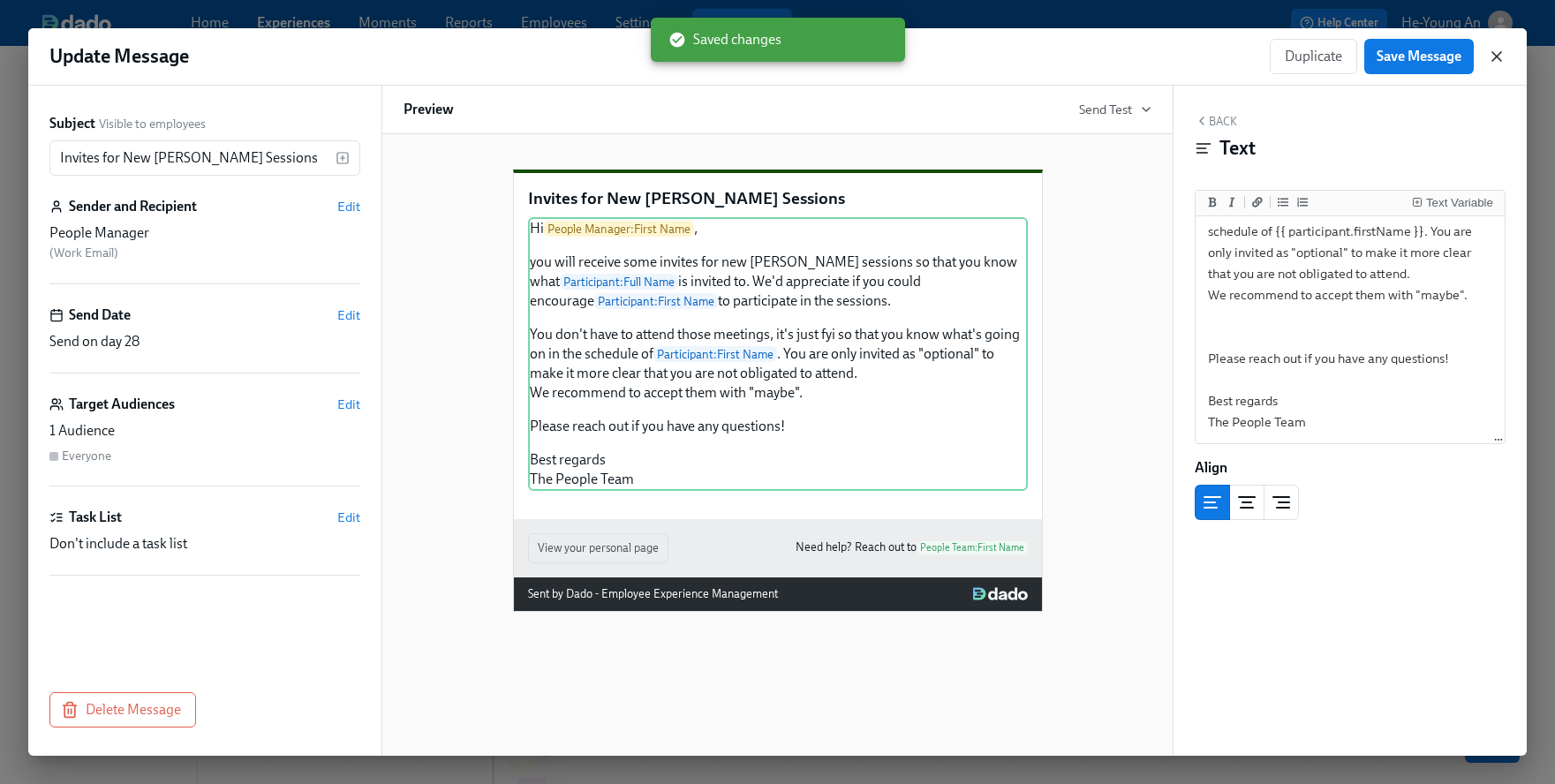 click 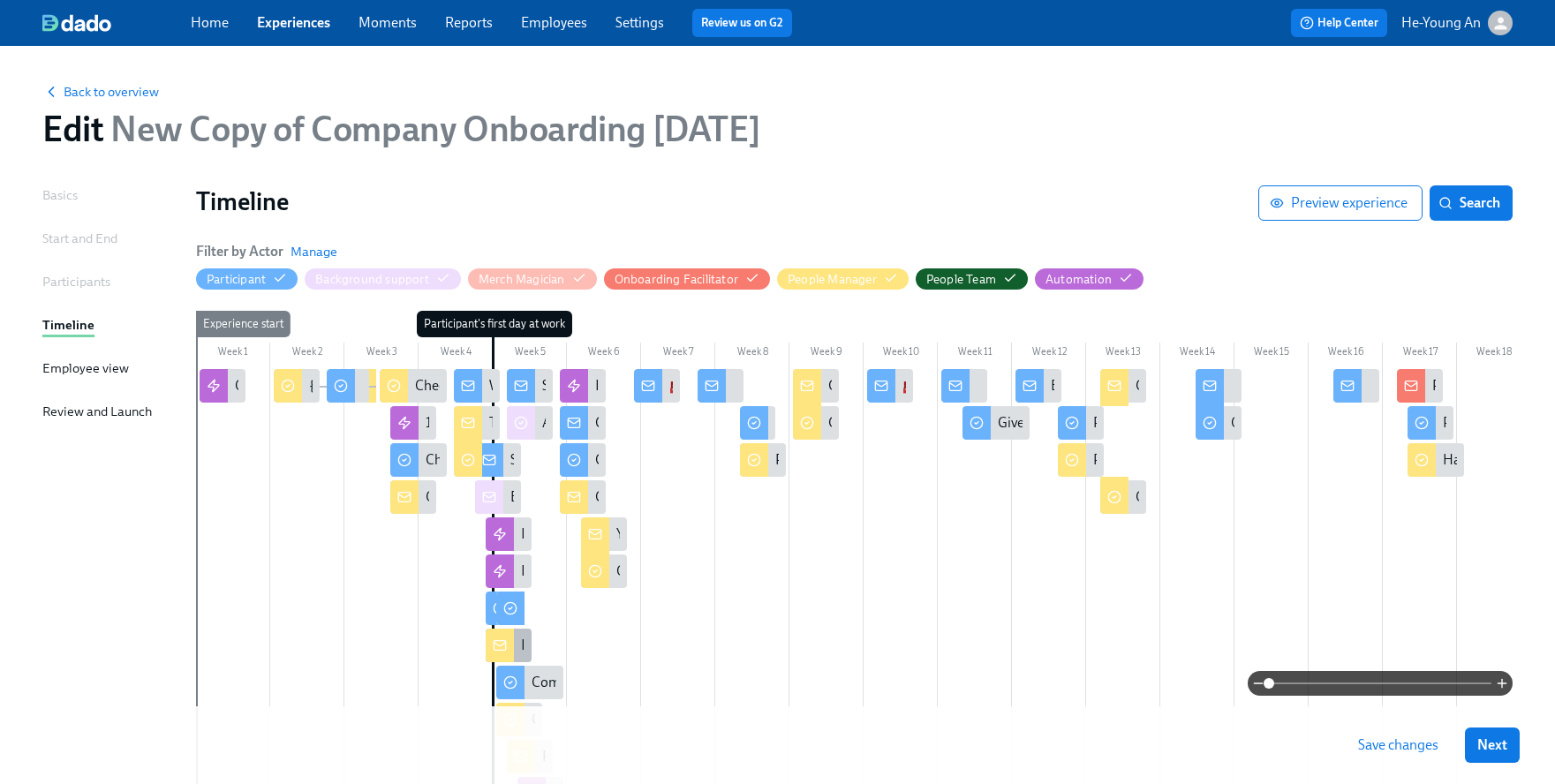click at bounding box center [500, 645] 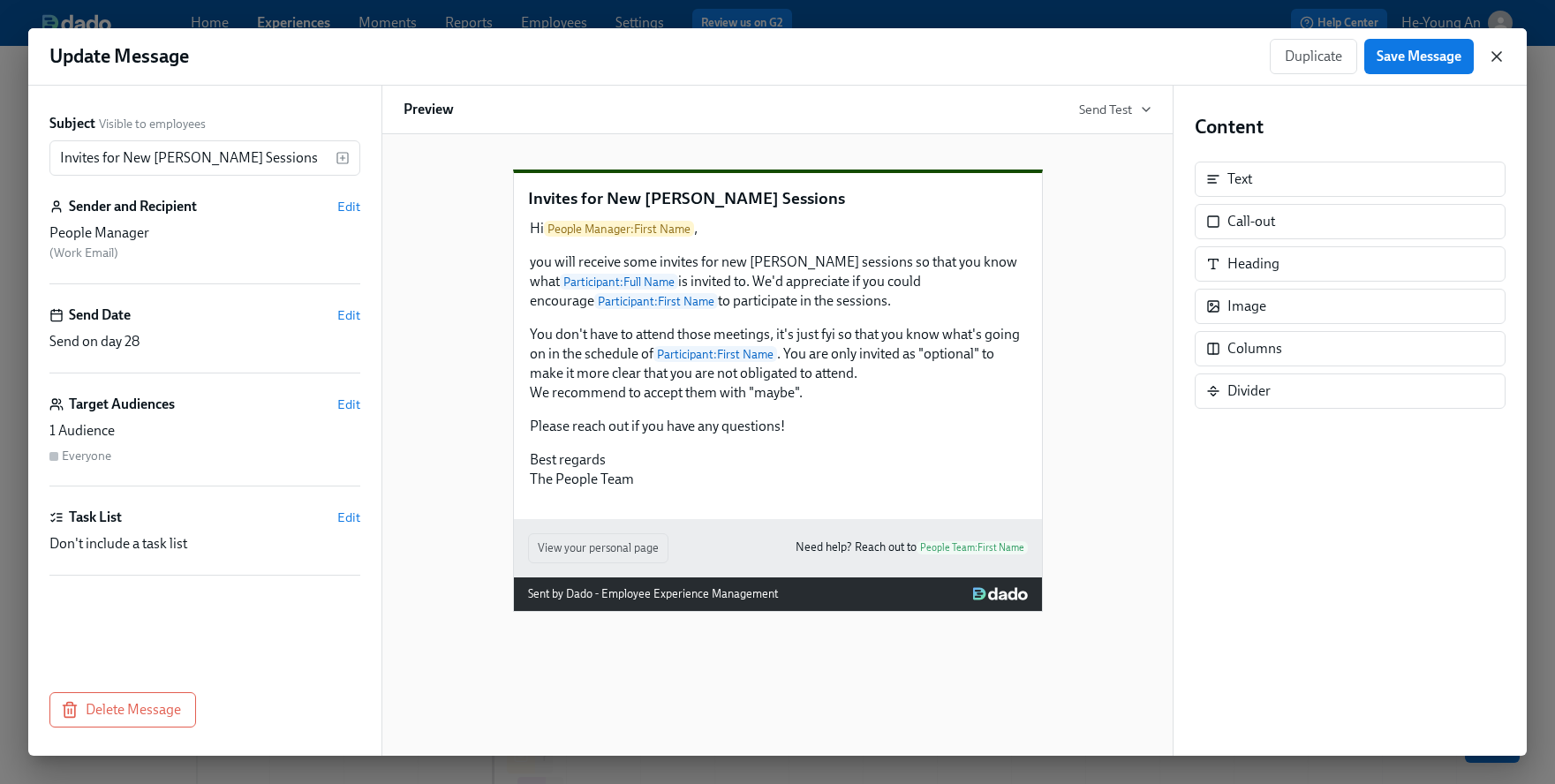 click 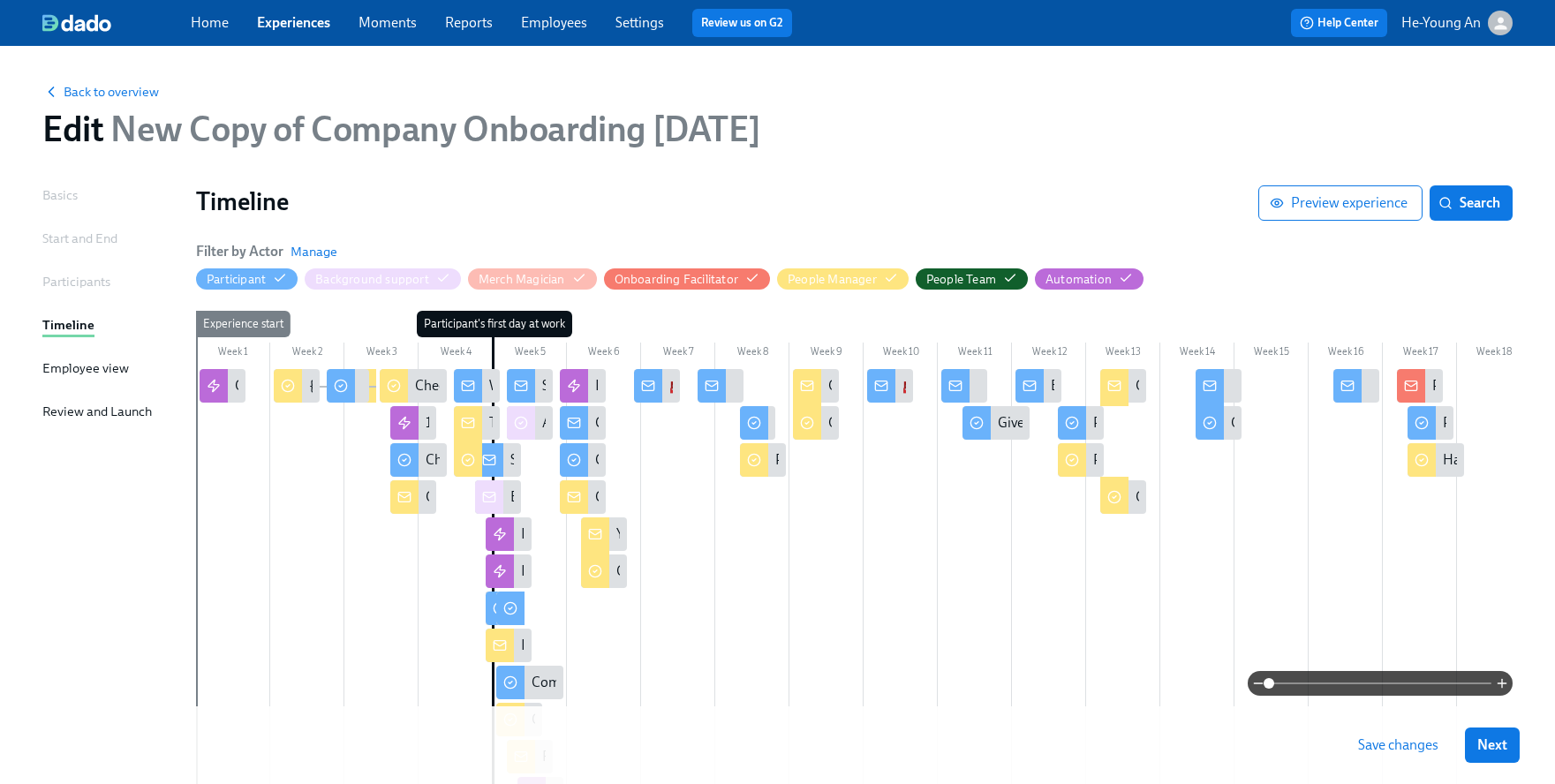click at bounding box center (854, 683) 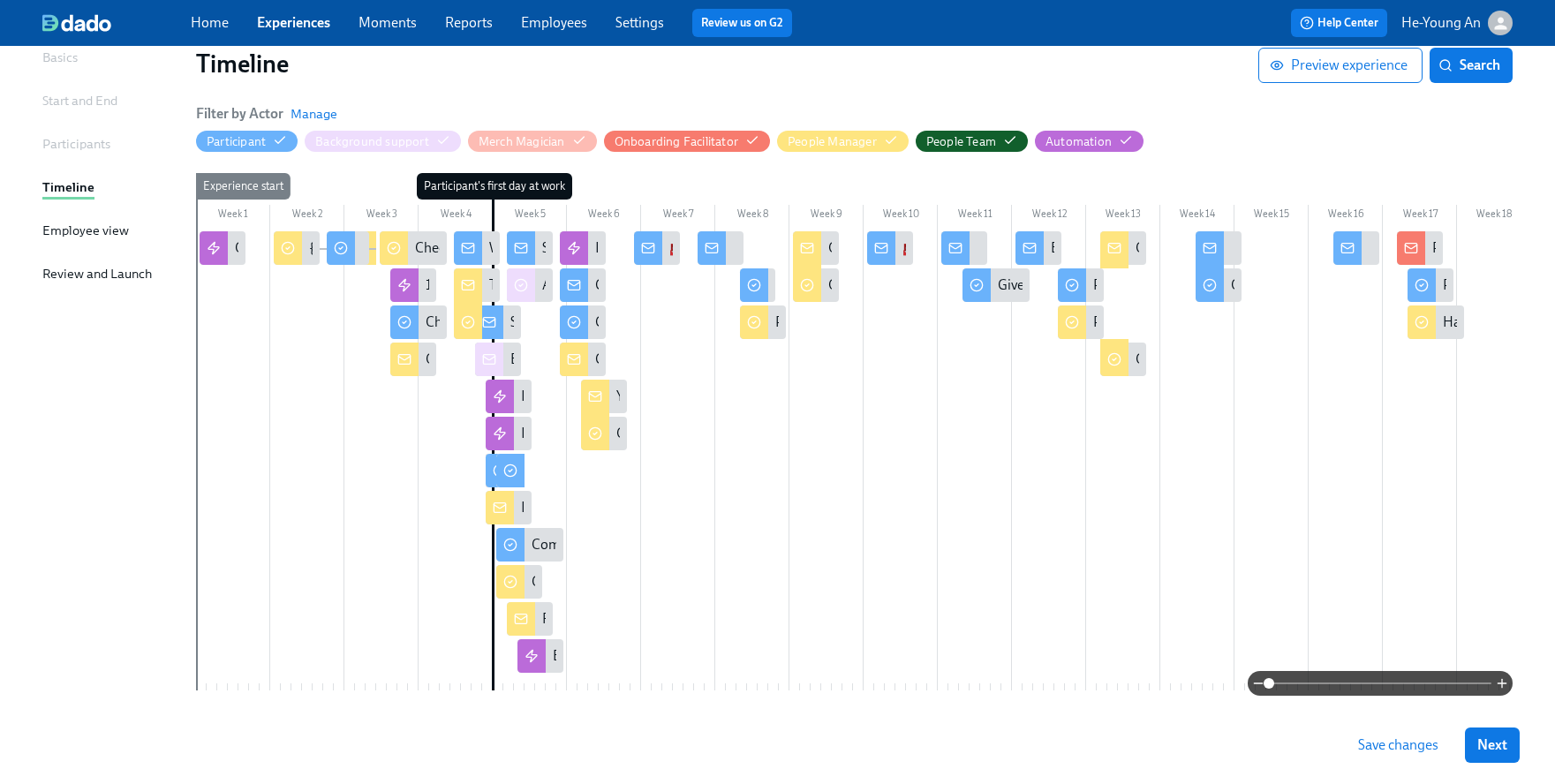 scroll, scrollTop: 176, scrollLeft: 0, axis: vertical 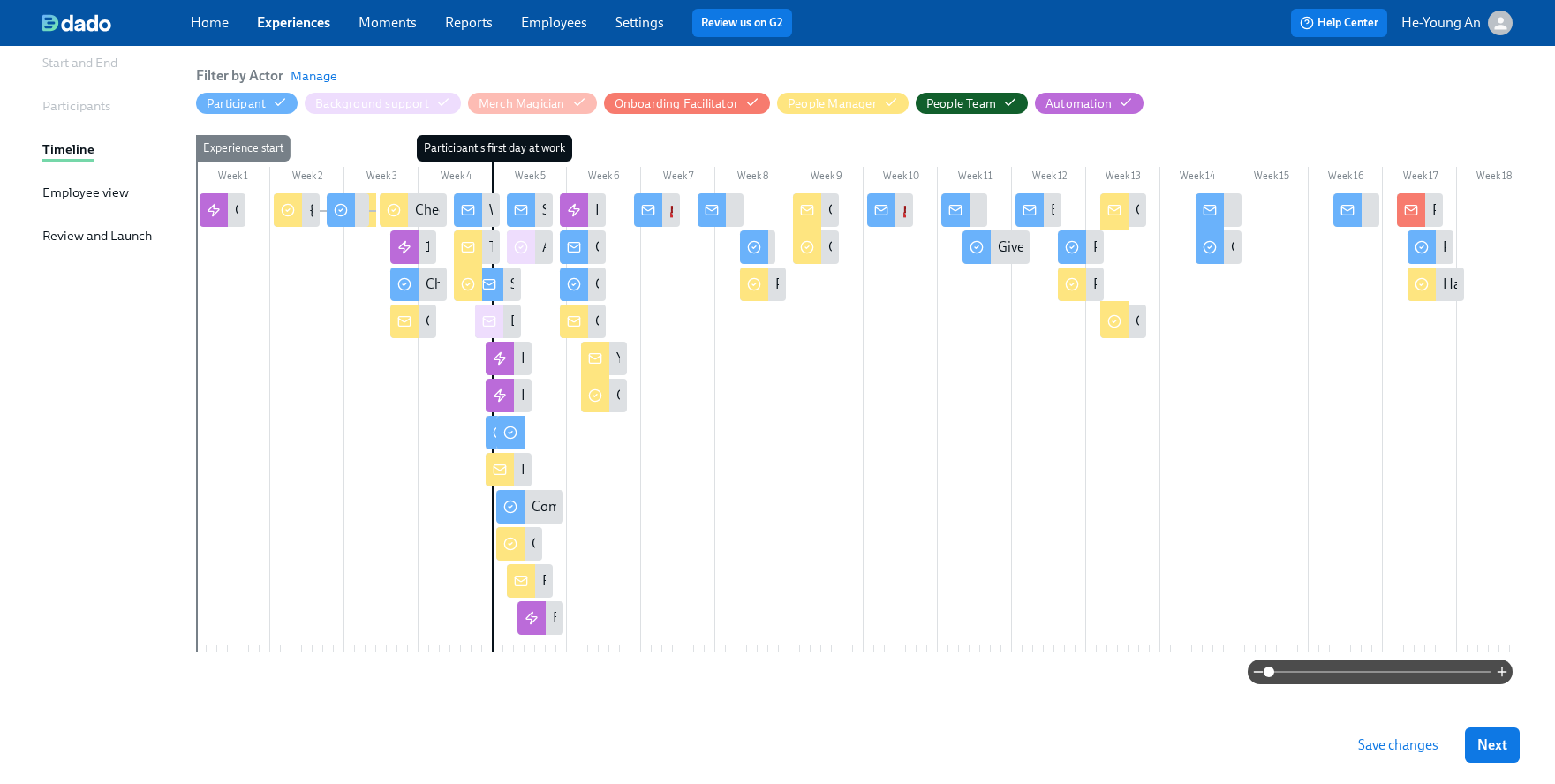 click at bounding box center [501, 507] 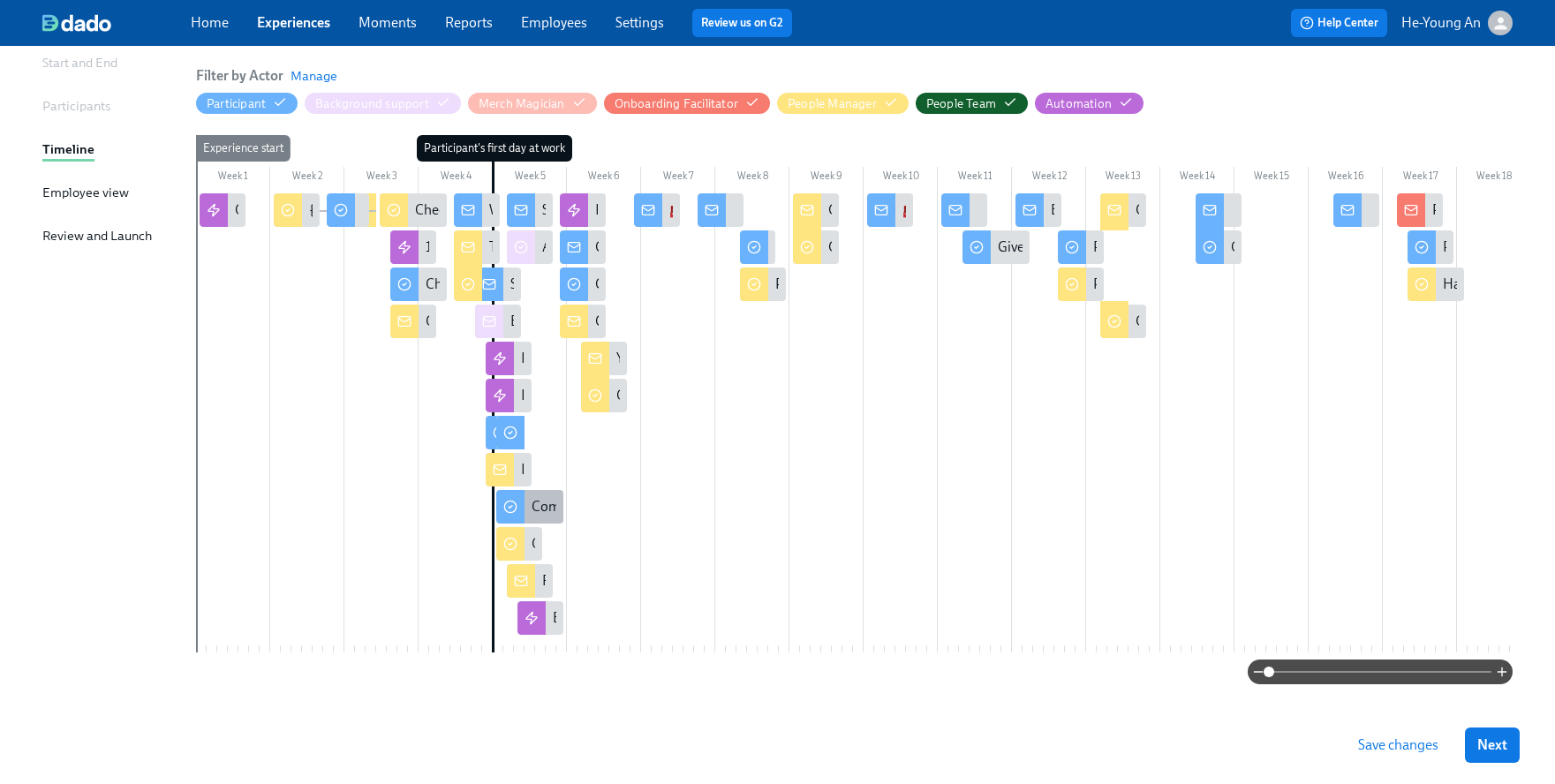 click on "Complete your profile in Workday" at bounding box center [530, 507] 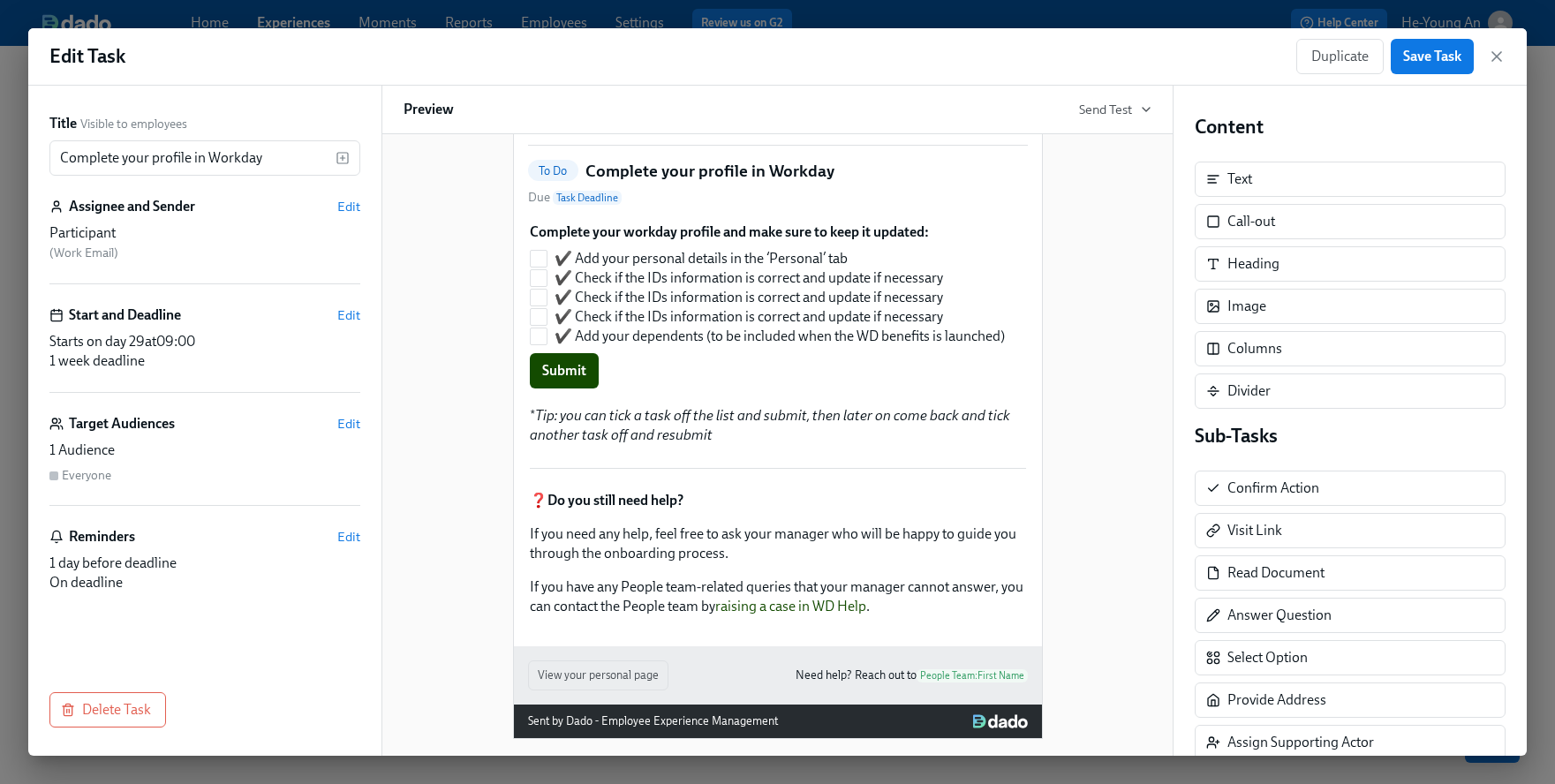 scroll, scrollTop: 117, scrollLeft: 0, axis: vertical 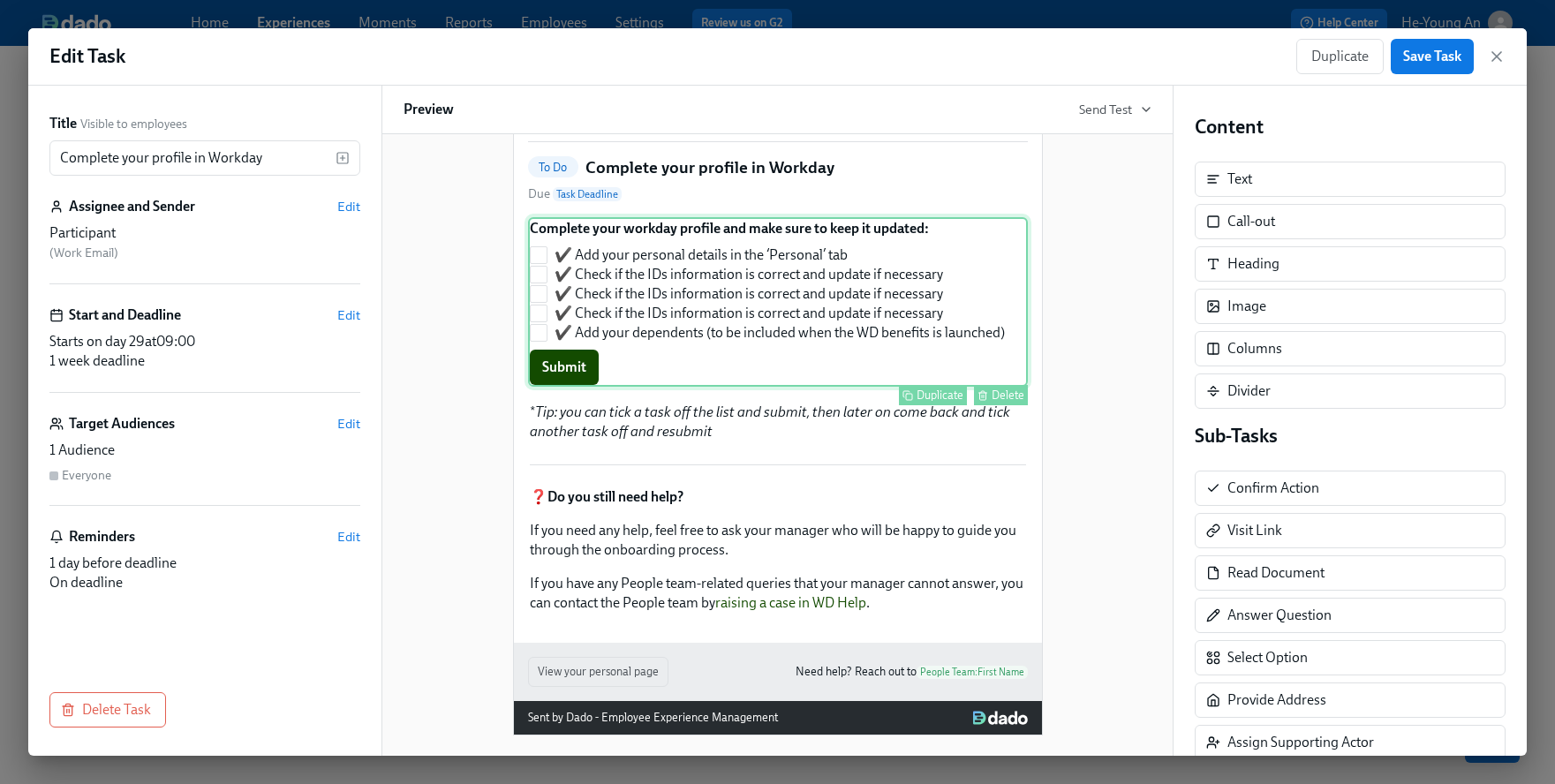 click on "Complete your workday profile and make sure to keep it updated: ✔️ Add your personal details in the ‘Personal’ tab ✔️ Check if the IDs information is correct and update if necessary ✔️ Check if the IDs information is correct and update if necessary ✔️ Check if the IDs information is correct and update if necessary ✔️ Add your dependents (to be included when the WD benefits is launched) Submit   Duplicate   Delete" at bounding box center [778, 302] 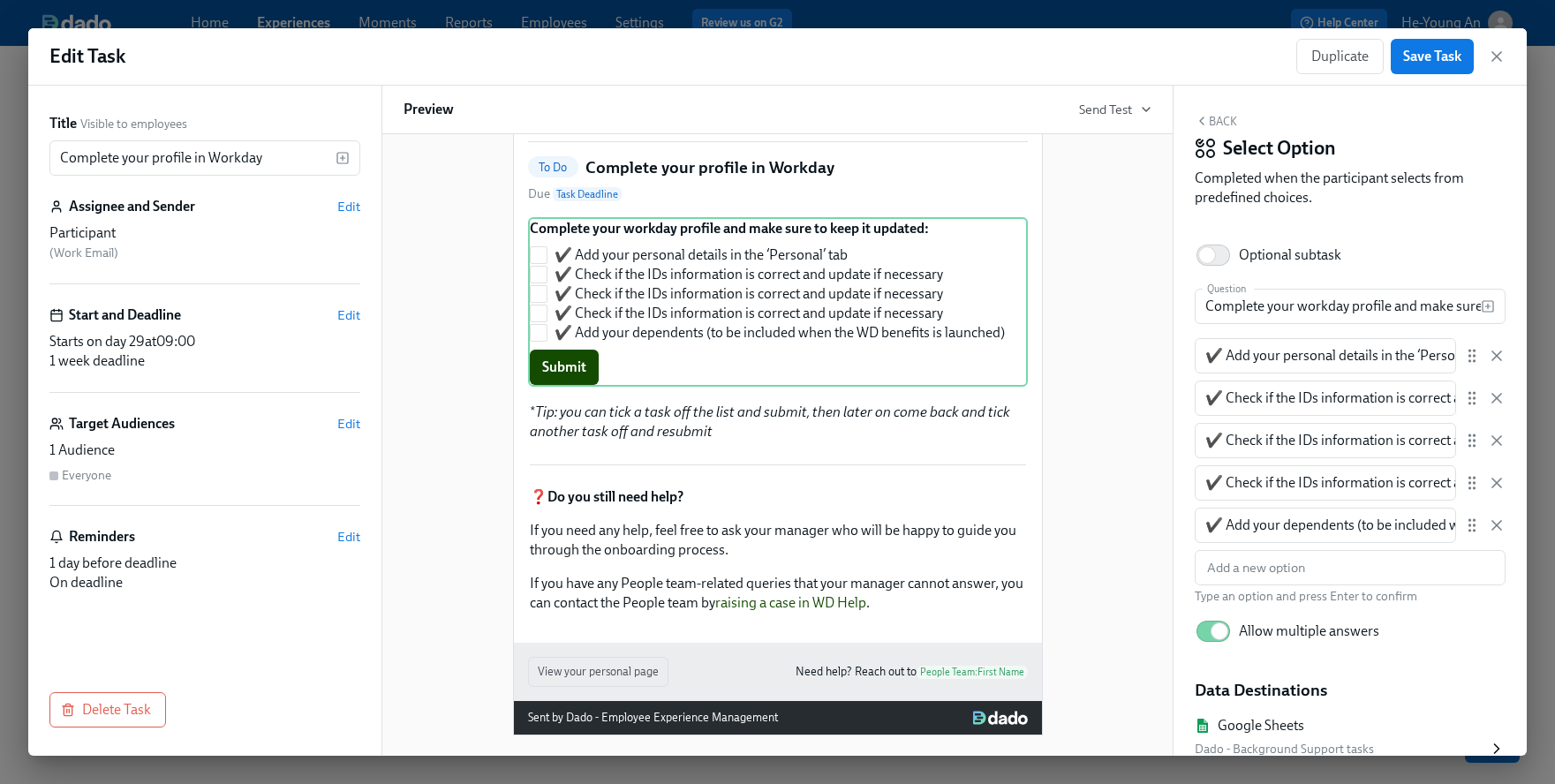 click on "To Do Complete your profile in Workday Due   Task Deadline" at bounding box center [778, 180] 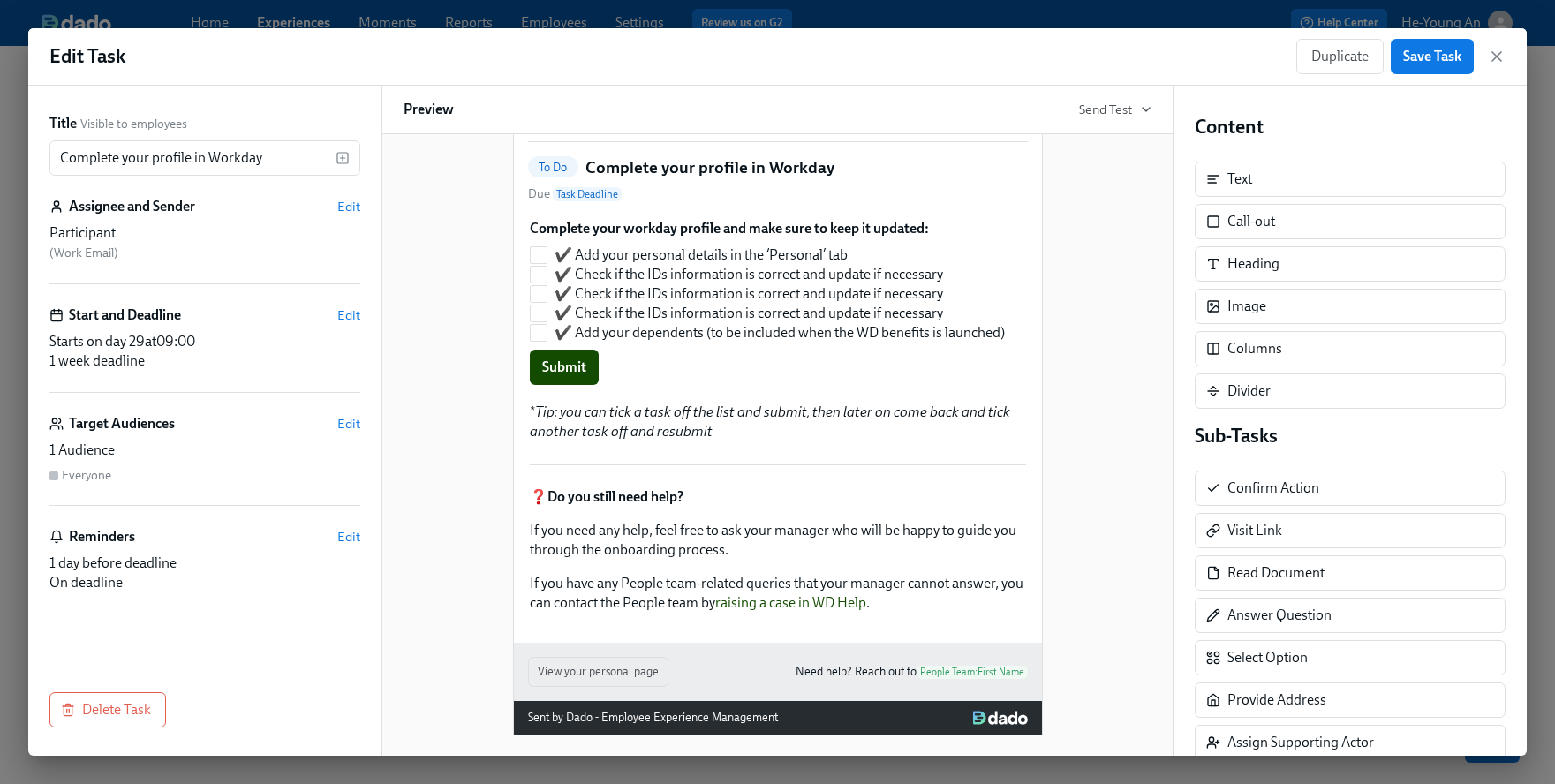 click on "Complete your profile in Workday" at bounding box center [710, 168] 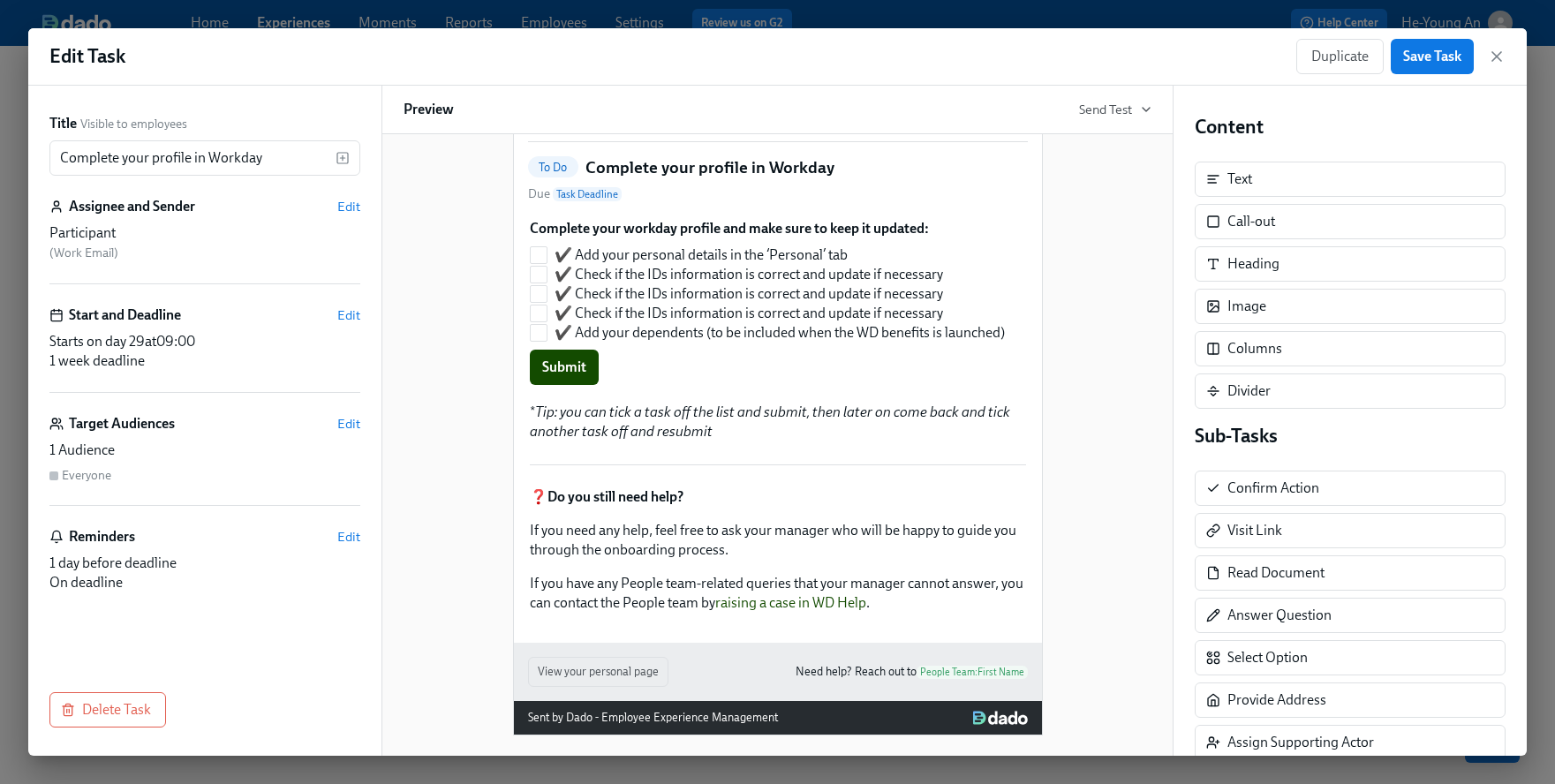 click on "Complete your profile in Workday" at bounding box center (710, 168) 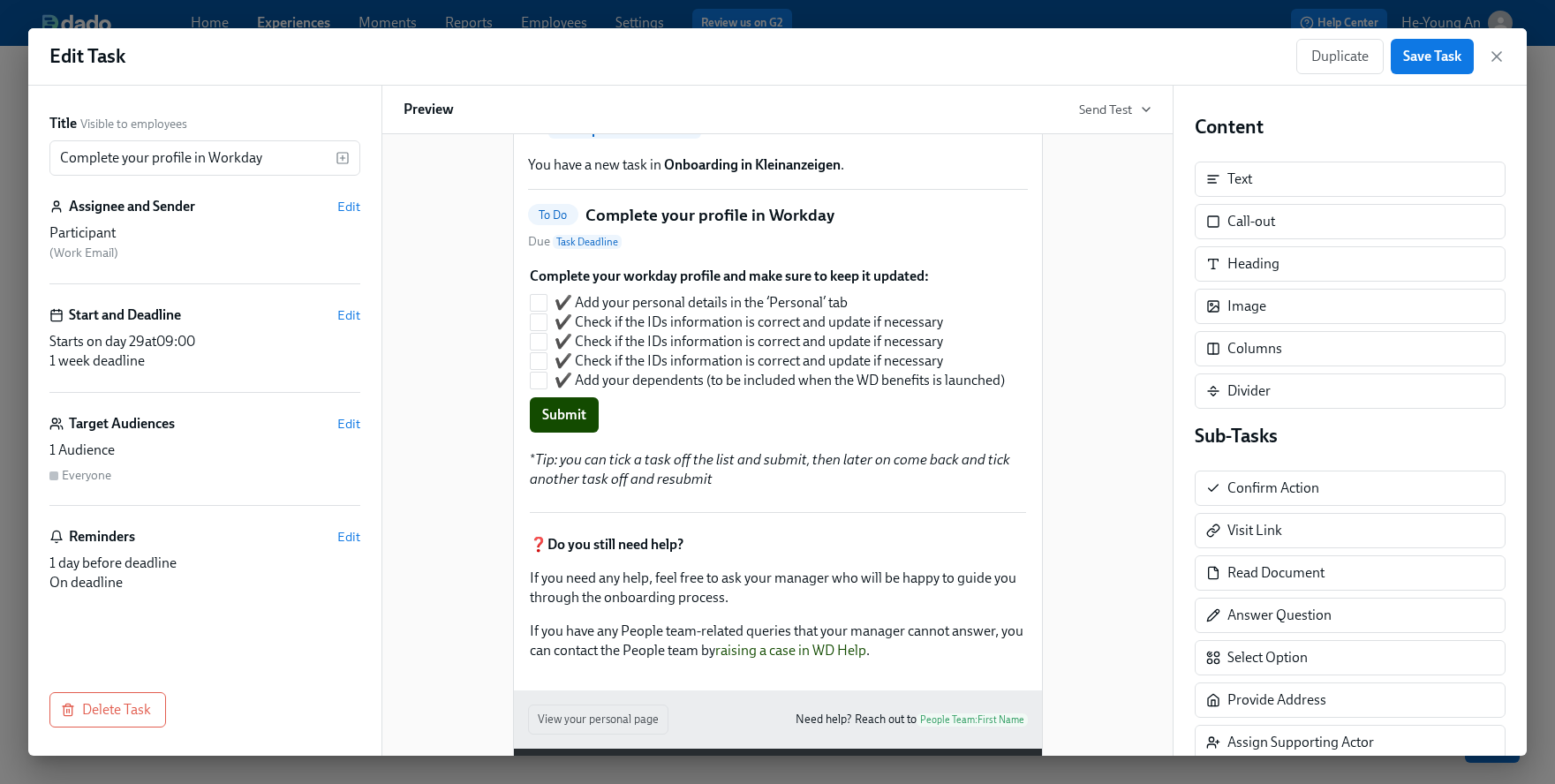 scroll, scrollTop: 62, scrollLeft: 0, axis: vertical 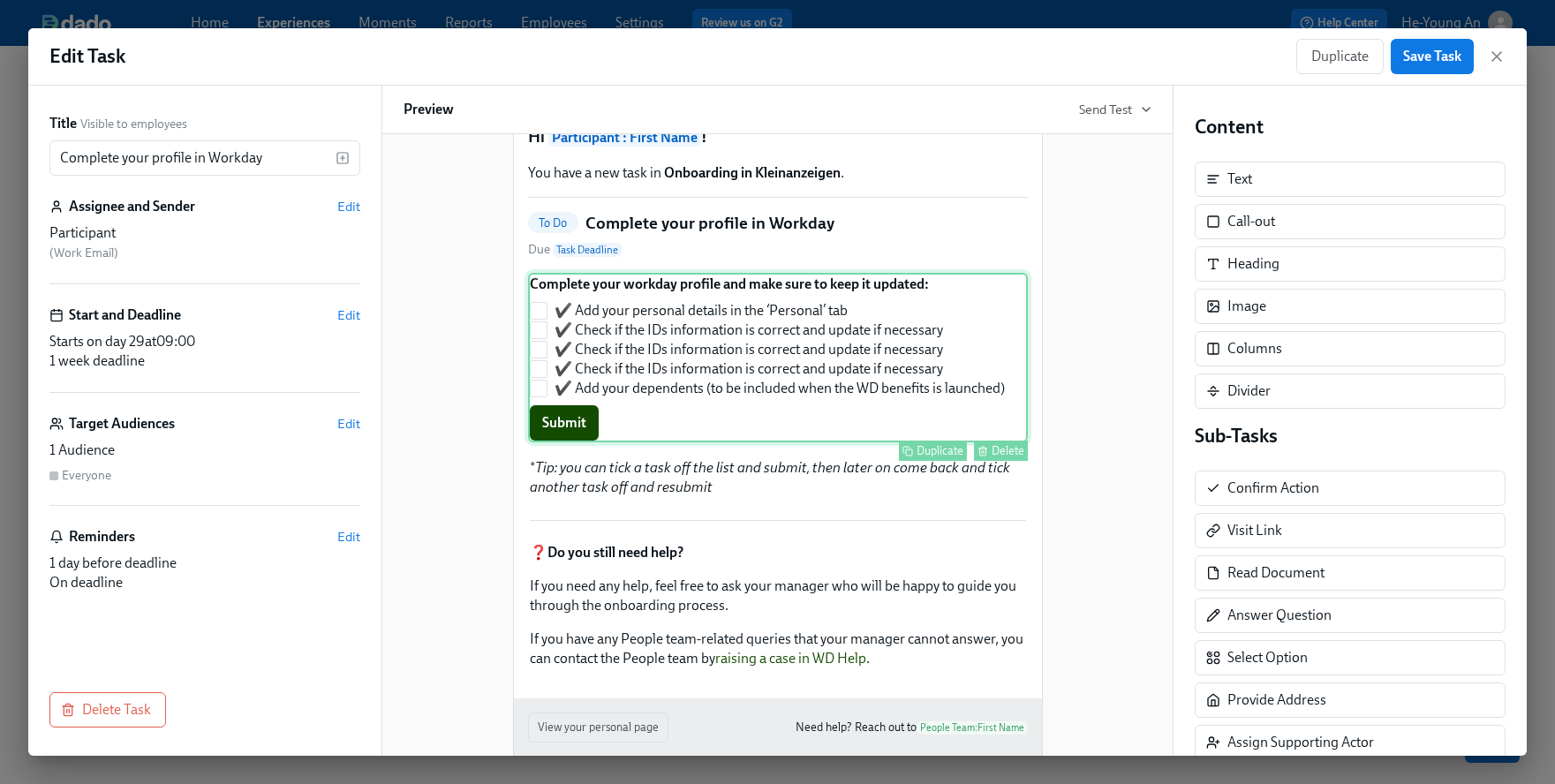 click on "Duplicate   Delete" at bounding box center (780, 450) 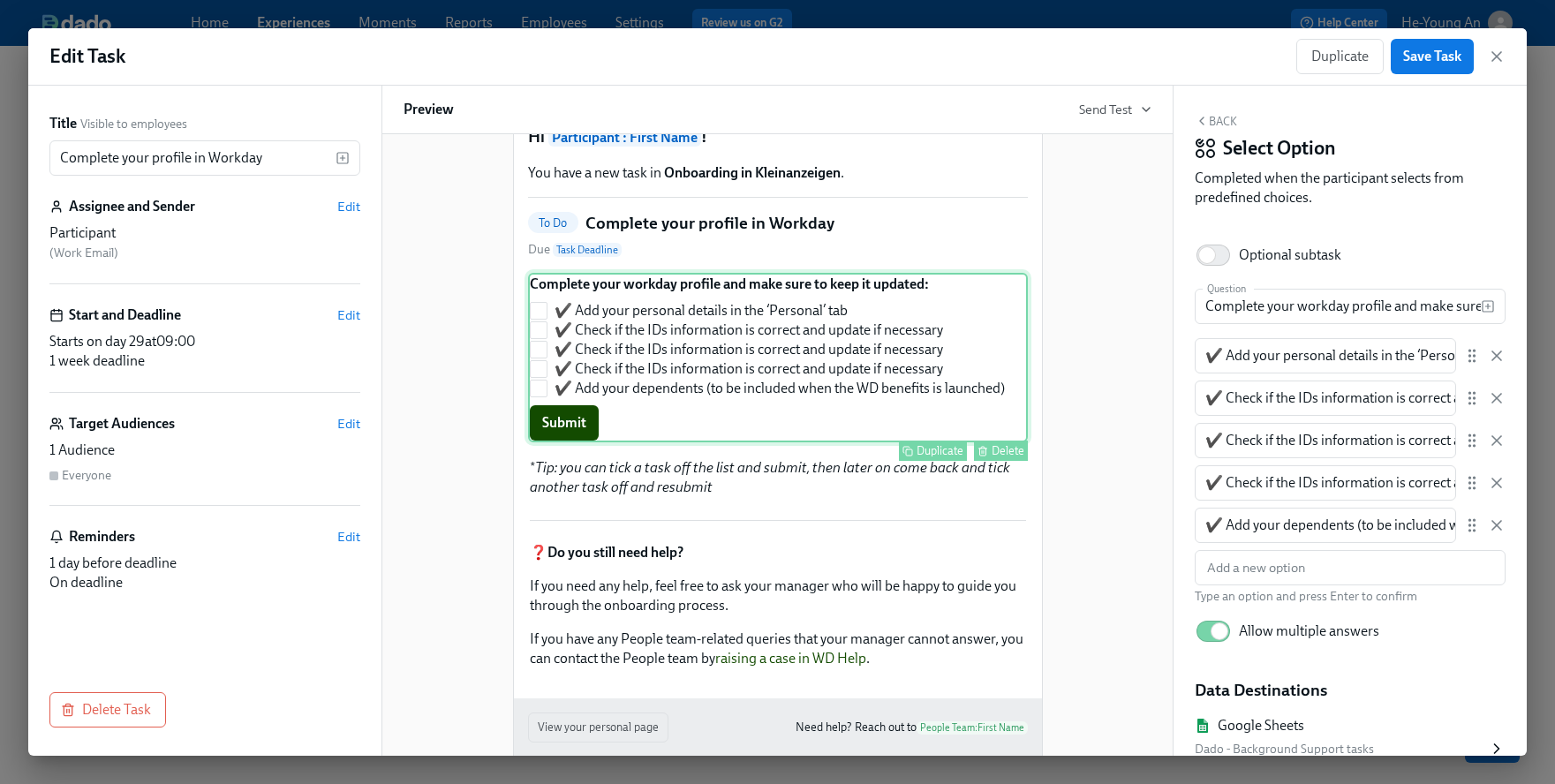click on "Complete your workday profile and make sure to keep it updated: ✔️ Add your personal details in the ‘Personal’ tab ✔️ Check if the IDs information is correct and update if necessary ✔️ Check if the IDs information is correct and update if necessary ✔️ Check if the IDs information is correct and update if necessary ✔️ Add your dependents (to be included when the WD benefits is launched) Submit   Duplicate   Delete" at bounding box center [778, 358] 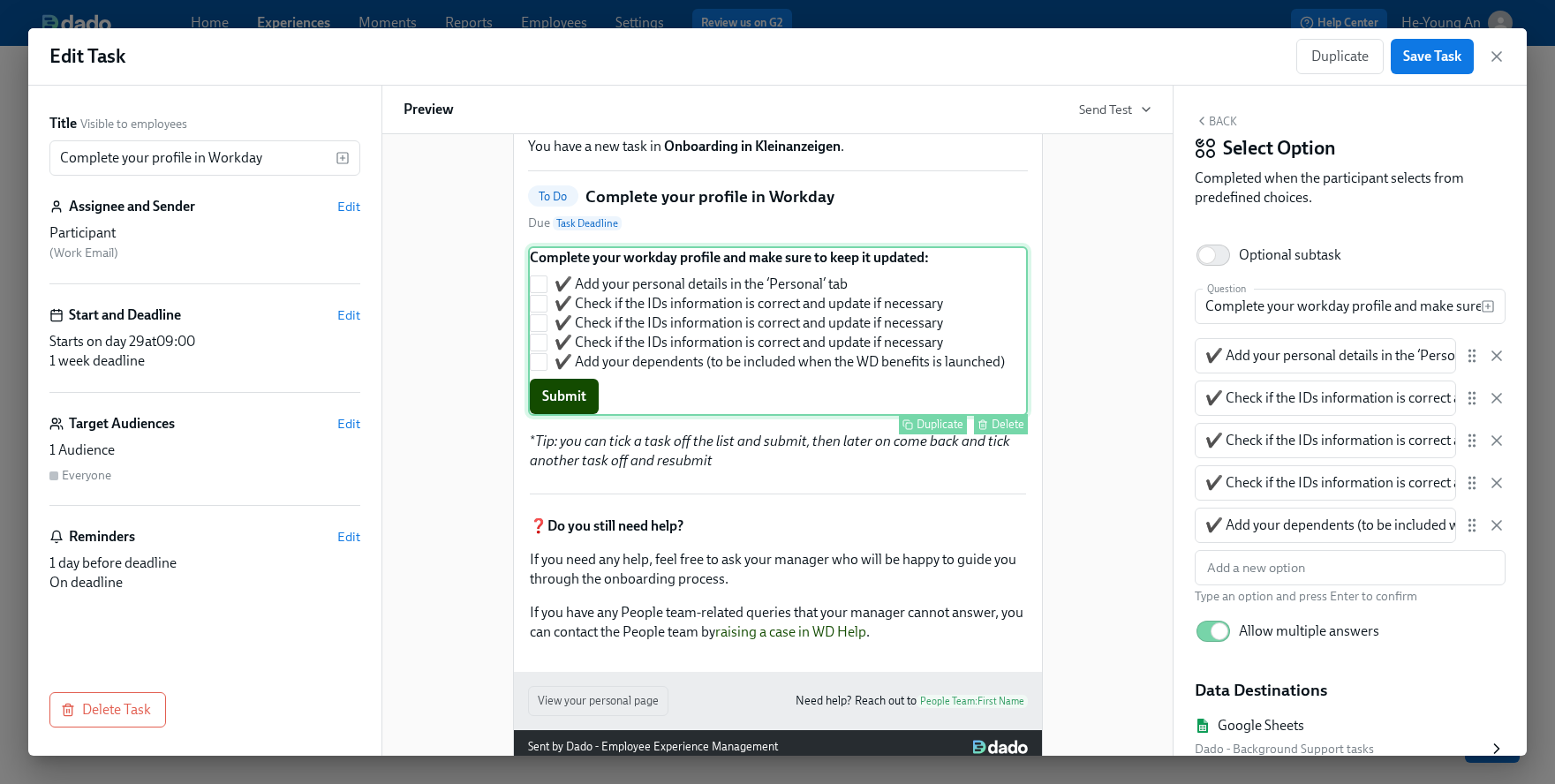 scroll, scrollTop: 93, scrollLeft: 0, axis: vertical 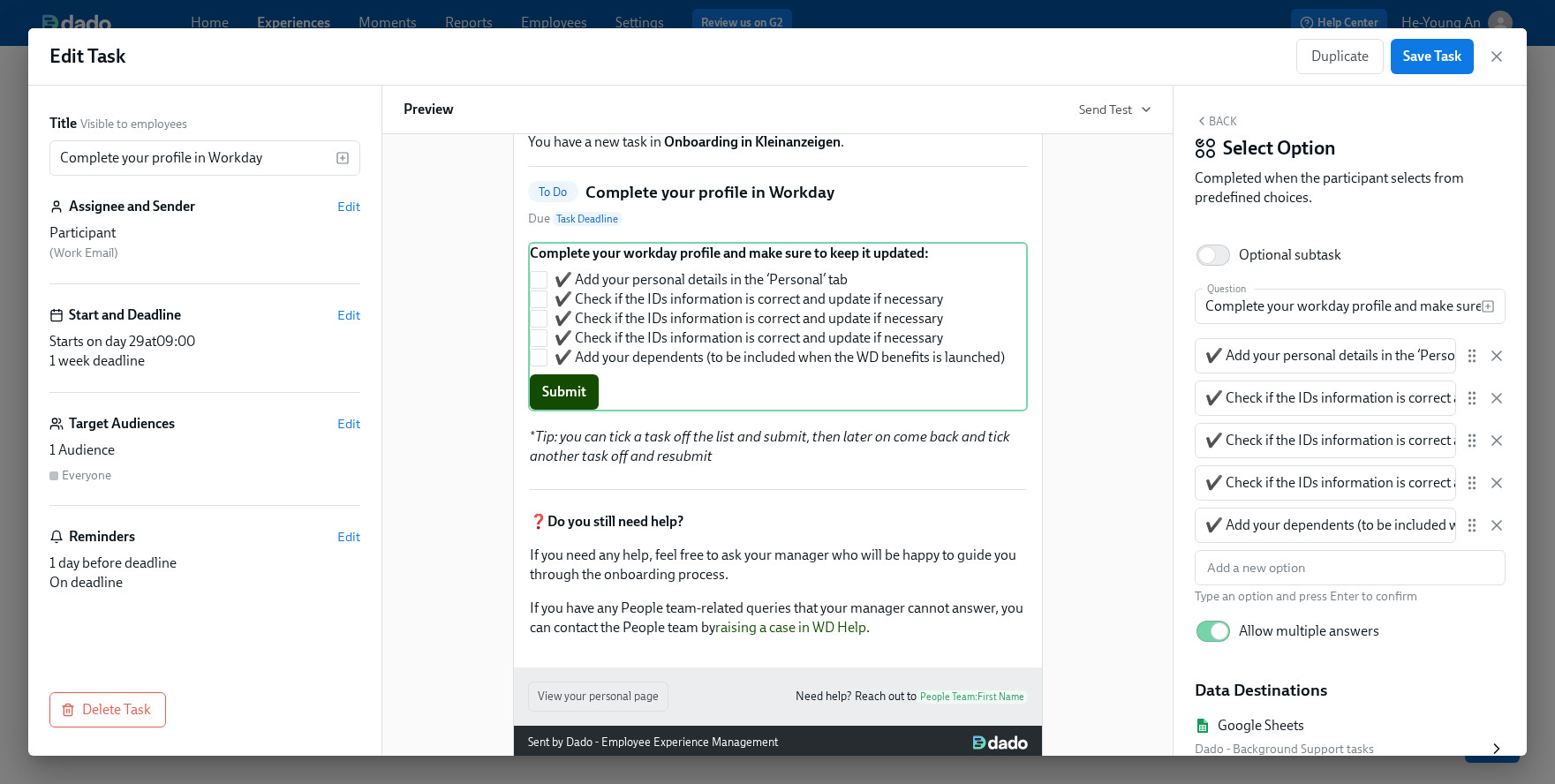 click on "To Do Complete your profile in Workday Due   Task Deadline" at bounding box center (778, 205) 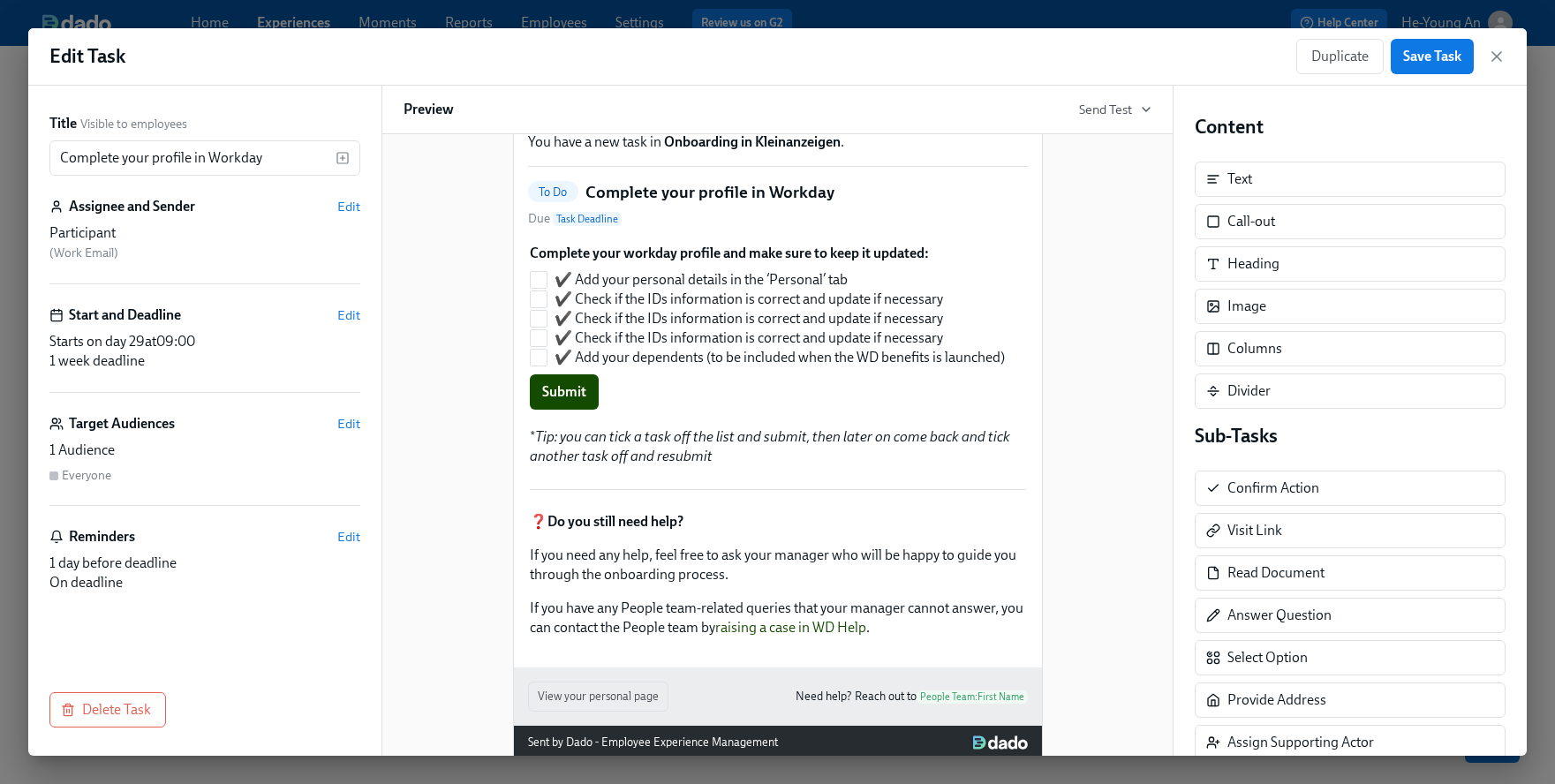 click on "To Do Complete your profile in Workday Due   Task Deadline" at bounding box center [778, 205] 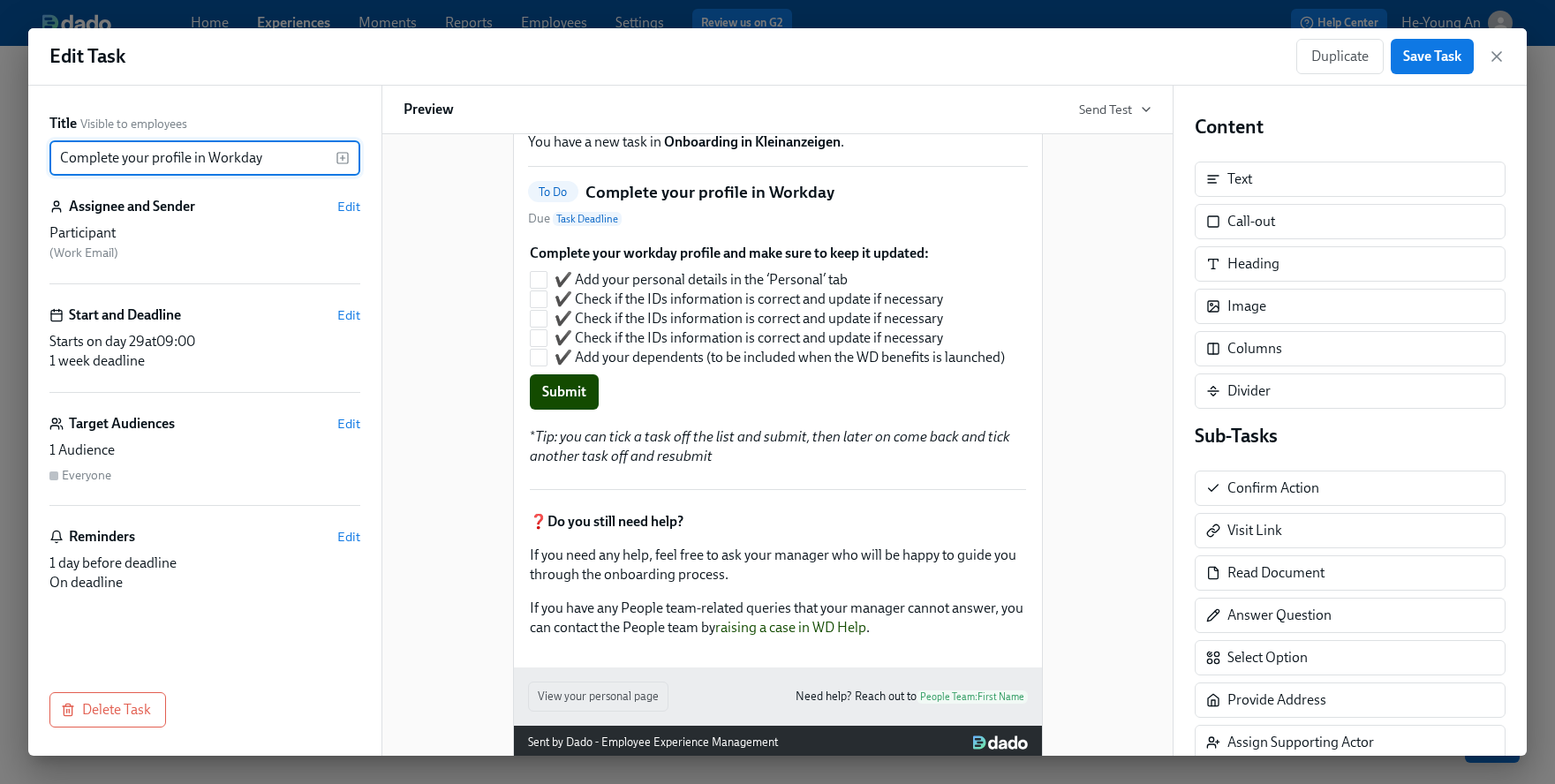 click on "Complete your profile in Workday" at bounding box center (192, 158) 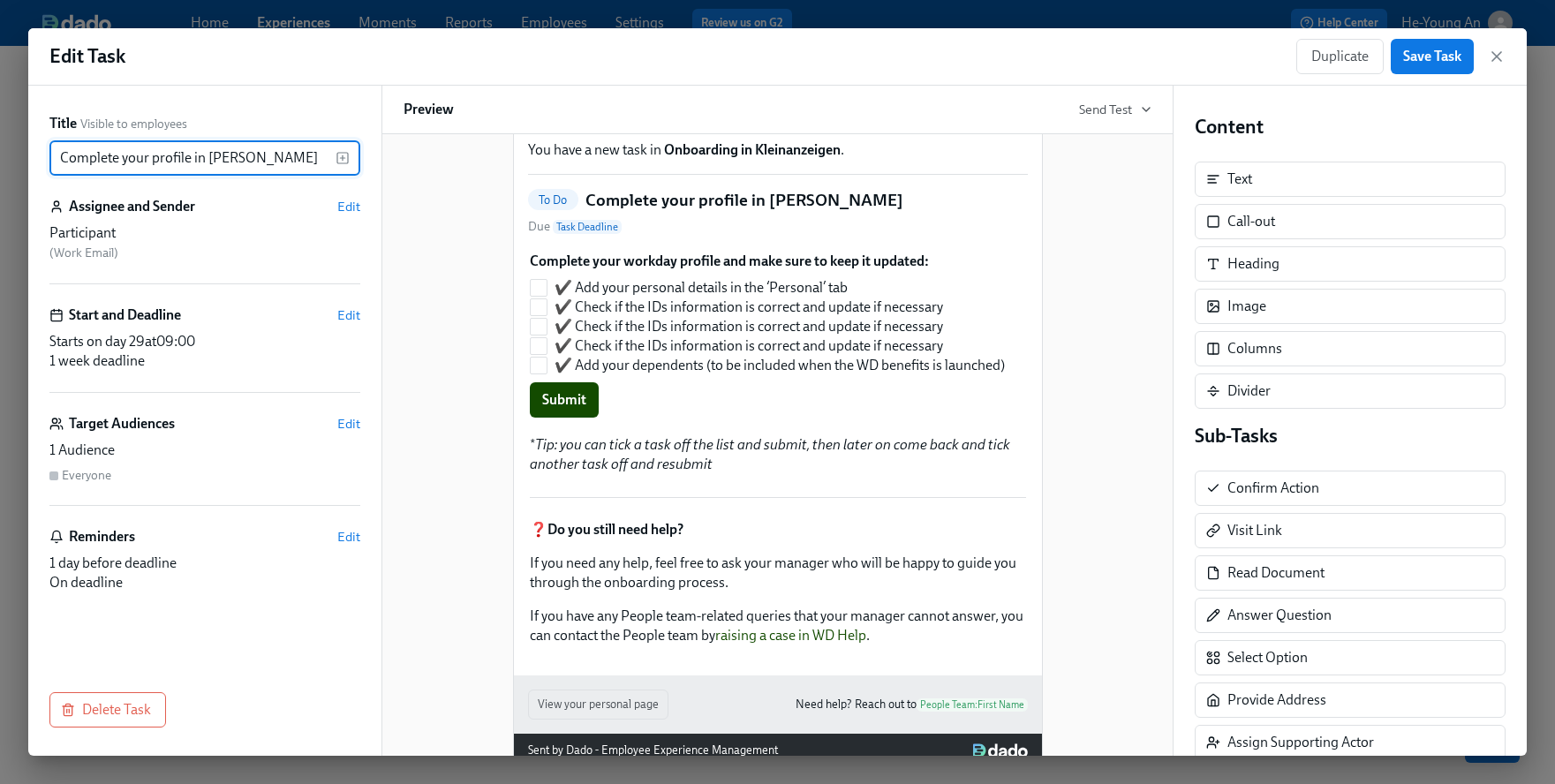 scroll, scrollTop: 94, scrollLeft: 0, axis: vertical 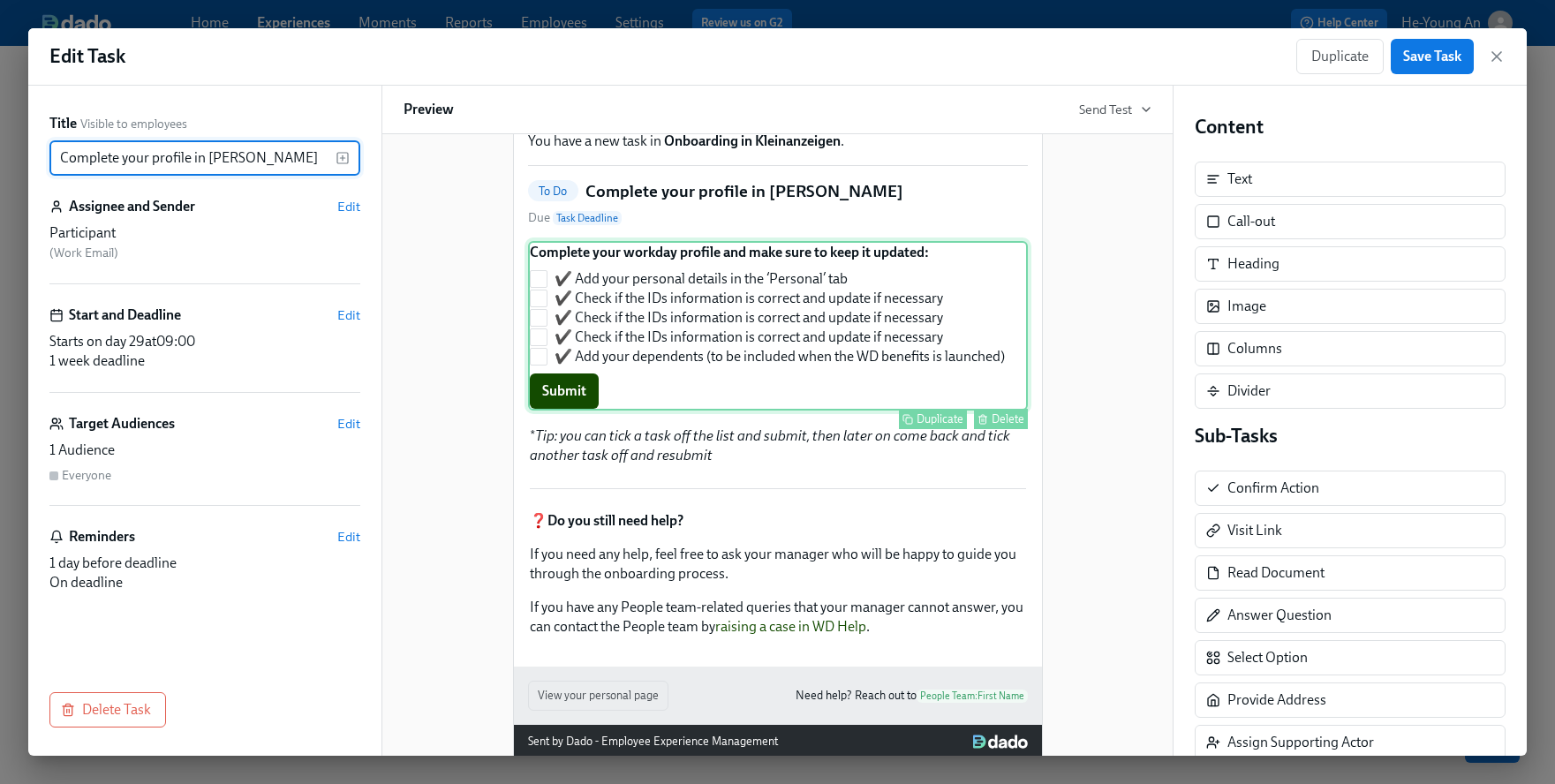 click on "Complete your workday profile and make sure to keep it updated: ✔️ Add your personal details in the ‘Personal’ tab ✔️ Check if the IDs information is correct and update if necessary ✔️ Check if the IDs information is correct and update if necessary ✔️ Check if the IDs information is correct and update if necessary ✔️ Add your dependents (to be included when the WD benefits is launched) Submit   Duplicate   Delete" at bounding box center (778, 326) 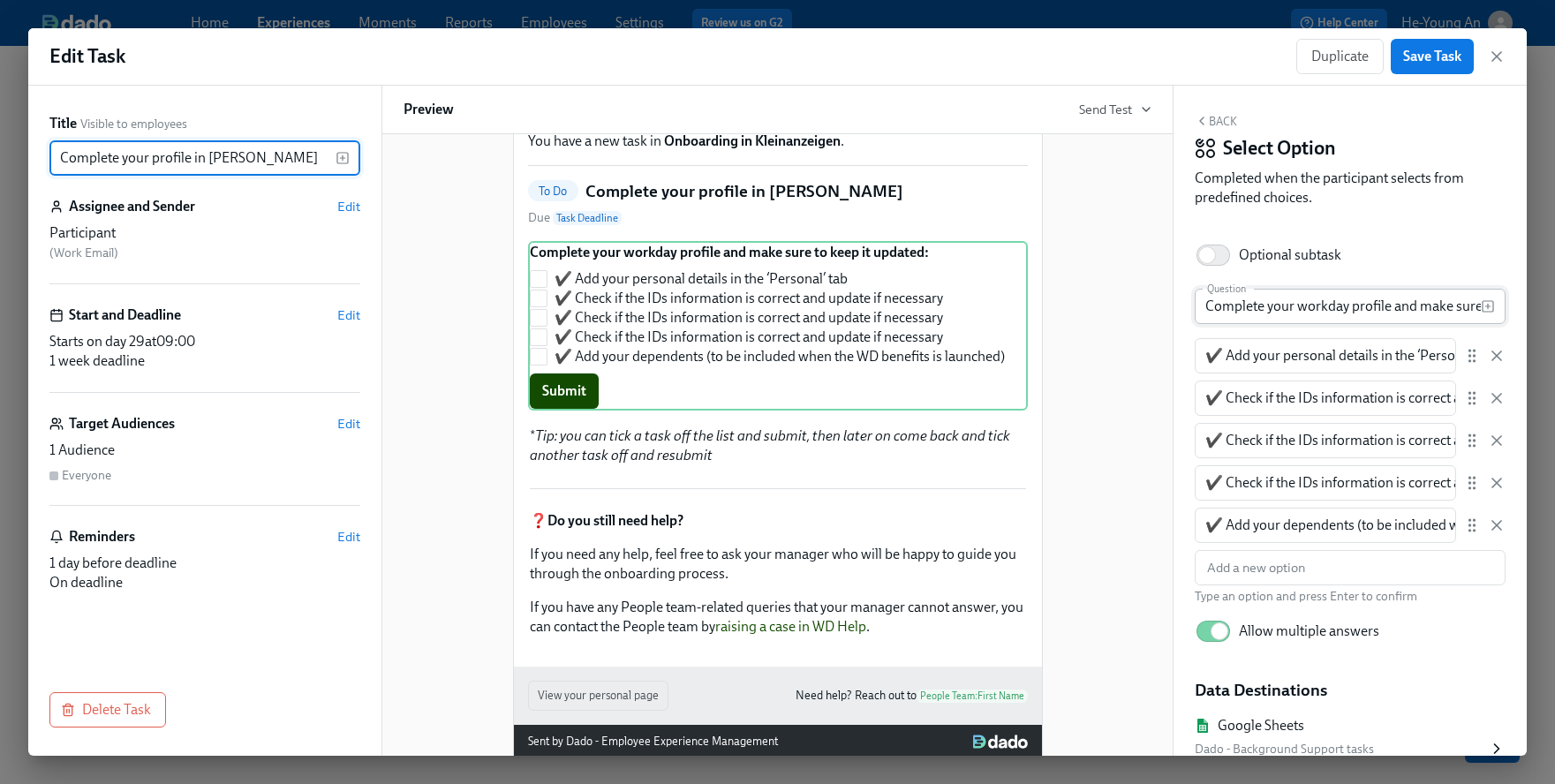 type on "Complete your profile in Bob" 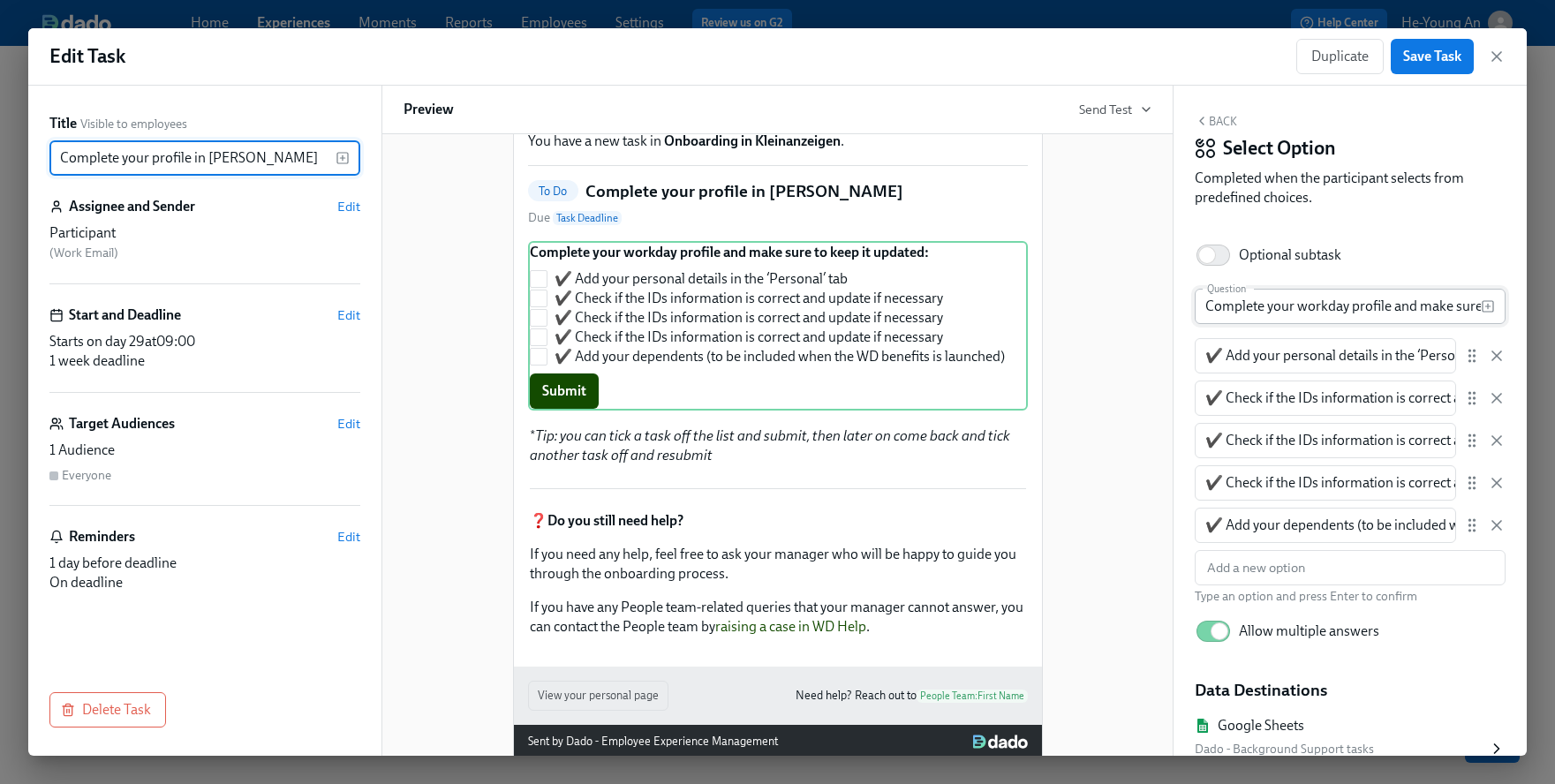 click on "Complete your workday profile and make sure to keep it updated:" at bounding box center (1338, 306) 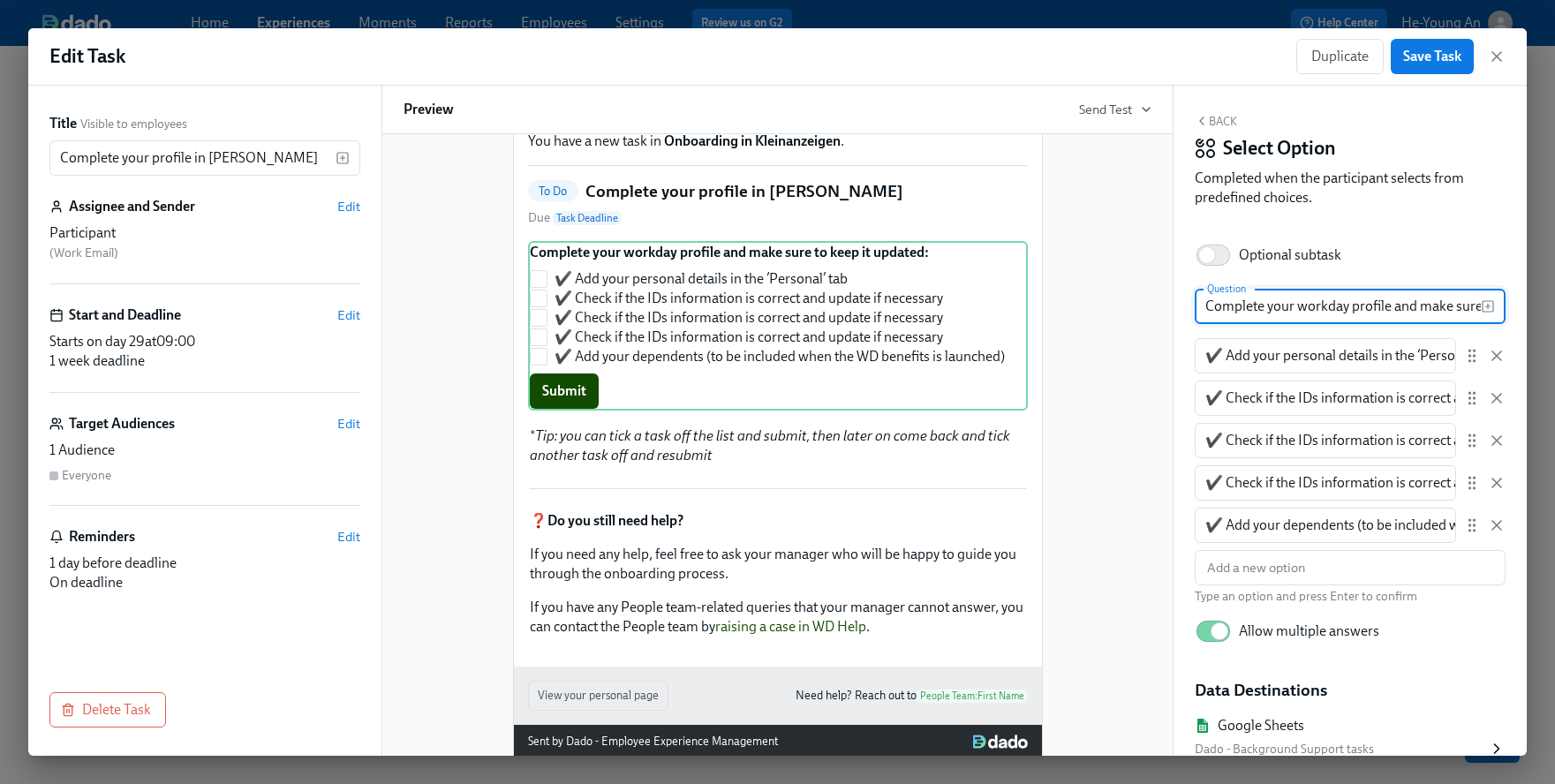 click on "Complete your workday profile and make sure to keep it updated:" at bounding box center (1338, 306) 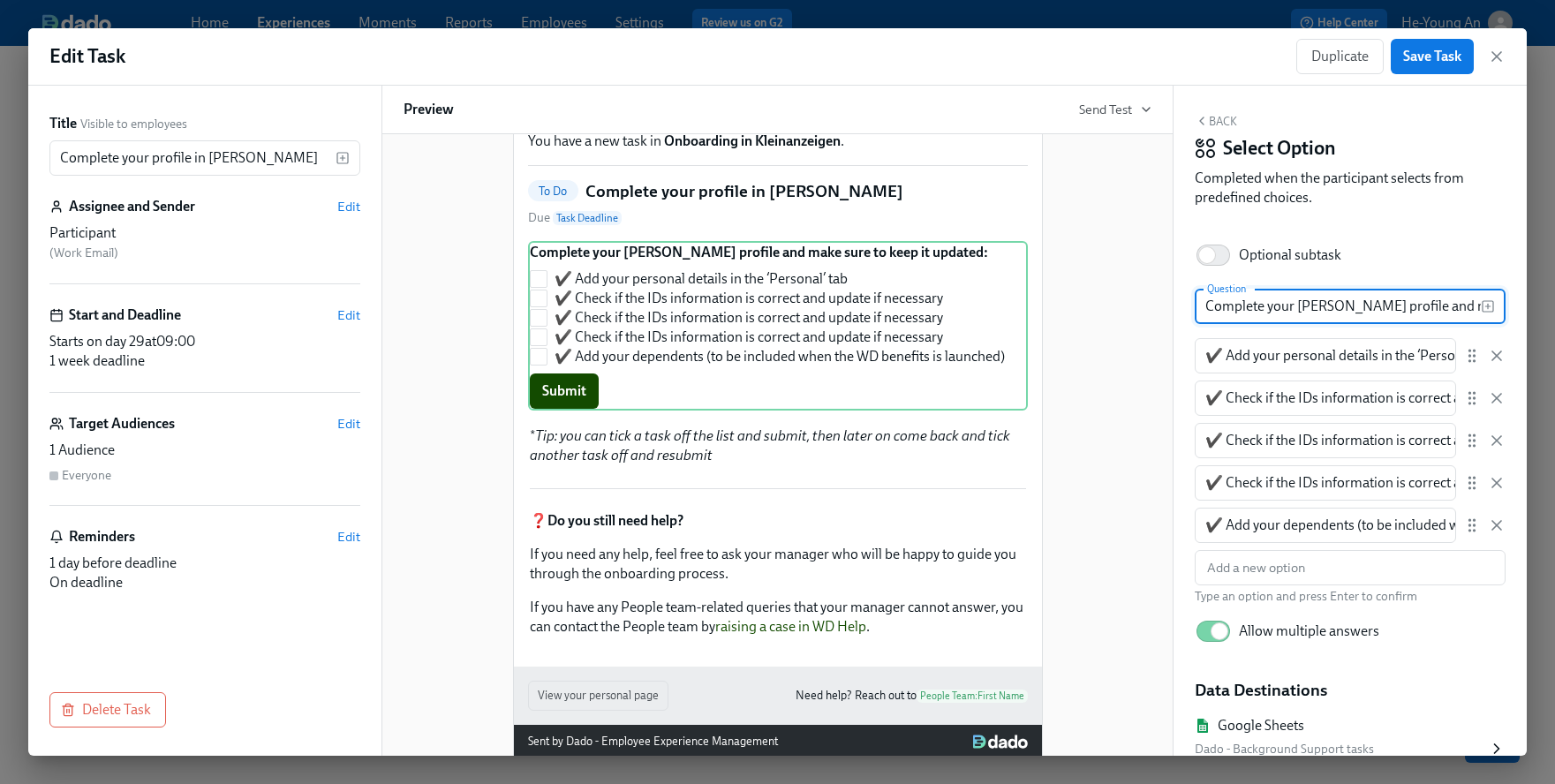 scroll, scrollTop: 151, scrollLeft: 0, axis: vertical 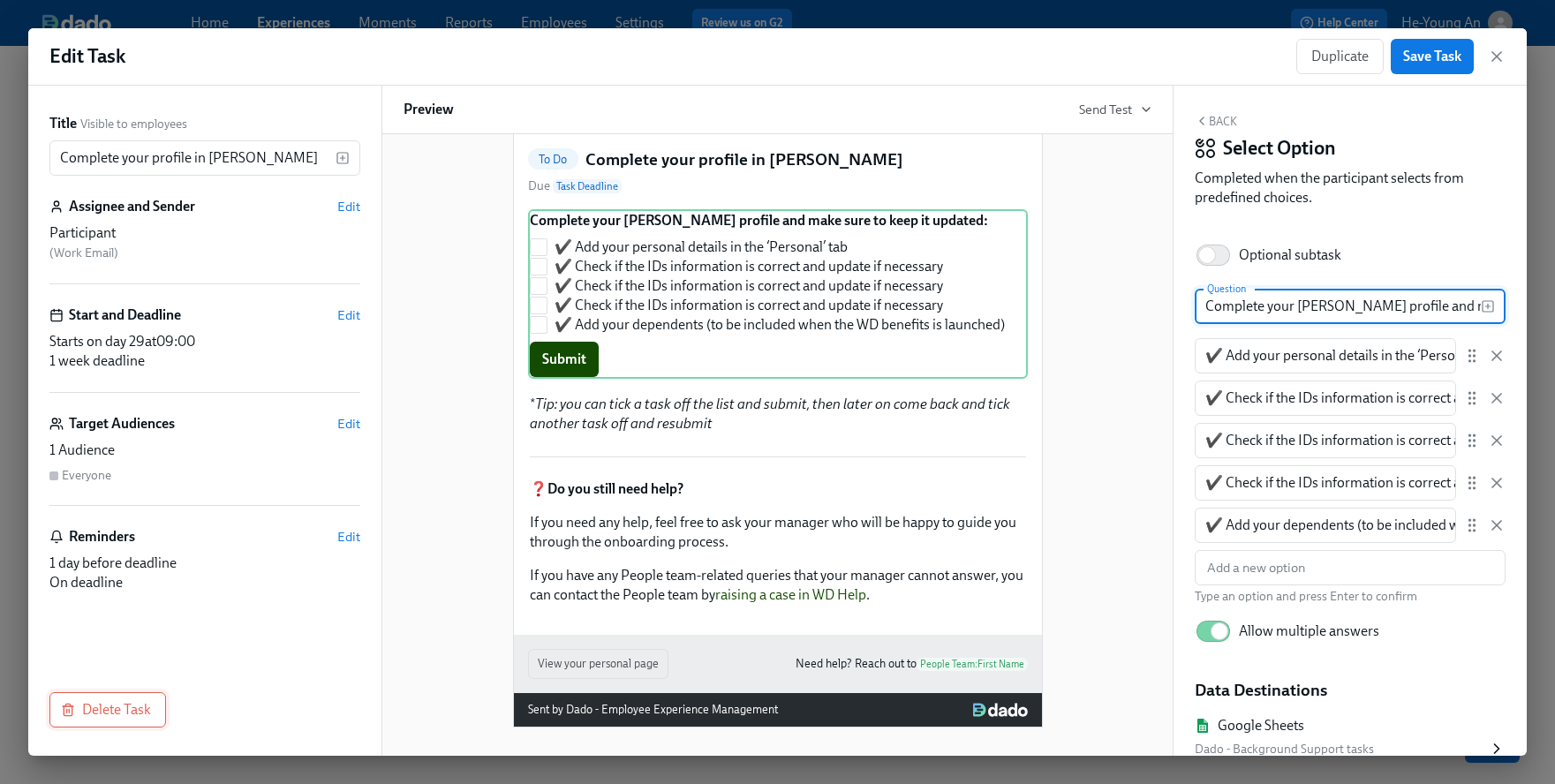 type on "Complete your Bob profile and make sure to keep it updated:" 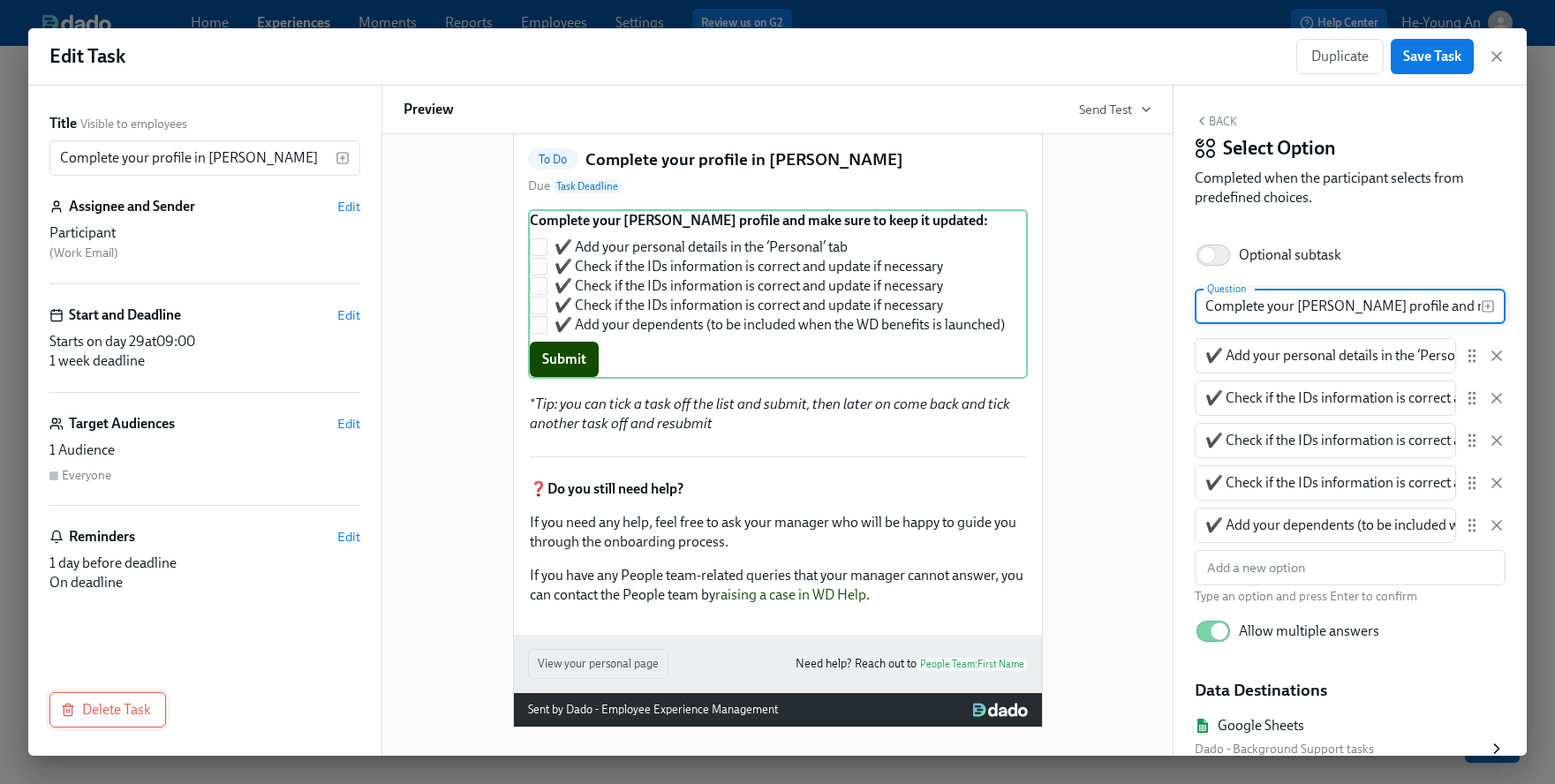 click on "Delete Task" at bounding box center [108, 710] 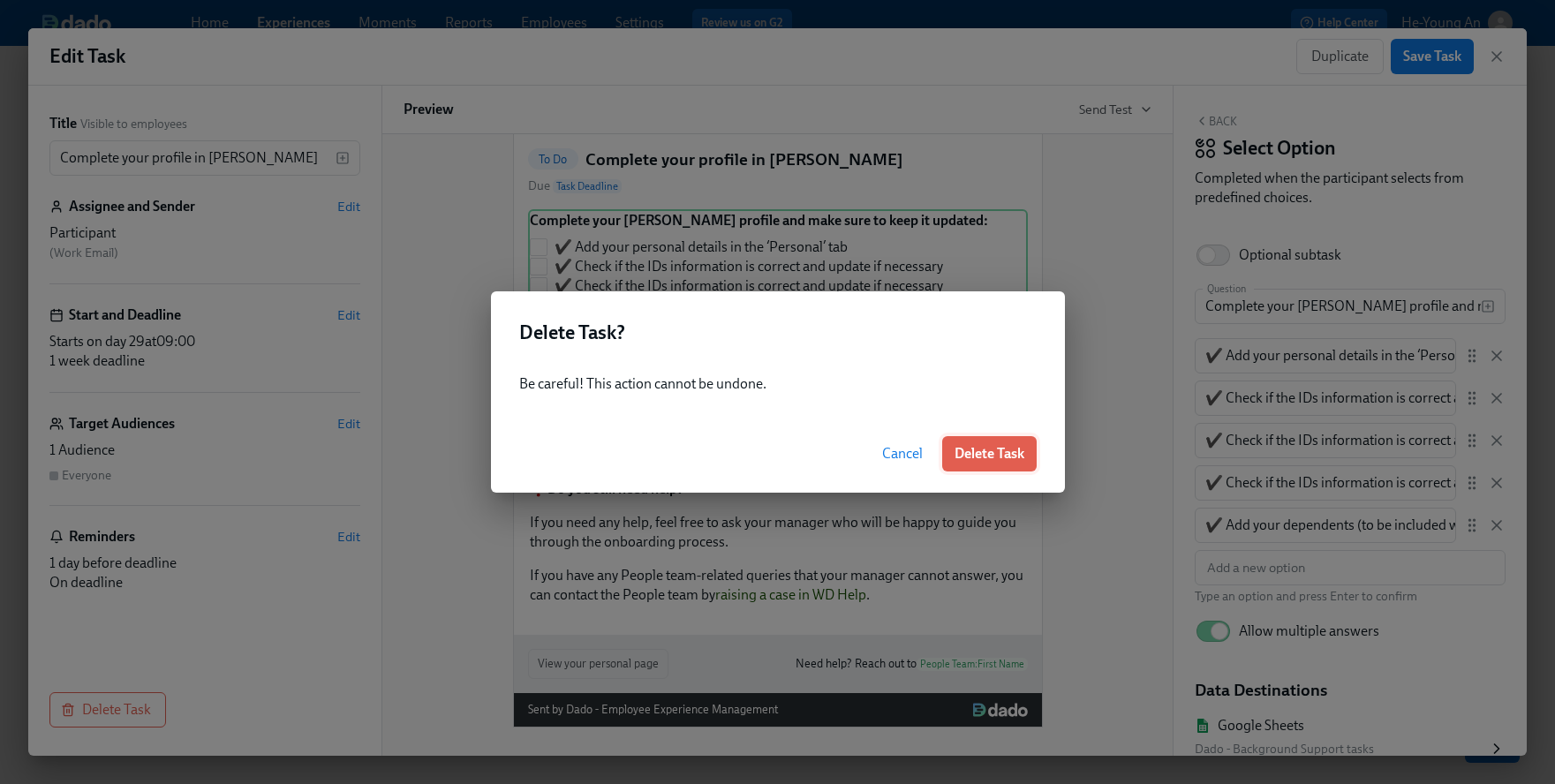 click on "Delete Task" at bounding box center (989, 454) 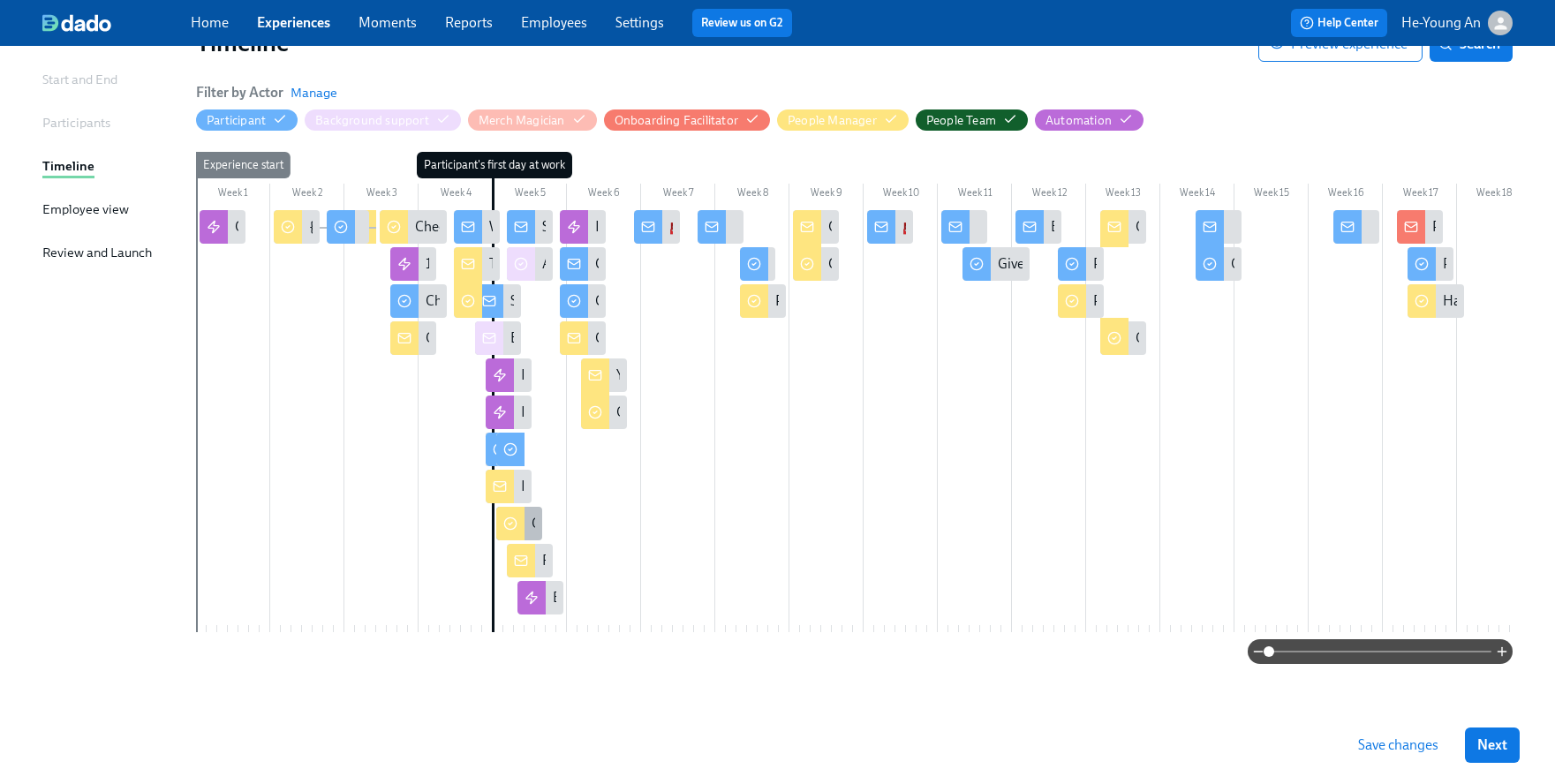 click at bounding box center [510, 524] 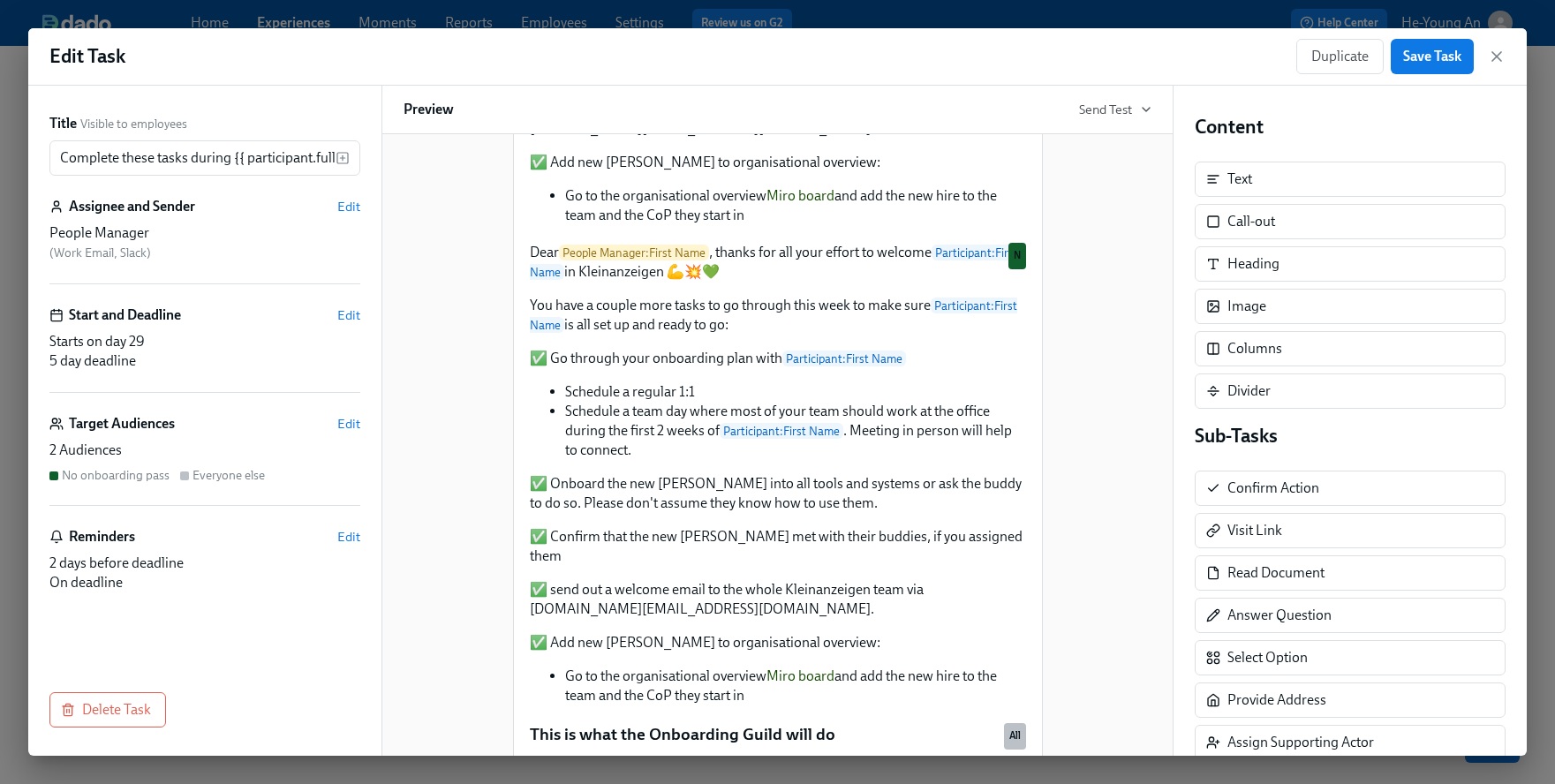 scroll, scrollTop: 650, scrollLeft: 0, axis: vertical 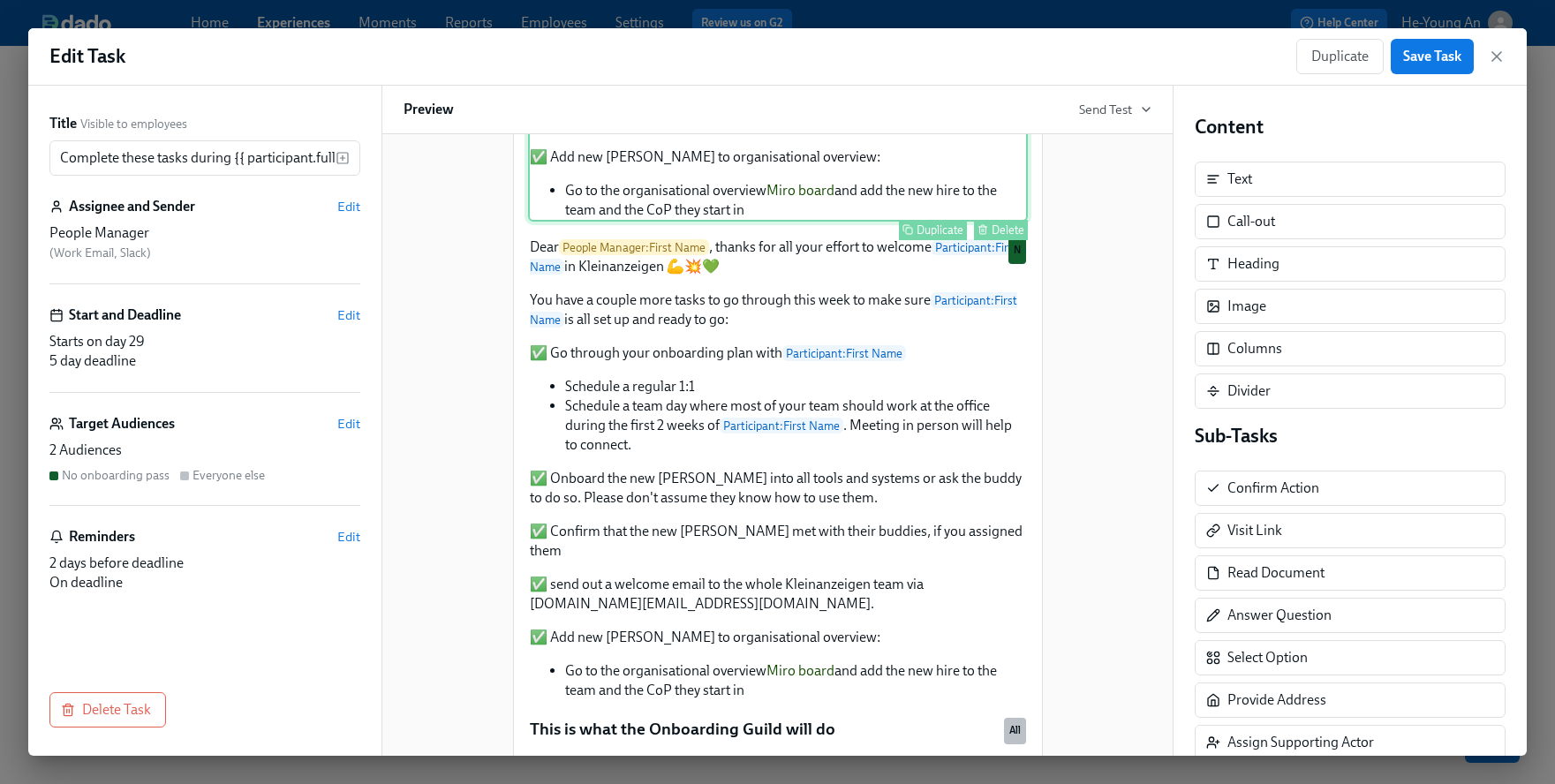 click on "Dear  People Manager :  First Name ,
thanks for all your effort to welcome  Participant :  First Name  in Kleinanzeigen💥💚
You have a couple more tasks to complete this week to ensure  Participant :  First Name  is all set up and ready to go:
✅ Go through your onboarding plan together
Schedule a regular 1:1
Schedule meetings for formal feedback in 30, 60 and 90 days
Schedule a team day where most of your team should work at the office during the first 2 weeks of  Participant :  First Name . Meeting in person will help to connect.
✅ Onboard the new joiner into all tools and systems or ask the buddy to do so. Please don't assume they know how to use them.
✅ Confirm that the new joiner met with their buddies
✅ Encourage them to follow the  Onboarding pass.  Dado will send it to them.
✅ send out a welcome email to the whole Kleinanzeigen team via gp.gt.dyn.kleinanzeigen.int@adevinta.com.
✅ Add new joiner to organisational overview:
Go to the organisational overview" at bounding box center [778, -35] 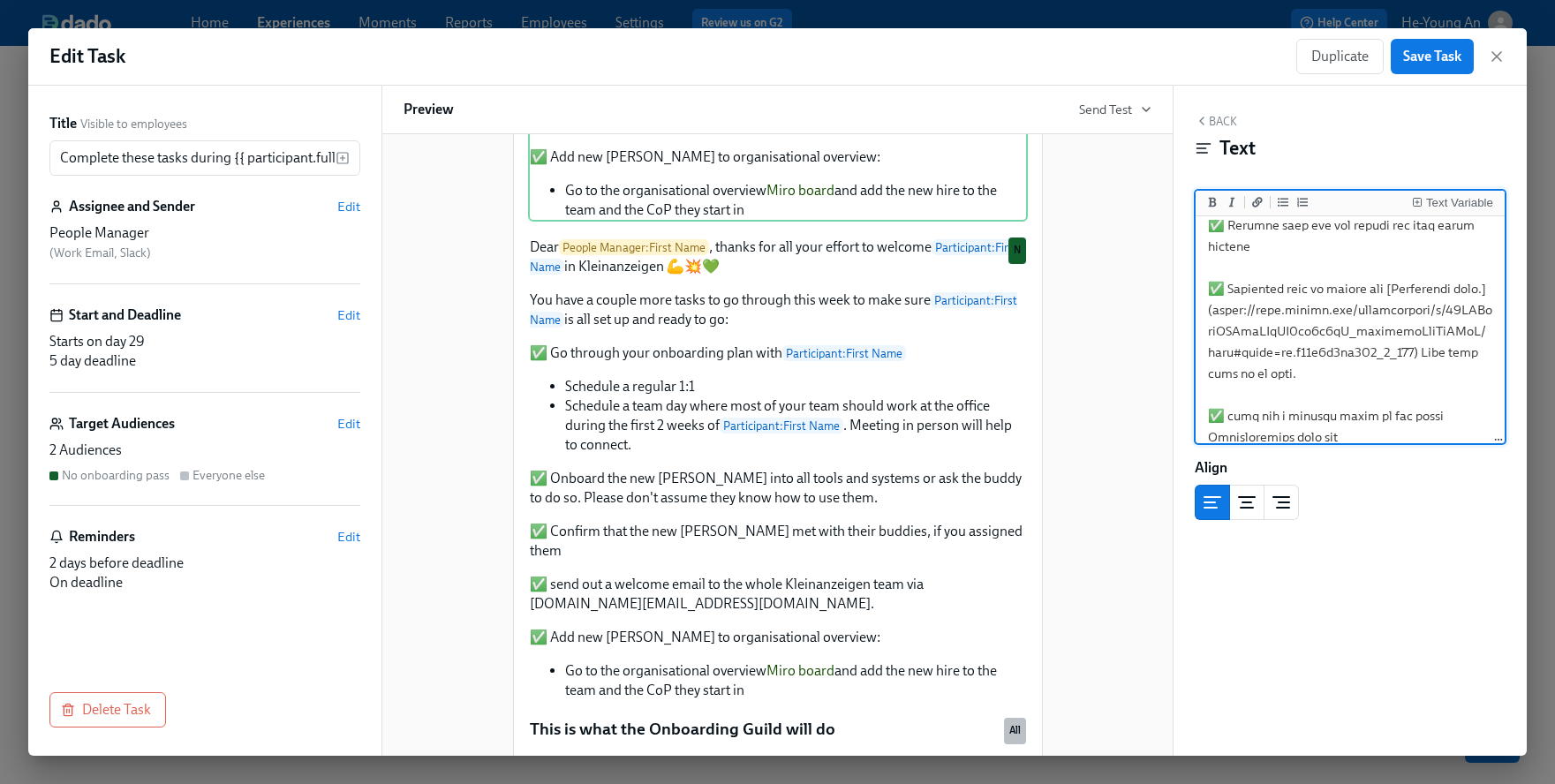 scroll, scrollTop: 686, scrollLeft: 0, axis: vertical 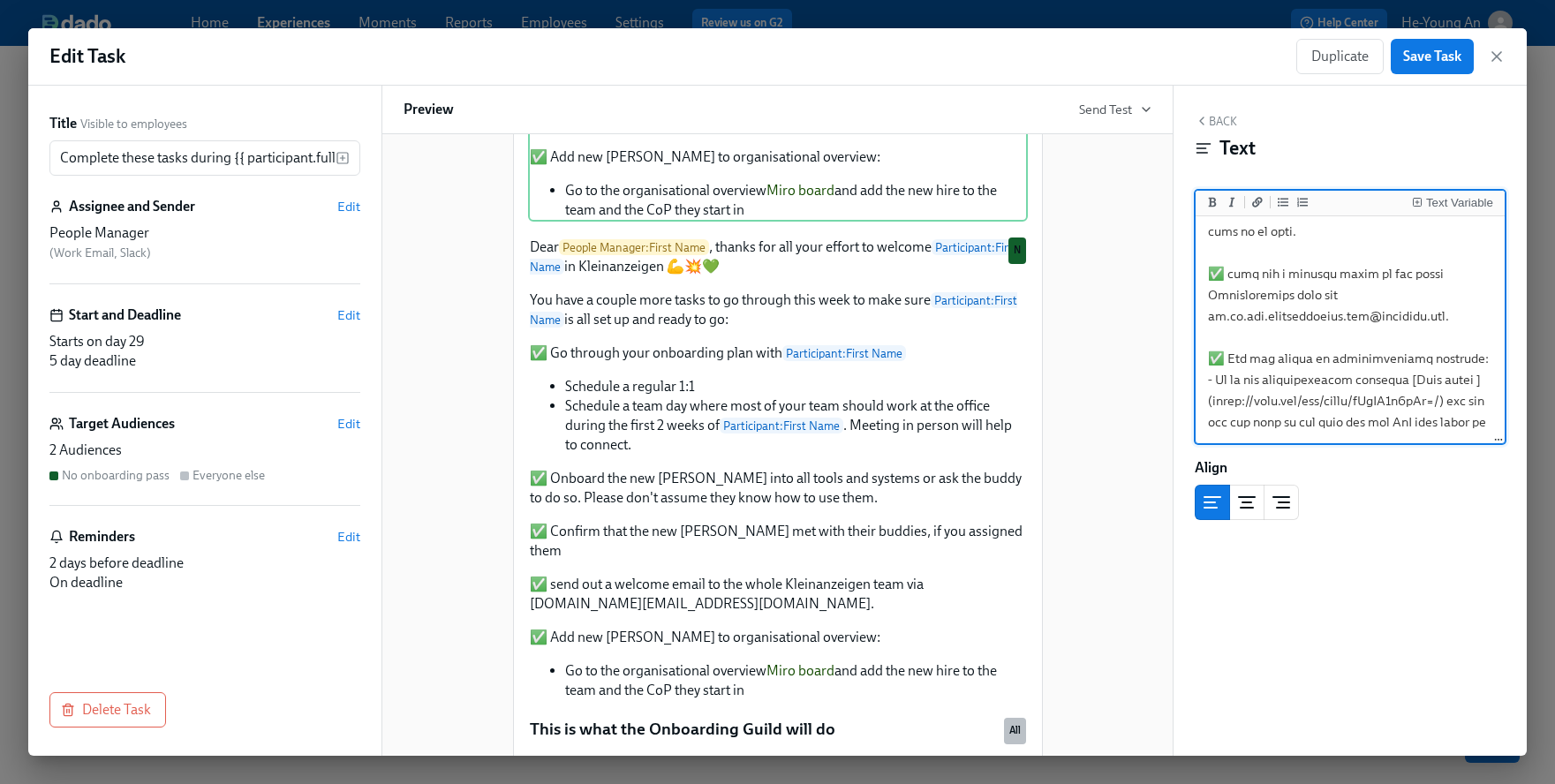 drag, startPoint x: 1210, startPoint y: 383, endPoint x: 1465, endPoint y: 380, distance: 255.01765 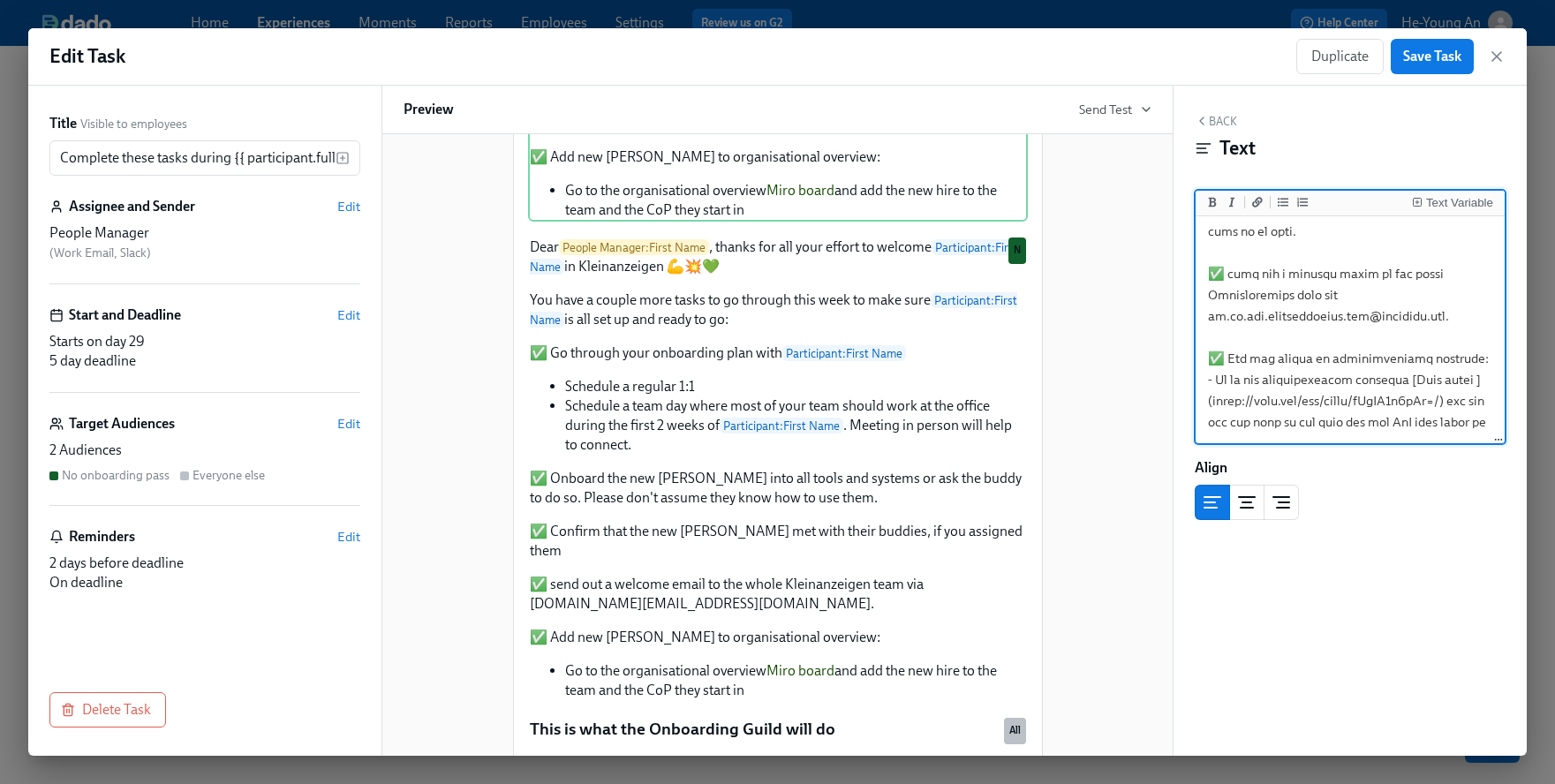 click at bounding box center (1350, -2) 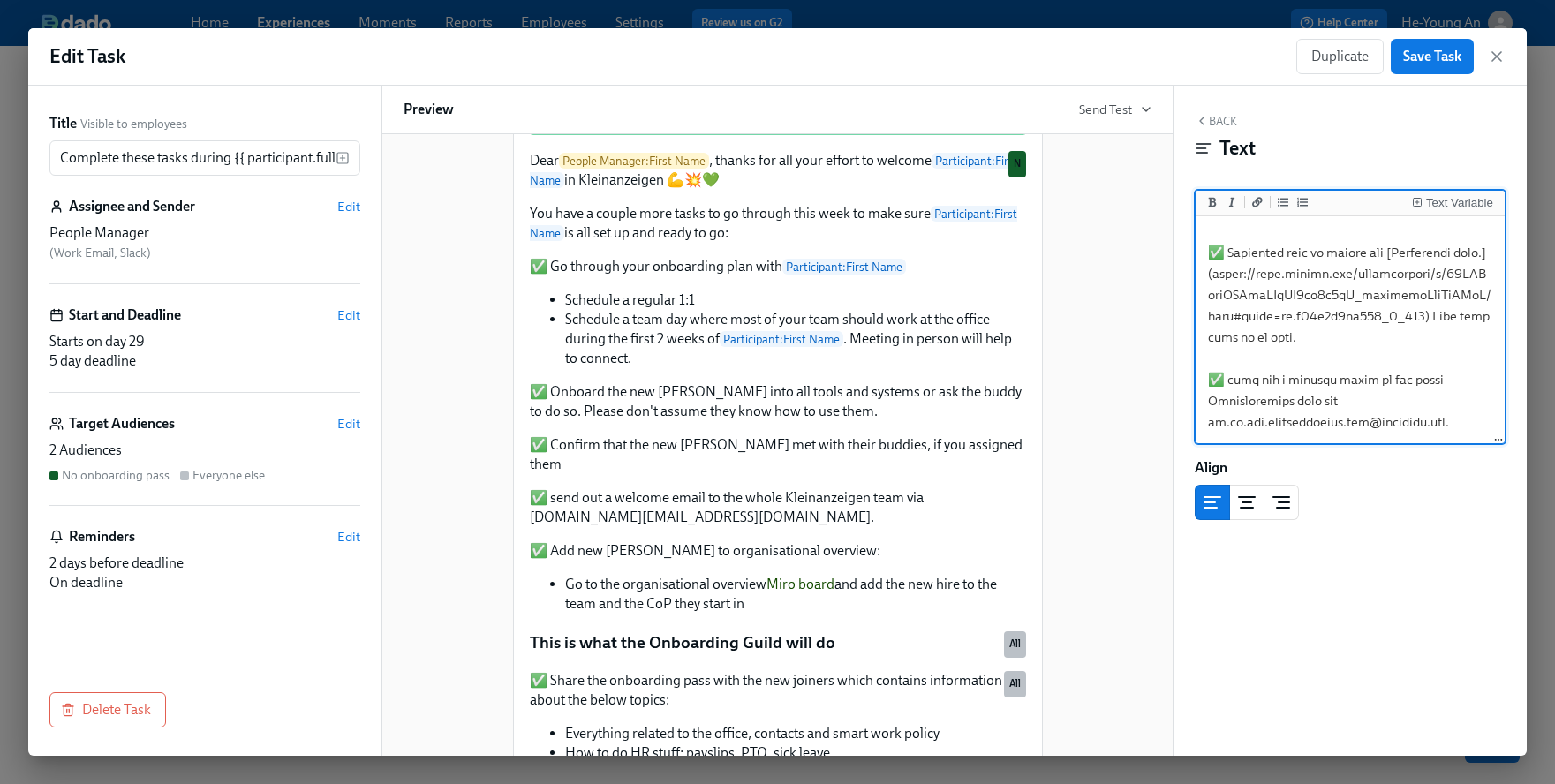 scroll, scrollTop: 10, scrollLeft: 0, axis: vertical 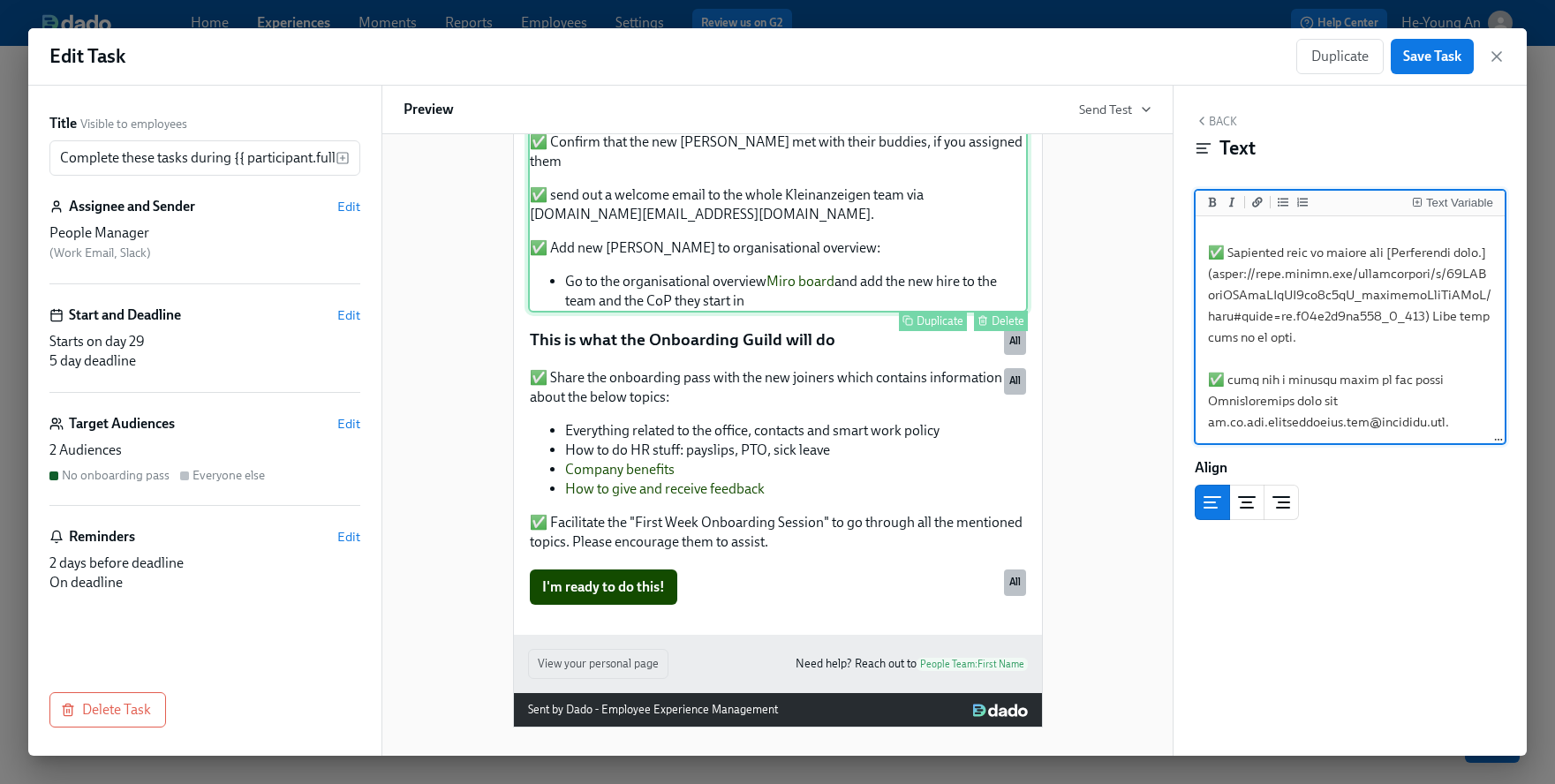 click on "Dear  People Manager :  First Name , thanks for all your effort to welcome  Participant :  First Name  in Kleinanzeigen 💪💥💚
You have a couple more tasks to go through this week to make sure  Participant :  First Name  is all set up and ready to go:
✅ Go through your onboarding plan with  Participant :  First Name
Schedule a regular 1:1
Schedule a team day where most of your team should work at the office during the first 2 weeks of  Participant :  First Name . Meeting in person will help to connect.
✅ Onboard the new joiner into all tools and systems or ask the buddy to do so. Please don't assume they know how to use them.
✅ Confirm that the new joiner met with their buddies, if you assigned them
✅ send out a welcome email to the whole Kleinanzeigen team via gp.gt.dyn.kleinanzeigen.int@adevinta.com.
✅ Add new joiner to organisational overview:
Go to the organisational overview  Miro board   and add the new hire to the team and the CoP they start in
Duplicate   N" at bounding box center (778, 79) 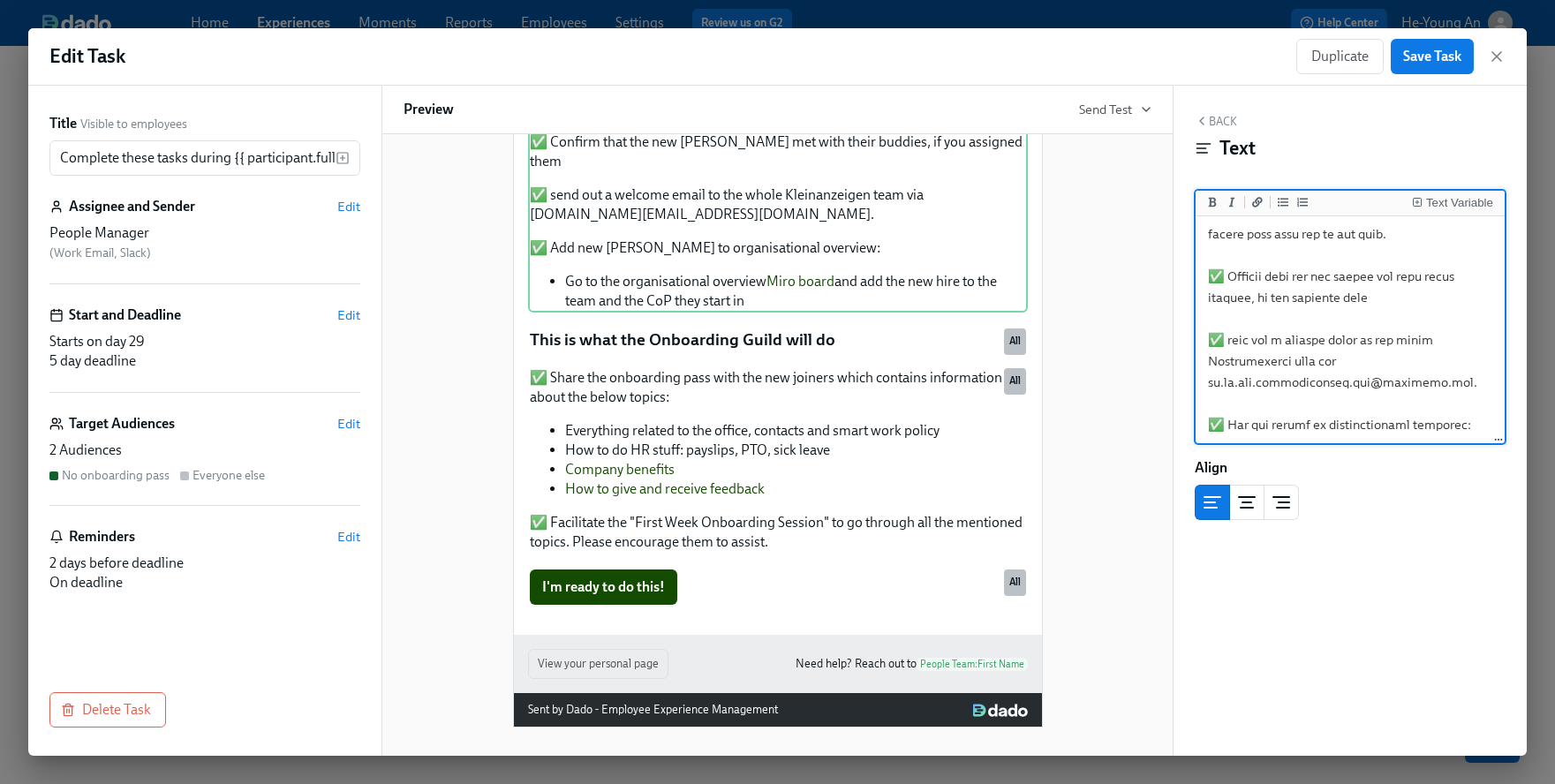 scroll, scrollTop: 495, scrollLeft: 0, axis: vertical 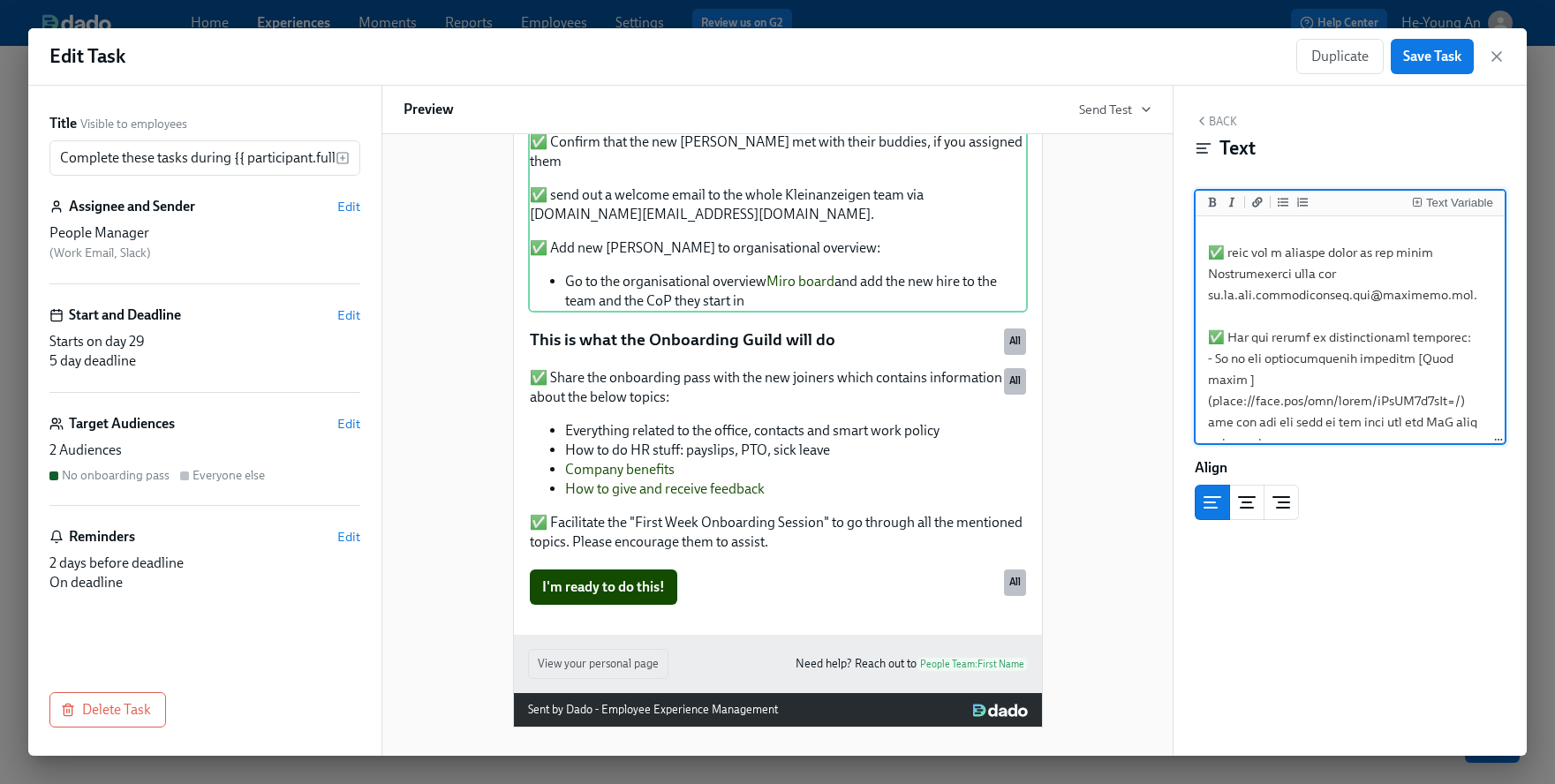 drag, startPoint x: 1279, startPoint y: 431, endPoint x: 1201, endPoint y: 323, distance: 133.22162 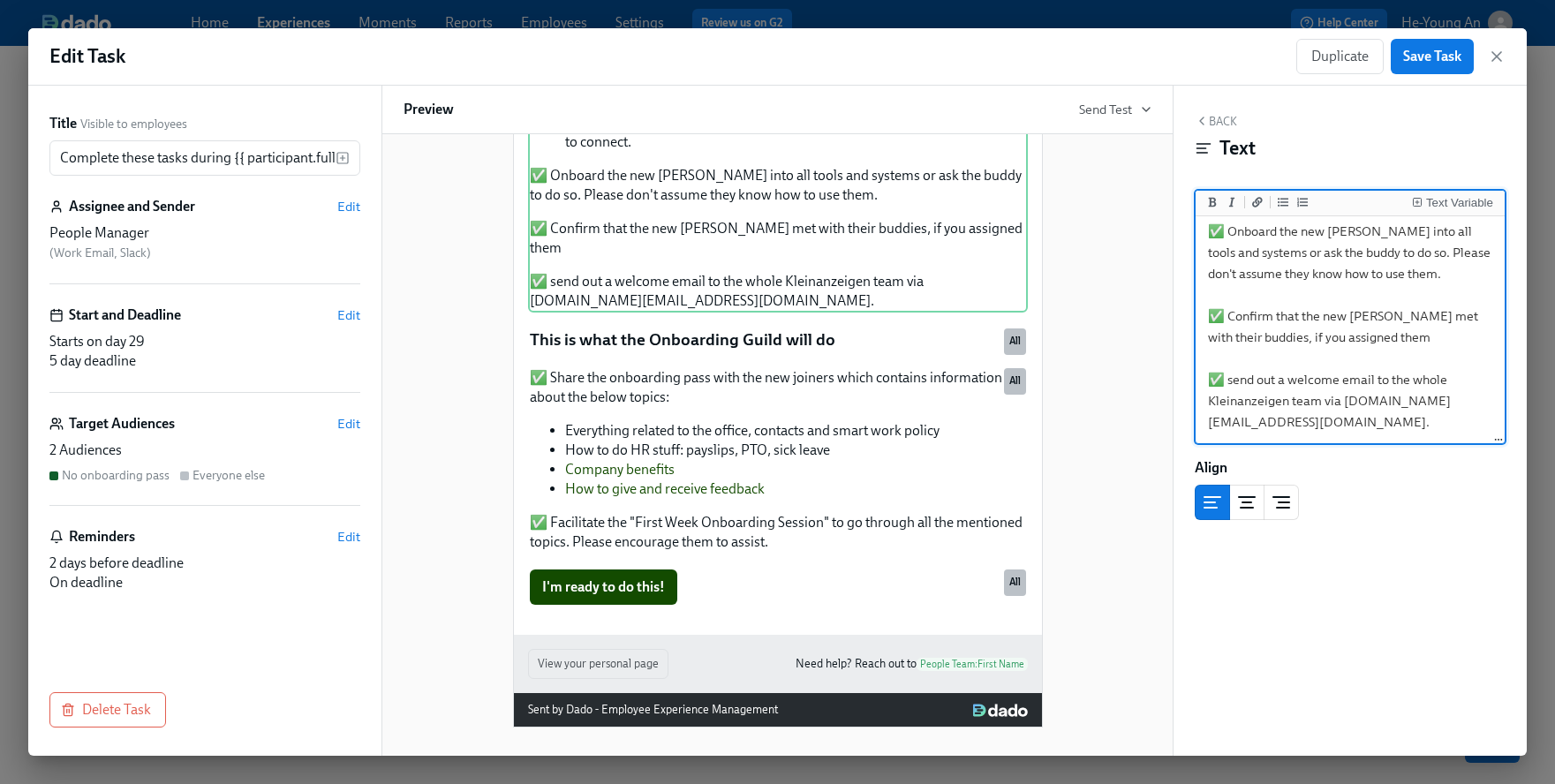 scroll, scrollTop: 10, scrollLeft: 0, axis: vertical 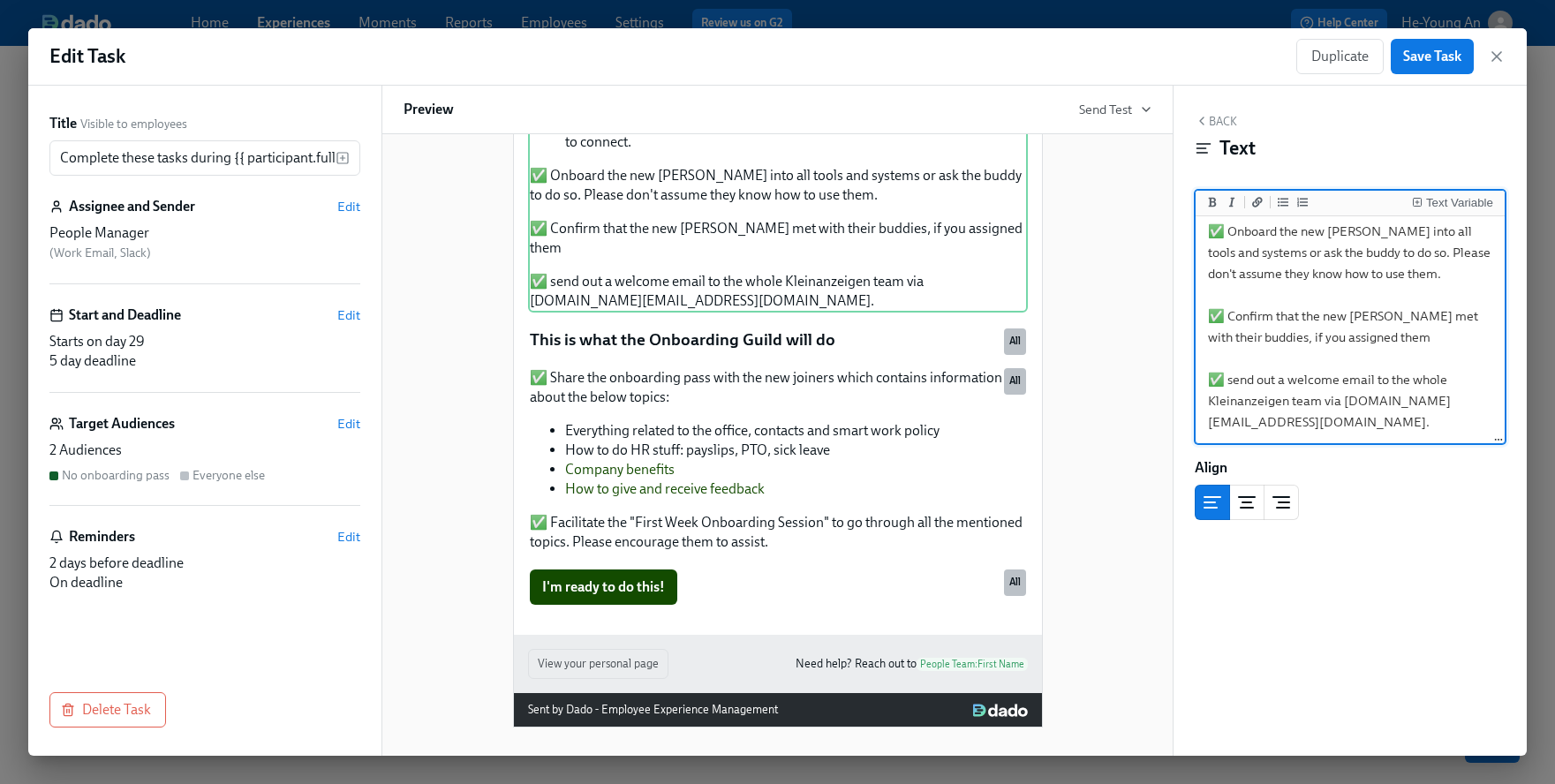 click on "Dear {{ peopleManager.firstName }}, thanks for all your effort to welcome {{ participant.firstName }} in Kleinanzeigen 💪💥💚
You have a couple more tasks to go through this week to make sure {{ participant.firstName }} is all set up and ready to go:
✅ Go through your onboarding plan with {{ participant.firstName }}
- Schedule a regular 1:1
- Schedule a team day where most of your team should work at the office during the first 2 weeks of {{ participant.firstName }}. Meeting in person will help to connect.
✅ Onboard the new joiner into all tools and systems or ask the buddy to do so. Please don't assume they know how to use them.
✅ Confirm that the new joiner met with their buddies, if you assigned them
✅ send out a welcome email to the whole Kleinanzeigen team via gp.gt.dyn.kleinanzeigen.int@adevinta.com." at bounding box center [1350, 147] 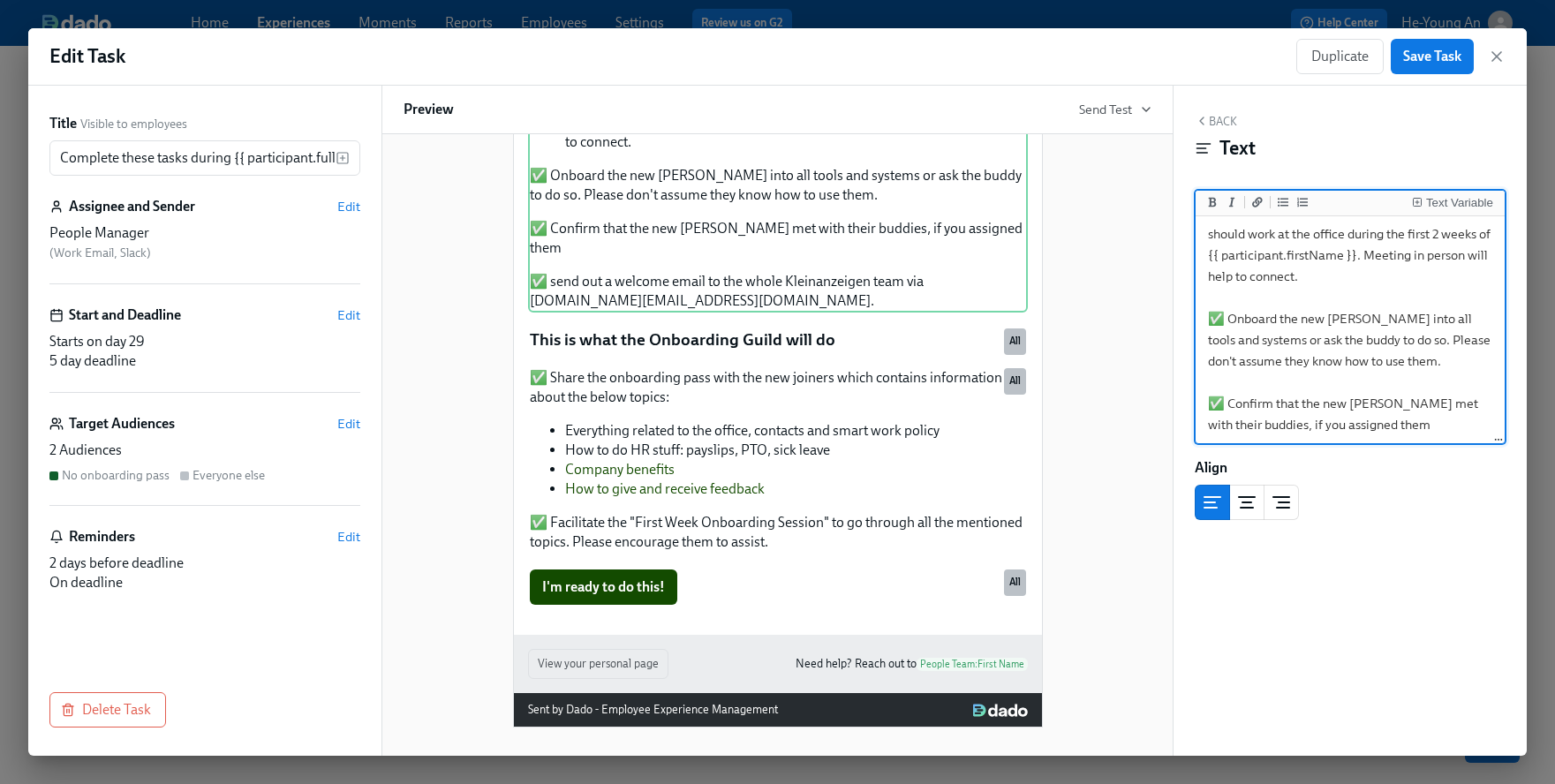 scroll, scrollTop: 368, scrollLeft: 0, axis: vertical 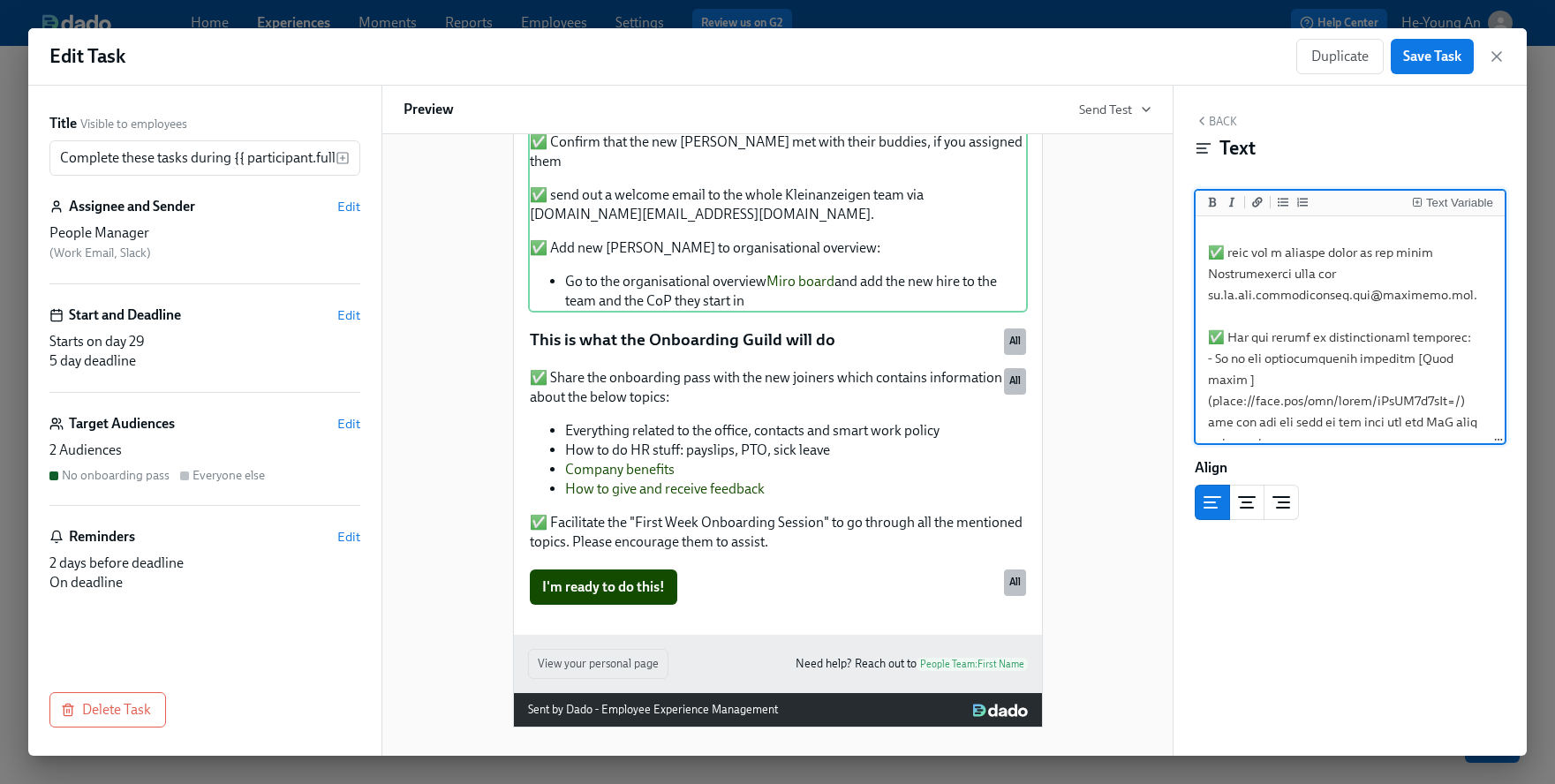 click at bounding box center (1350, 94) 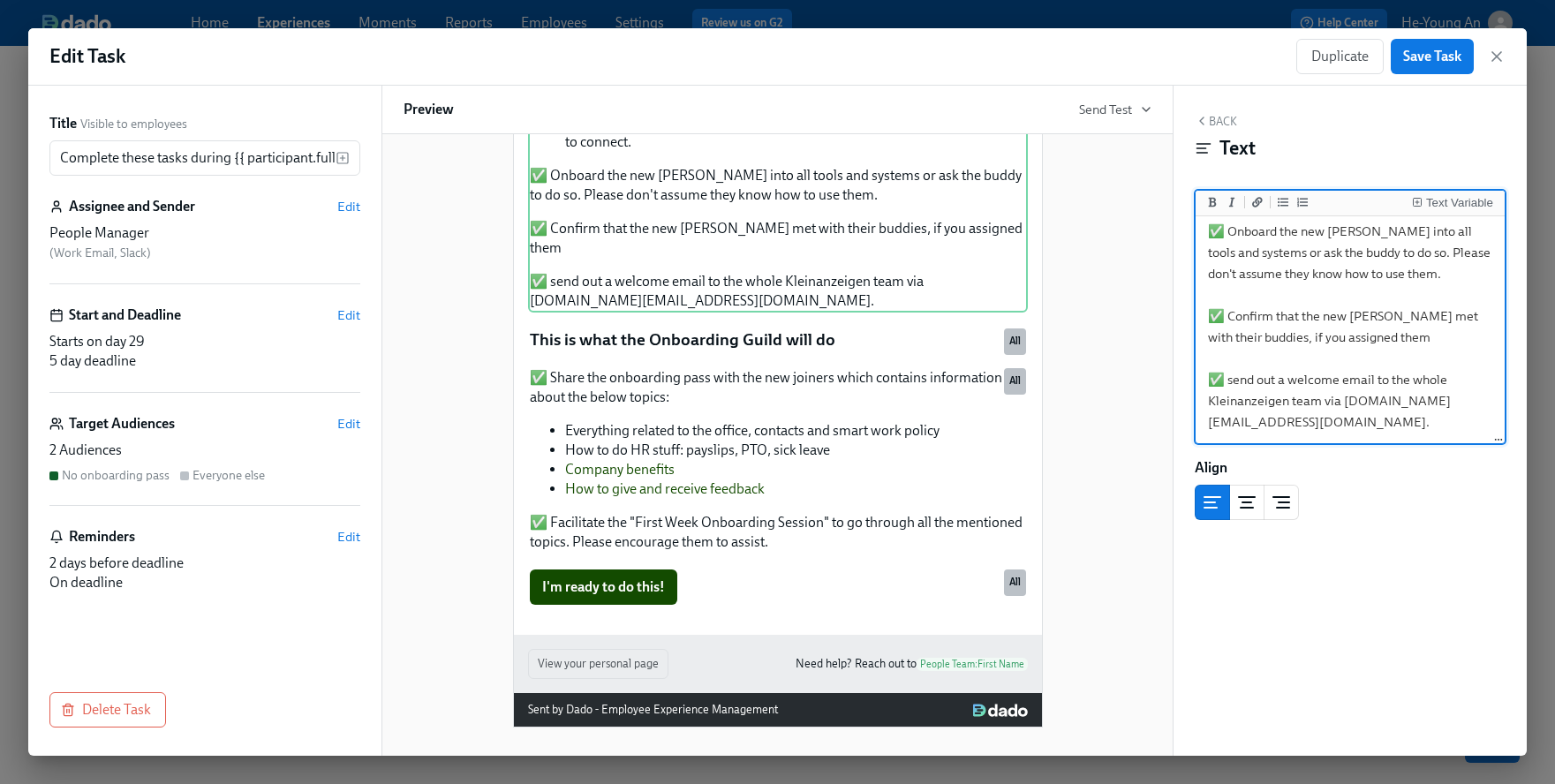 scroll, scrollTop: 10, scrollLeft: 0, axis: vertical 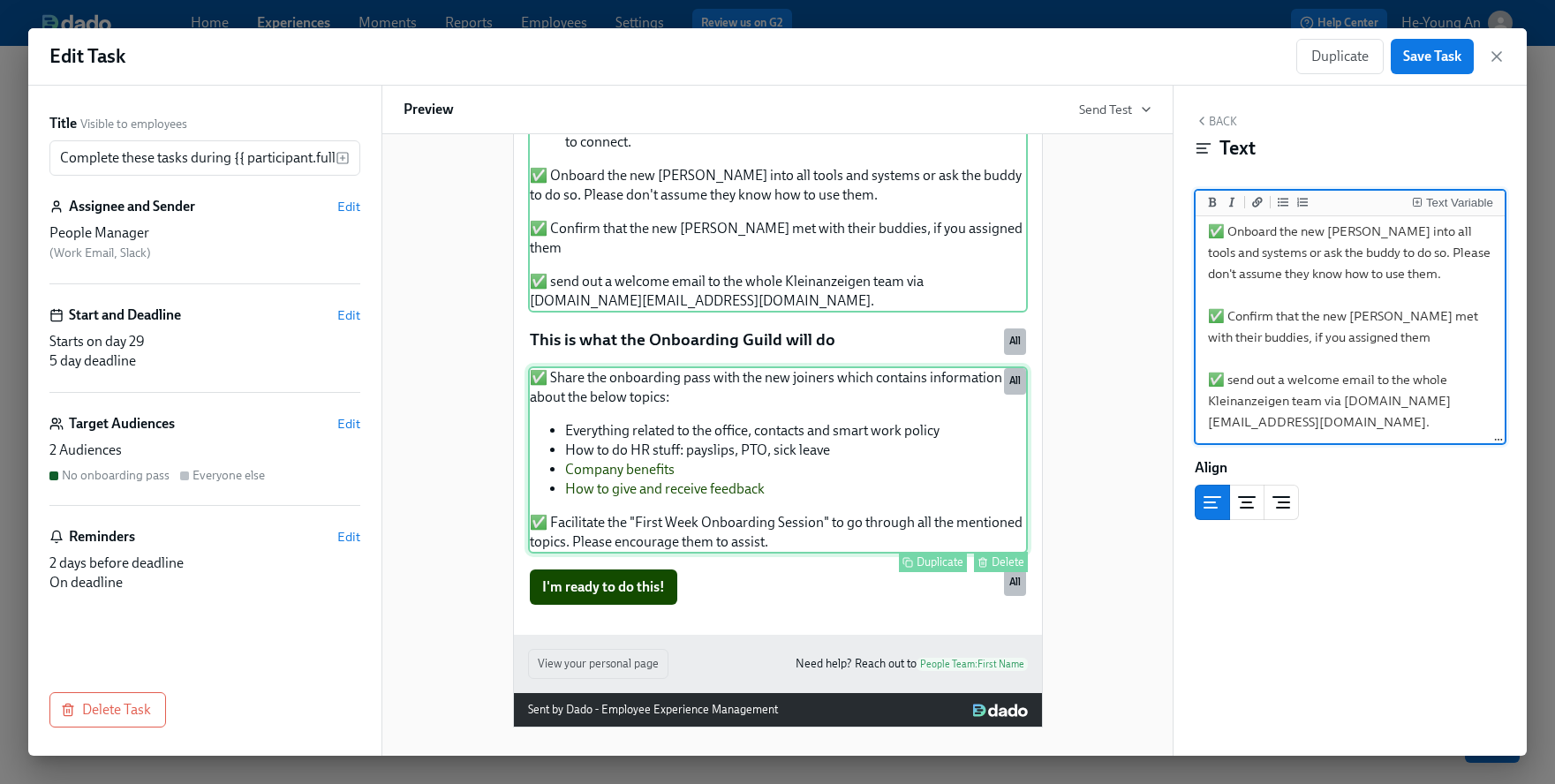 click on "✅ Share the onboarding pass with the new joiners  which contains information about the below topics:
Everything related to the office, contacts and smart work policy
How to do HR stuff: payslips, PTO, sick leave
Company benefits
How to give and receive feedback
✅ Facilitate the "First Week Onboarding Session" to go through all the mentioned topics. Please encourage them to assist.   Duplicate   Delete All" at bounding box center (778, 460) 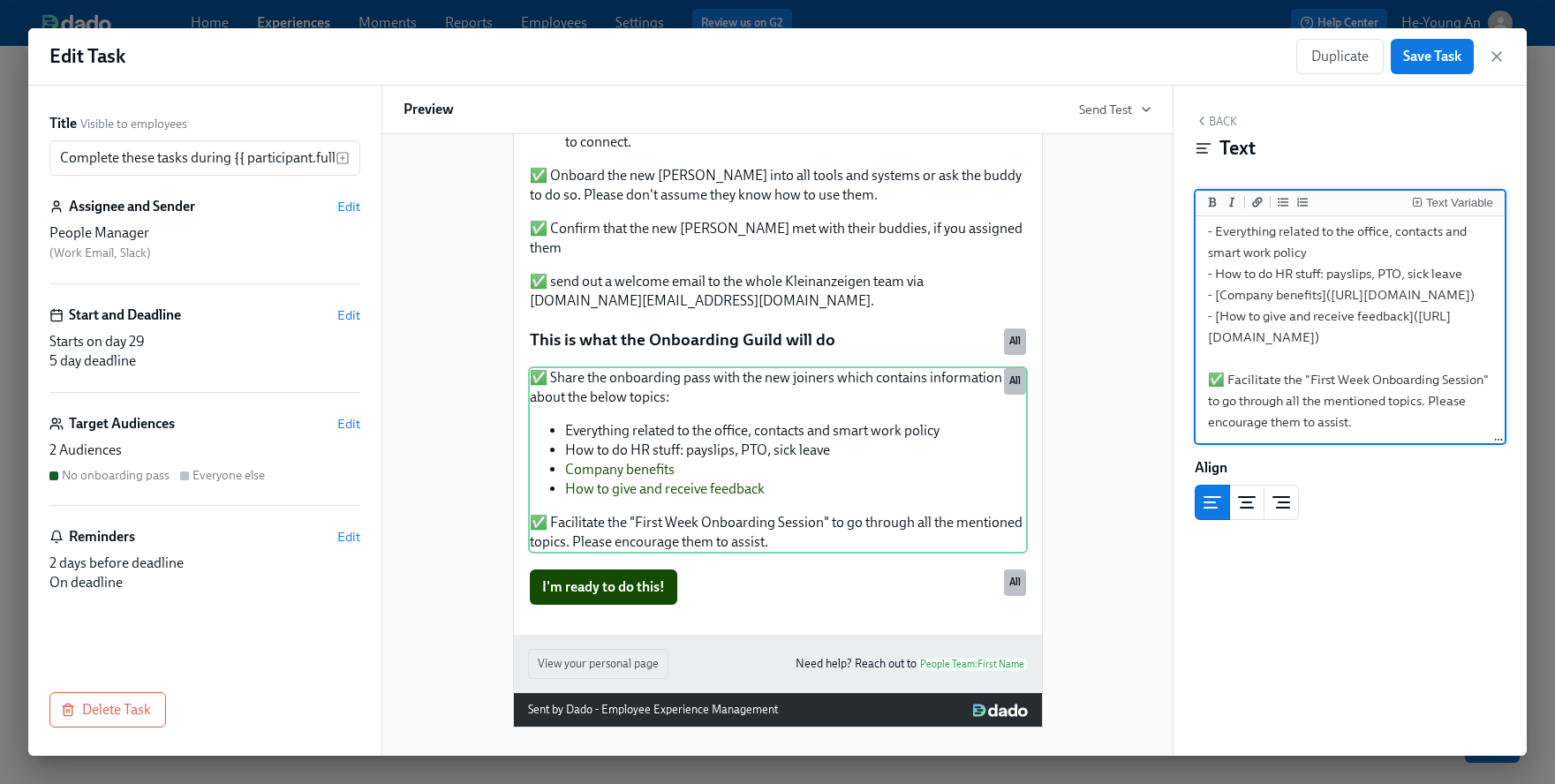 scroll, scrollTop: 133, scrollLeft: 0, axis: vertical 